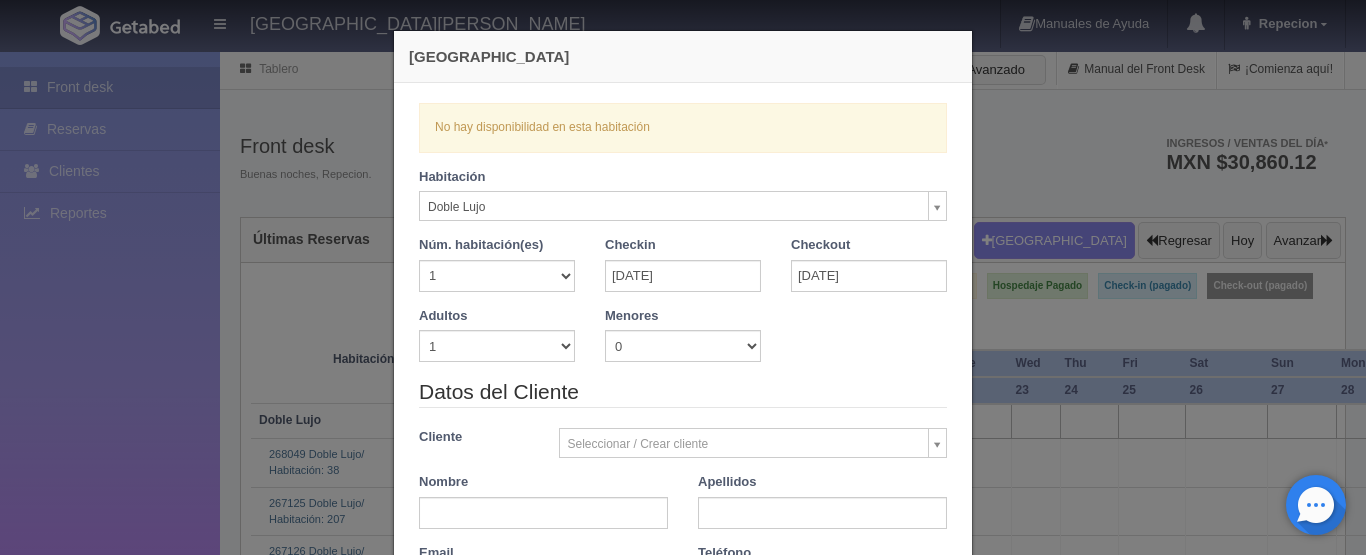 select on "577" 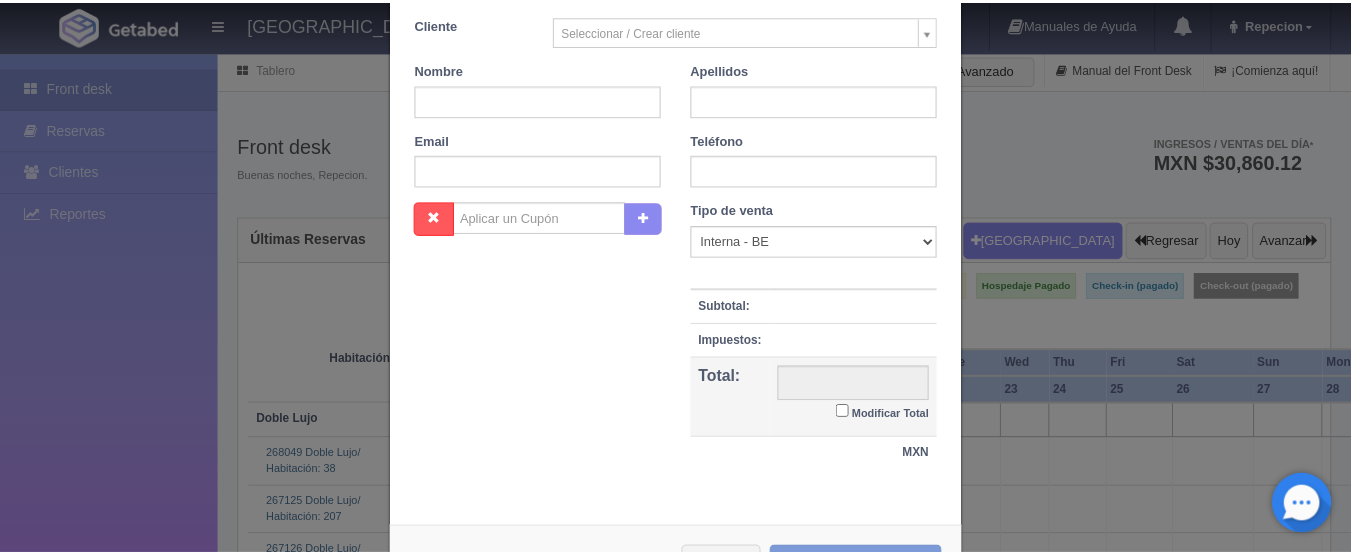 scroll, scrollTop: 489, scrollLeft: 0, axis: vertical 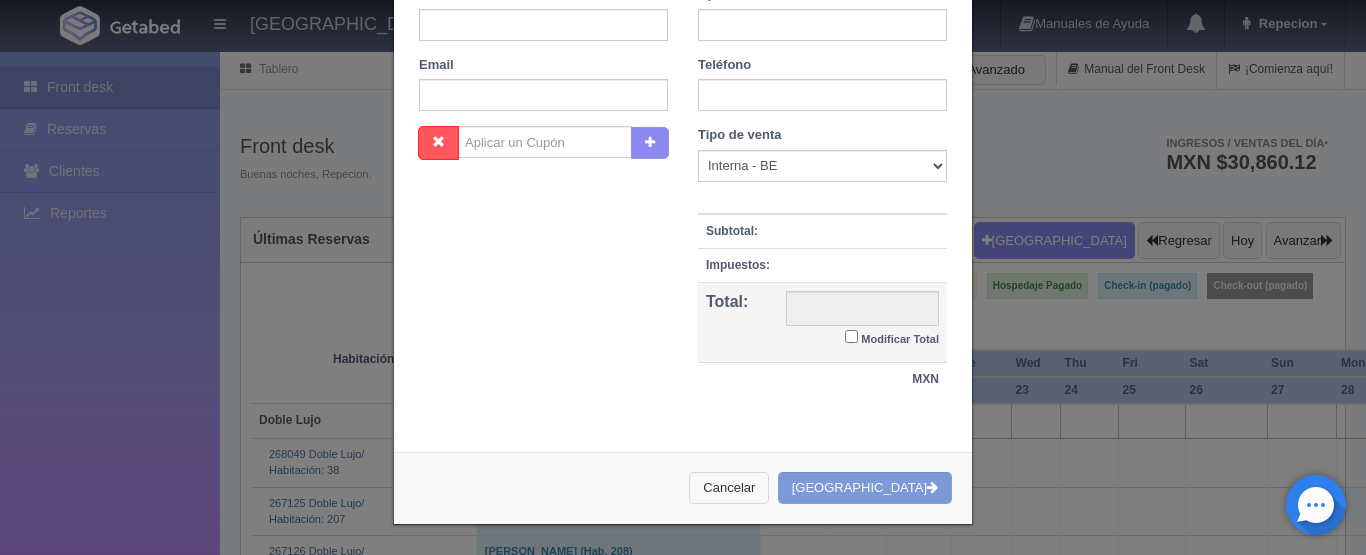 click on "Cancelar" at bounding box center [729, 488] 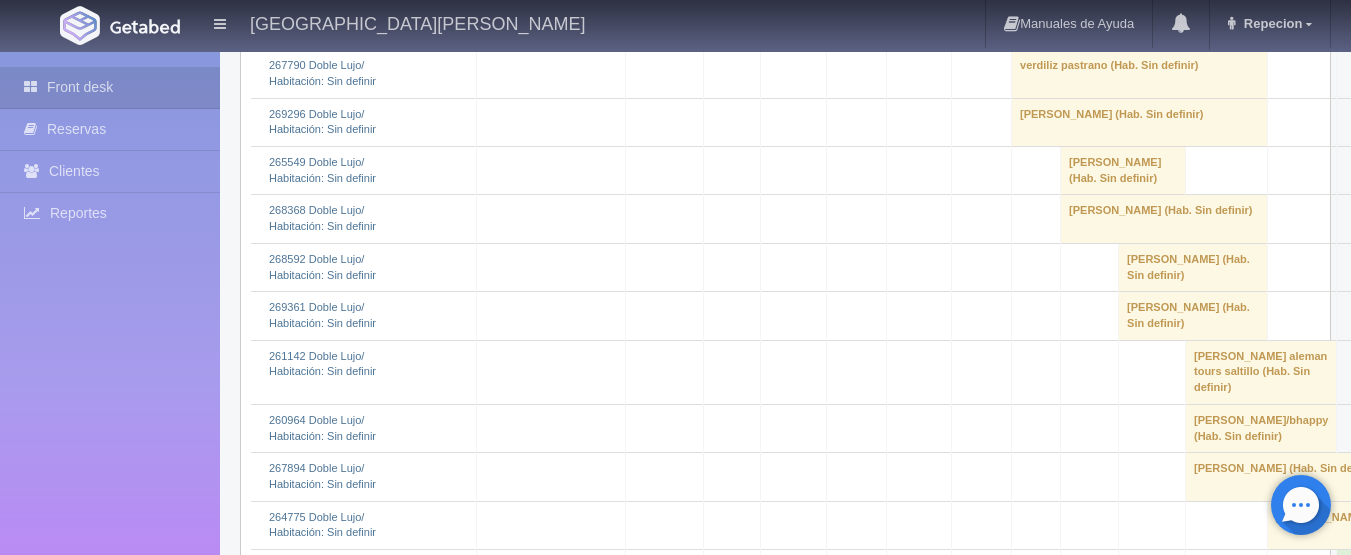scroll, scrollTop: 2500, scrollLeft: 0, axis: vertical 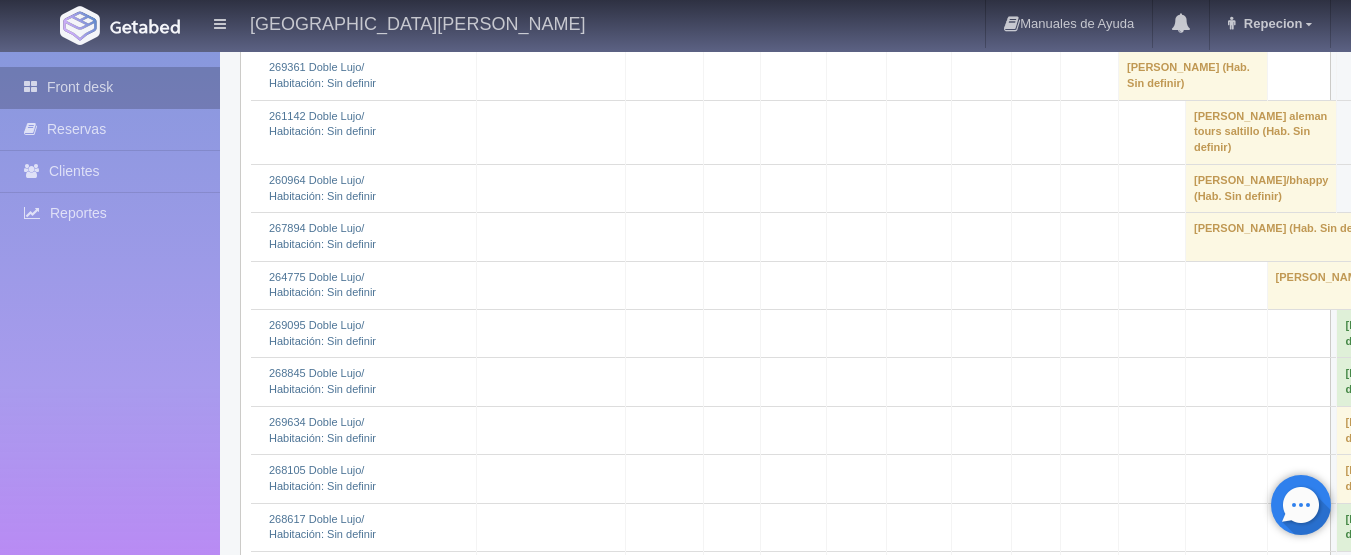 click on "Front desk" at bounding box center (110, 87) 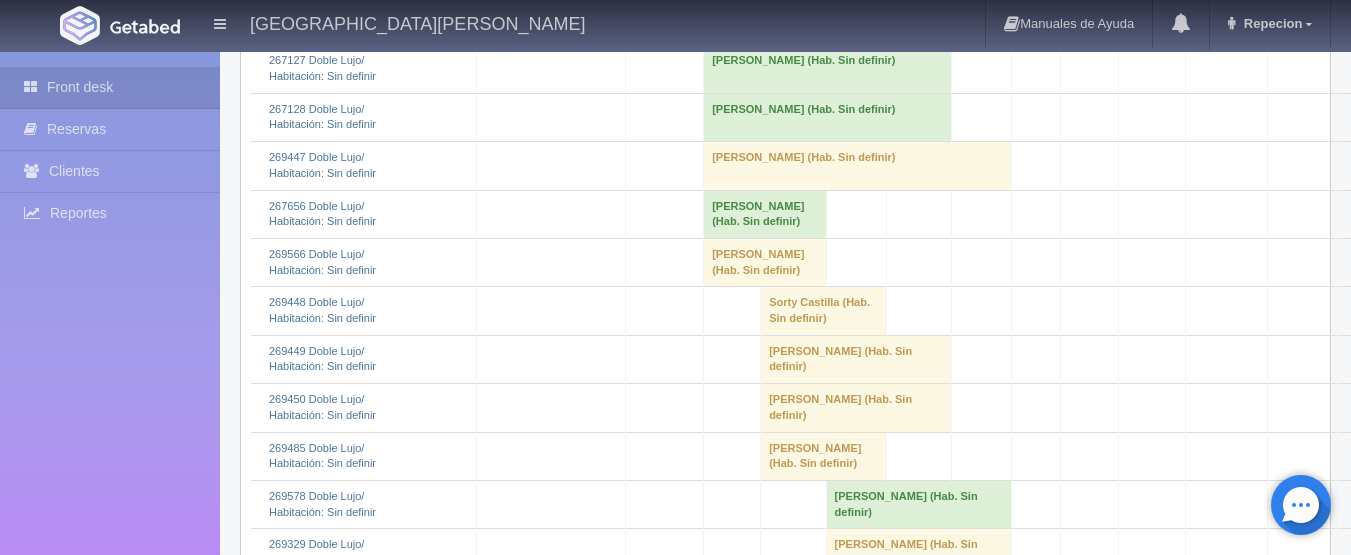 scroll, scrollTop: 1100, scrollLeft: 0, axis: vertical 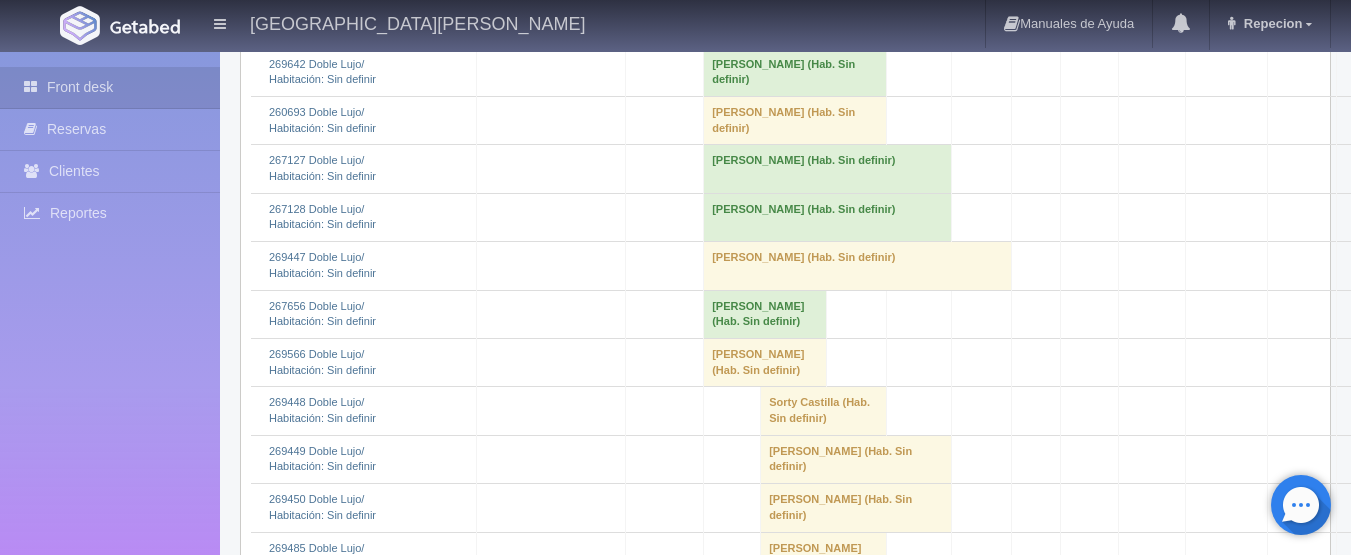 click on "Roberto Martín  Cruz Castán 												(Hab. Sin definir)" at bounding box center (858, 266) 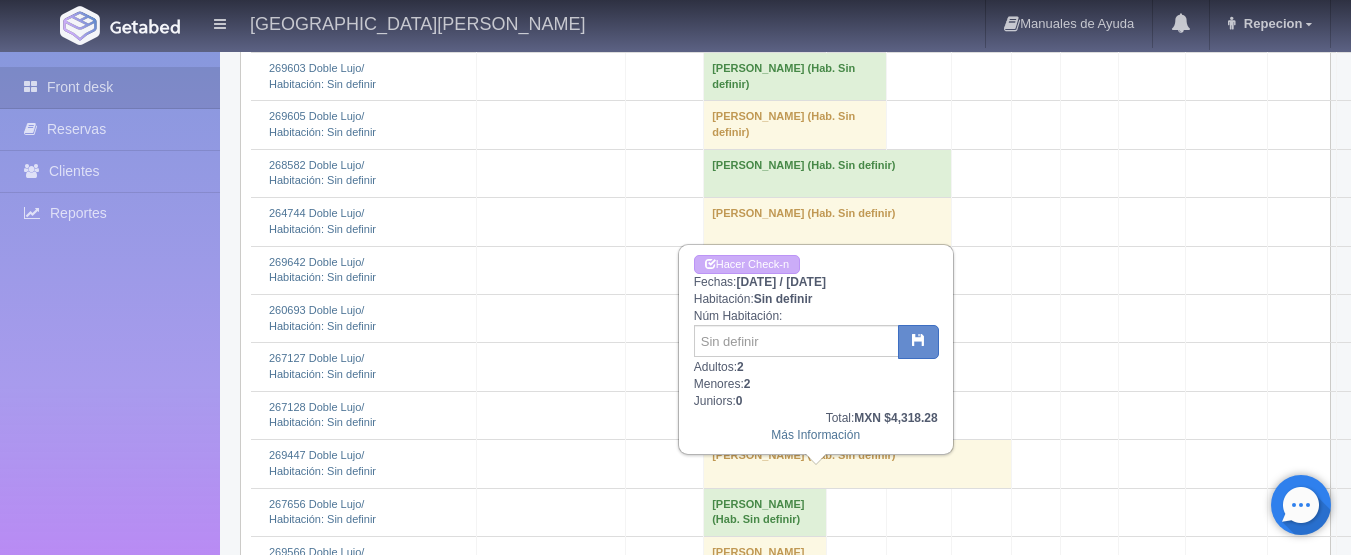 scroll, scrollTop: 900, scrollLeft: 0, axis: vertical 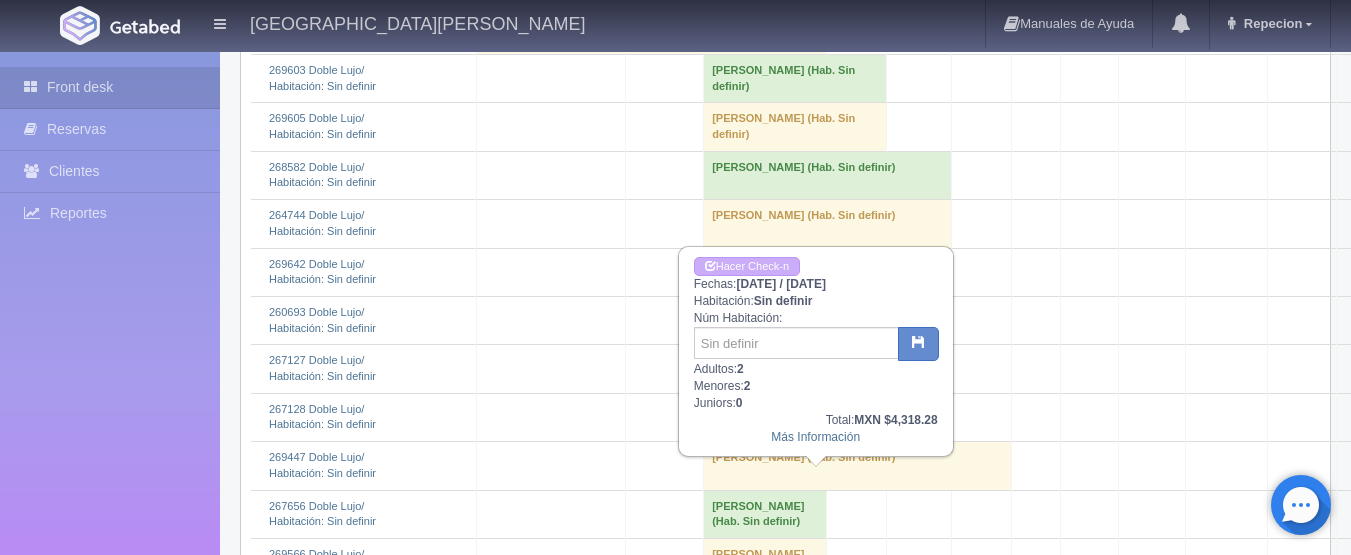 click on "Hacer Check-n
Fechas:  2025-07-18 / 2025-07-22
Habitación:  Sin definir
Núm Habitación:
Adultos:  2
Menores:  2
Juniors:  0
Total:  MXN $4,318.28
Más Información" at bounding box center (816, 351) 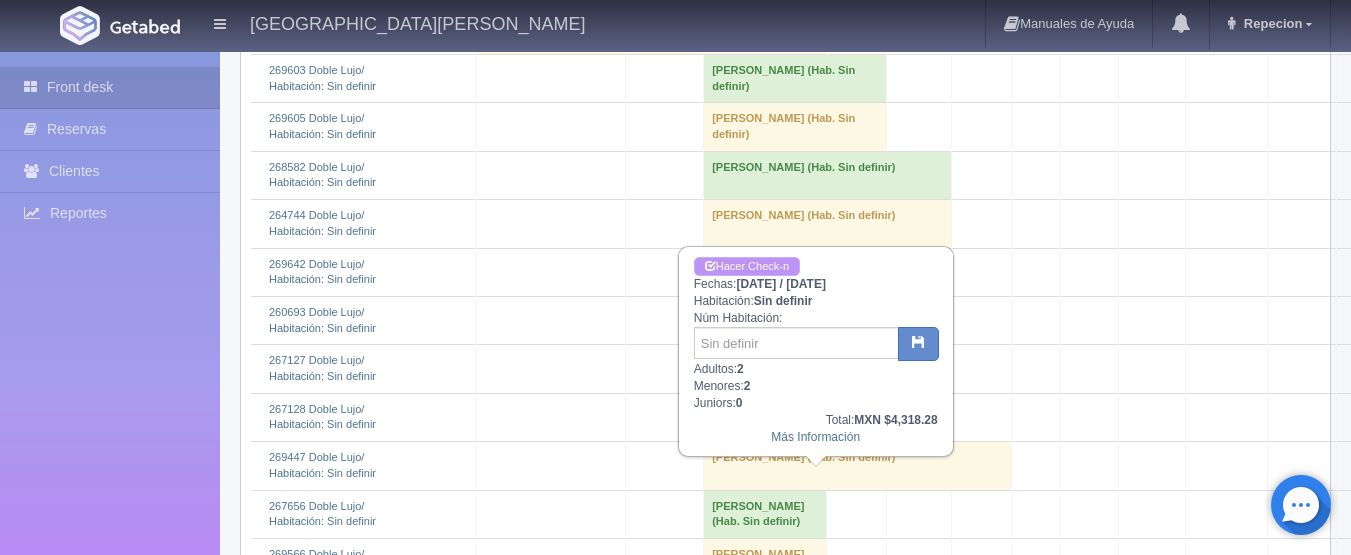 click on "Hacer Check-n" at bounding box center [747, 266] 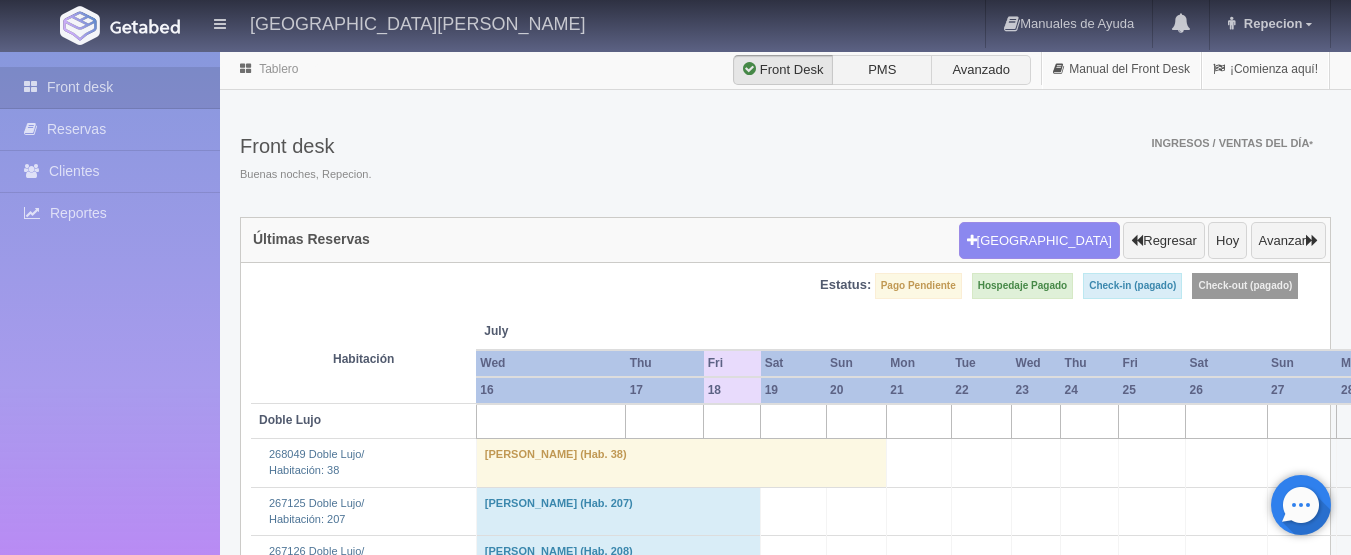 scroll, scrollTop: 900, scrollLeft: 0, axis: vertical 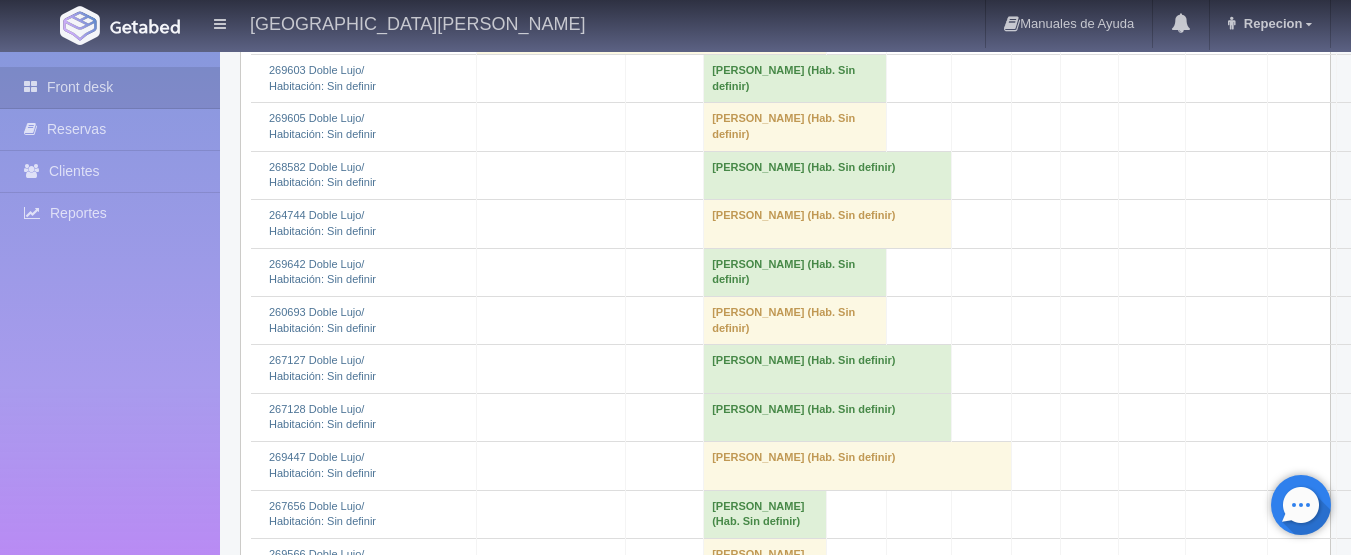 click on "[PERSON_NAME] 												(Hab. Sin definir)" at bounding box center [858, 466] 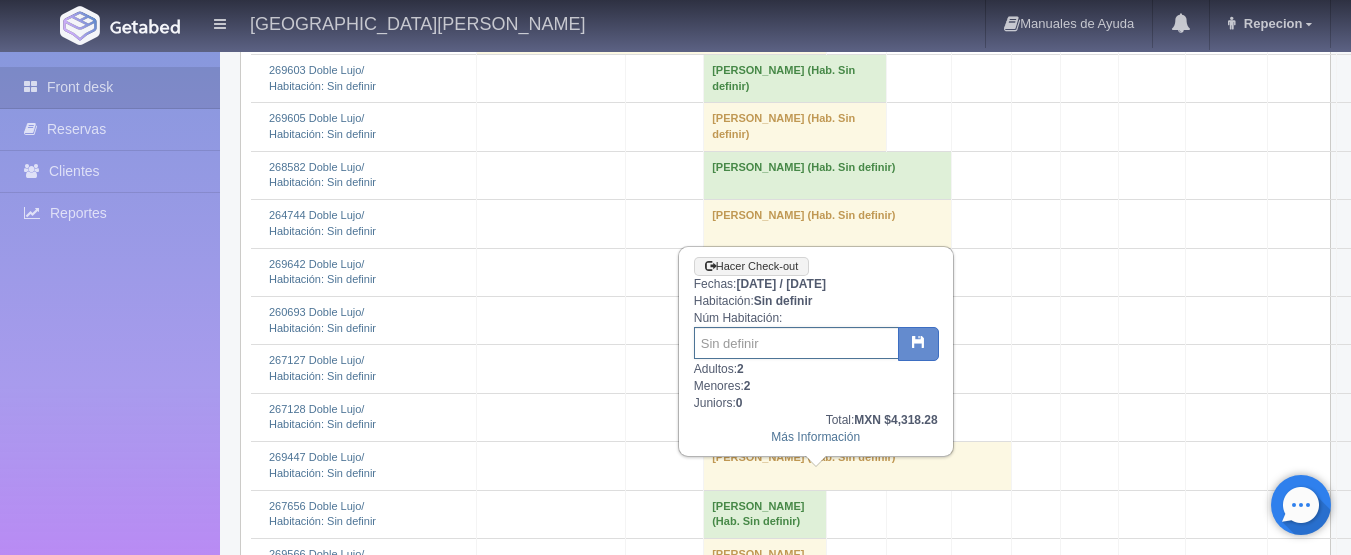 click at bounding box center (796, 343) 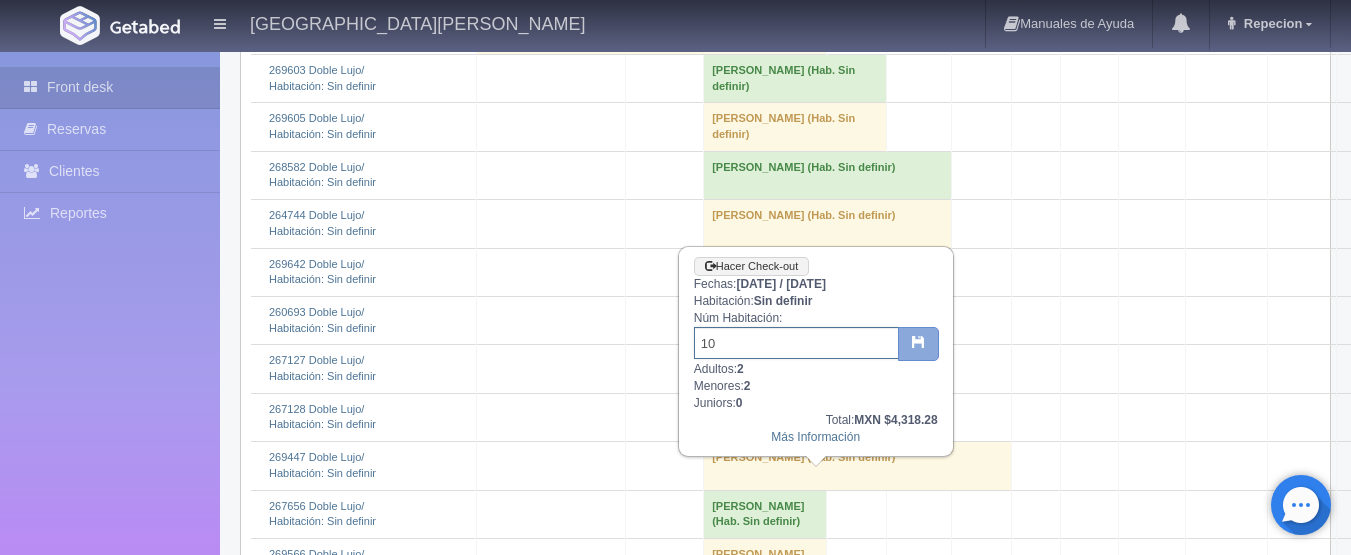 type on "10" 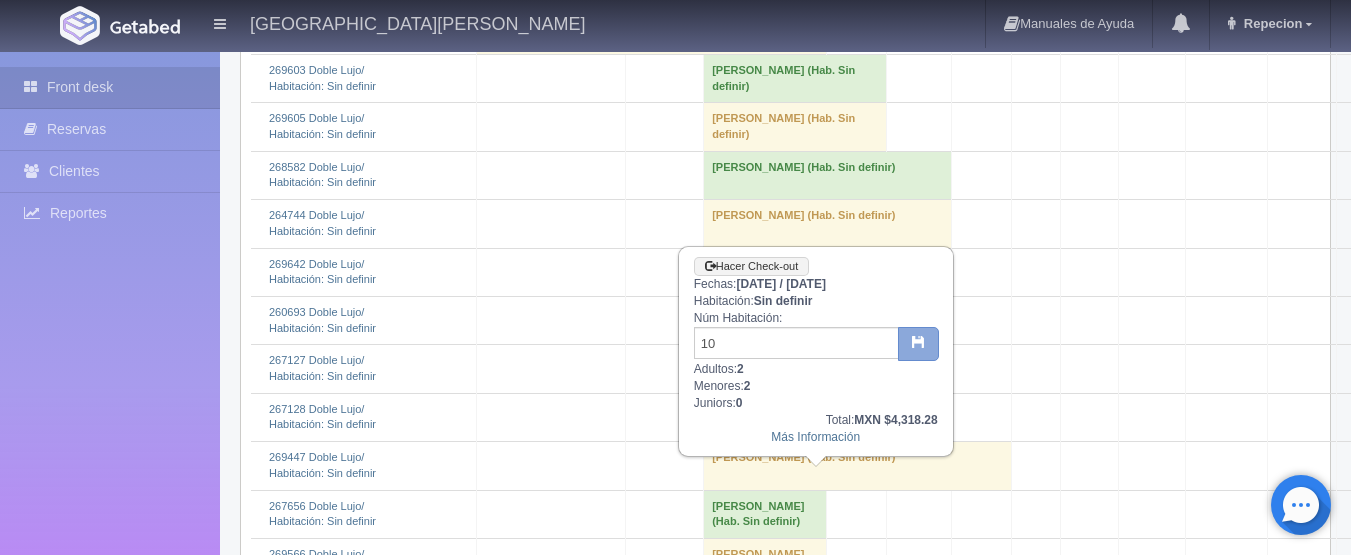 click at bounding box center (918, 344) 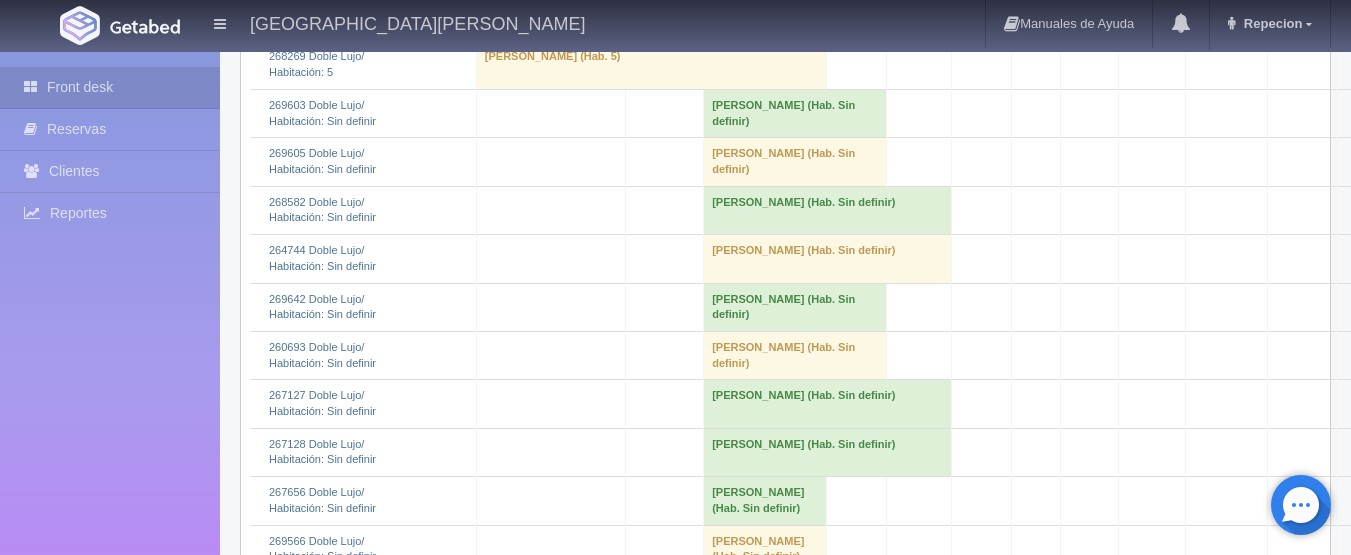 scroll, scrollTop: 900, scrollLeft: 0, axis: vertical 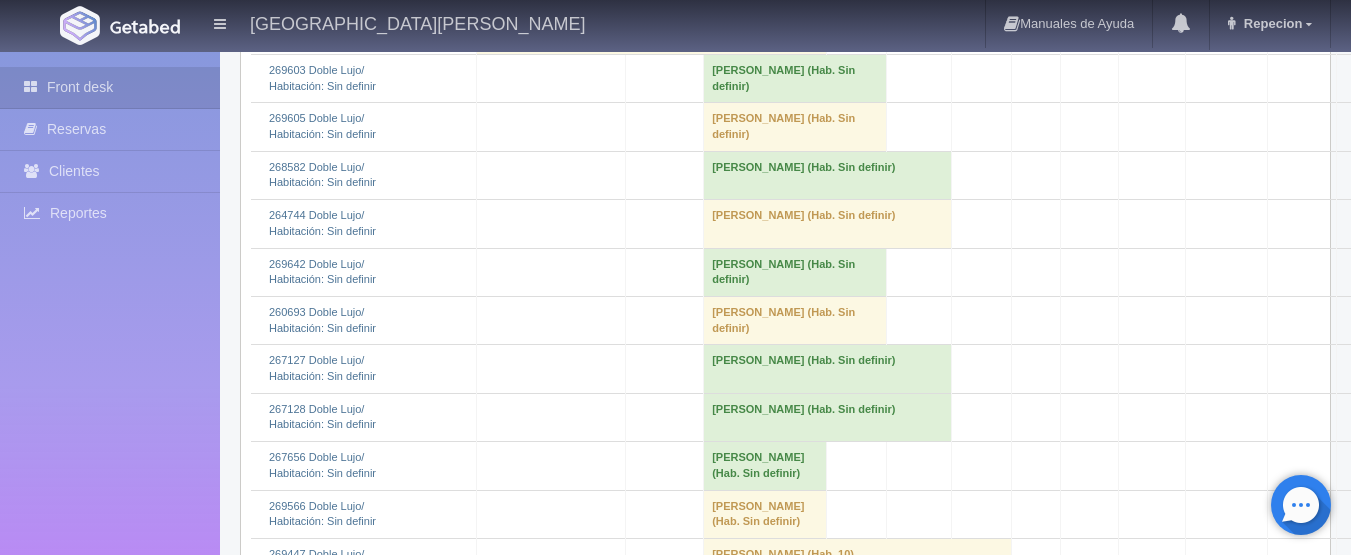 click on "[PERSON_NAME] 												(Hab. Sin definir)" at bounding box center (795, 272) 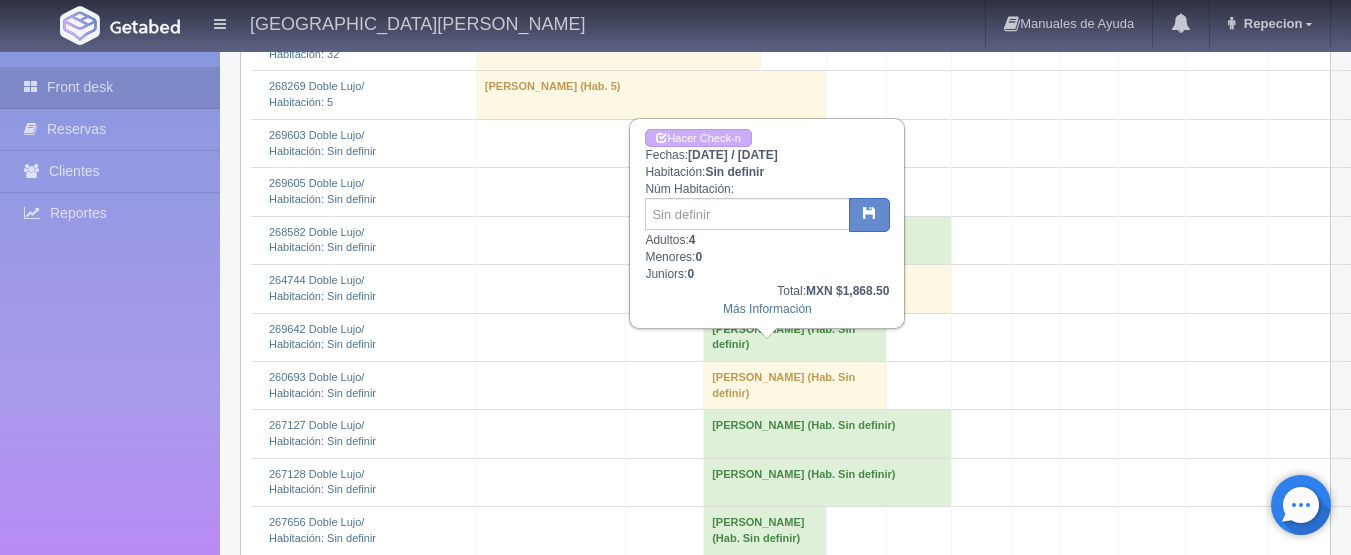 scroll, scrollTop: 800, scrollLeft: 0, axis: vertical 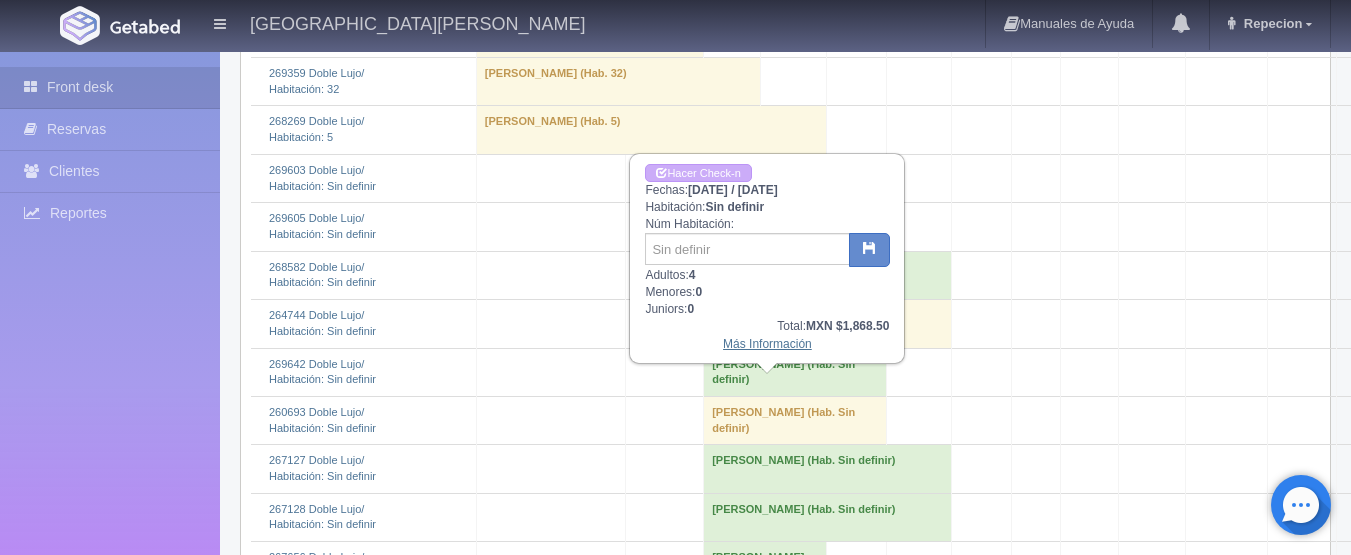 click on "Más Información" at bounding box center (767, 344) 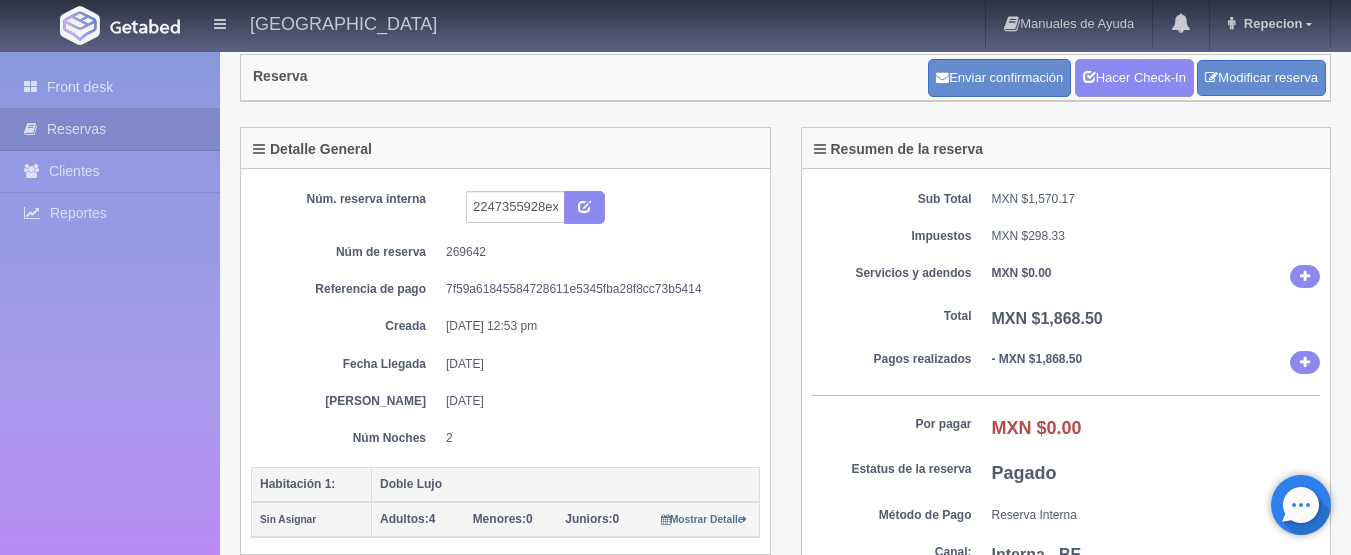 scroll, scrollTop: 0, scrollLeft: 0, axis: both 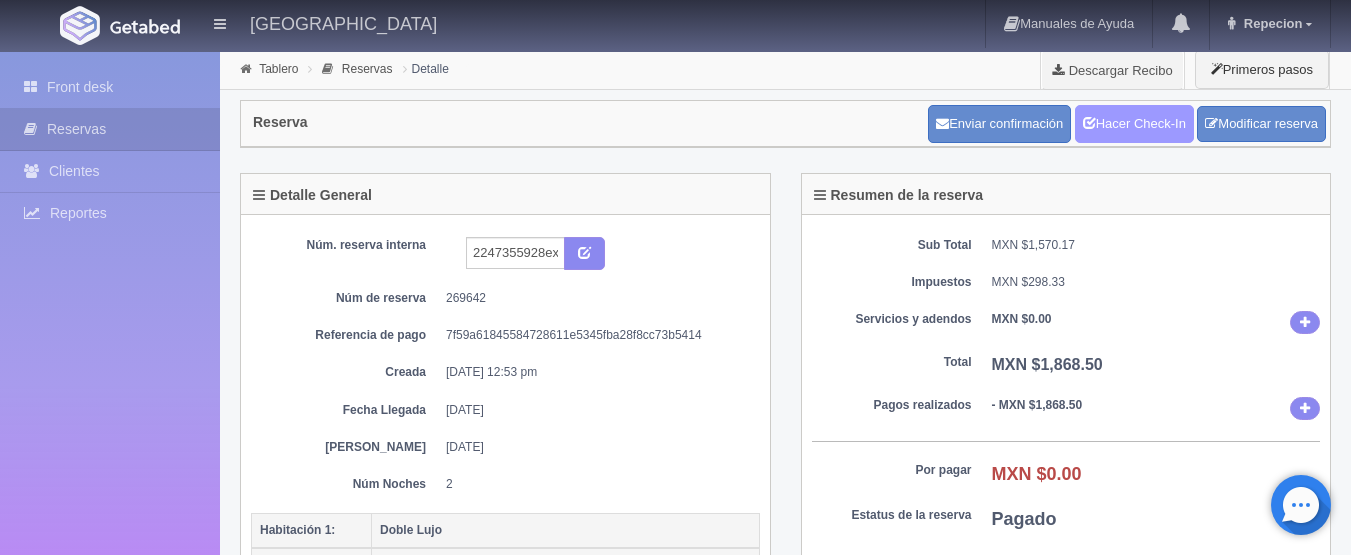 click on "Hacer Check-In" at bounding box center [1134, 124] 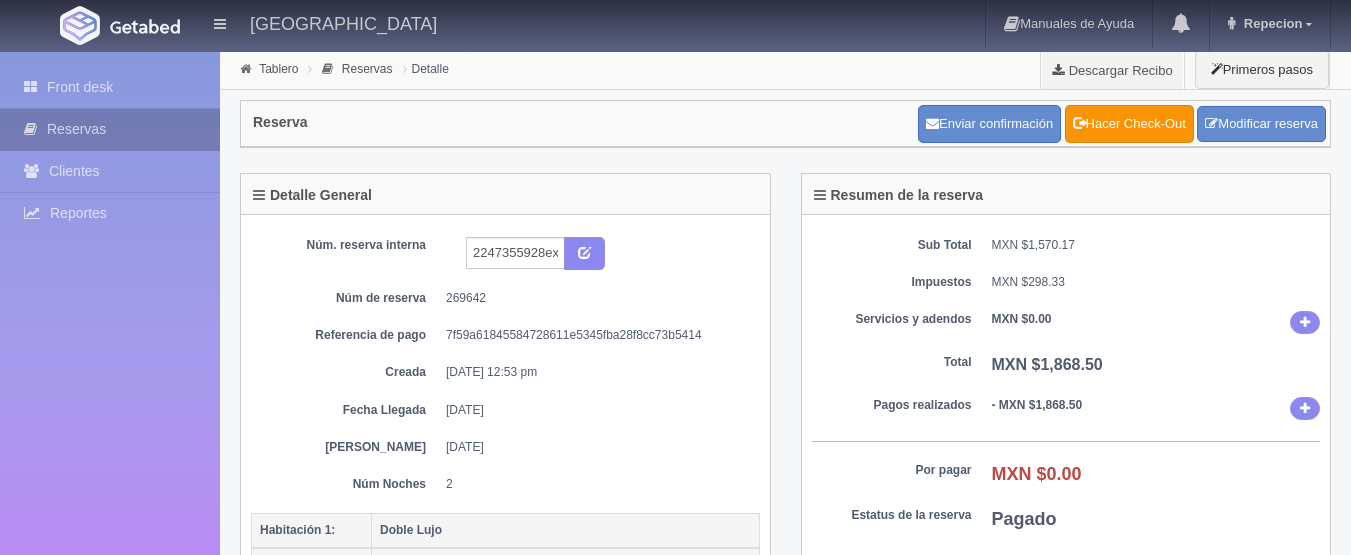 scroll, scrollTop: 0, scrollLeft: 0, axis: both 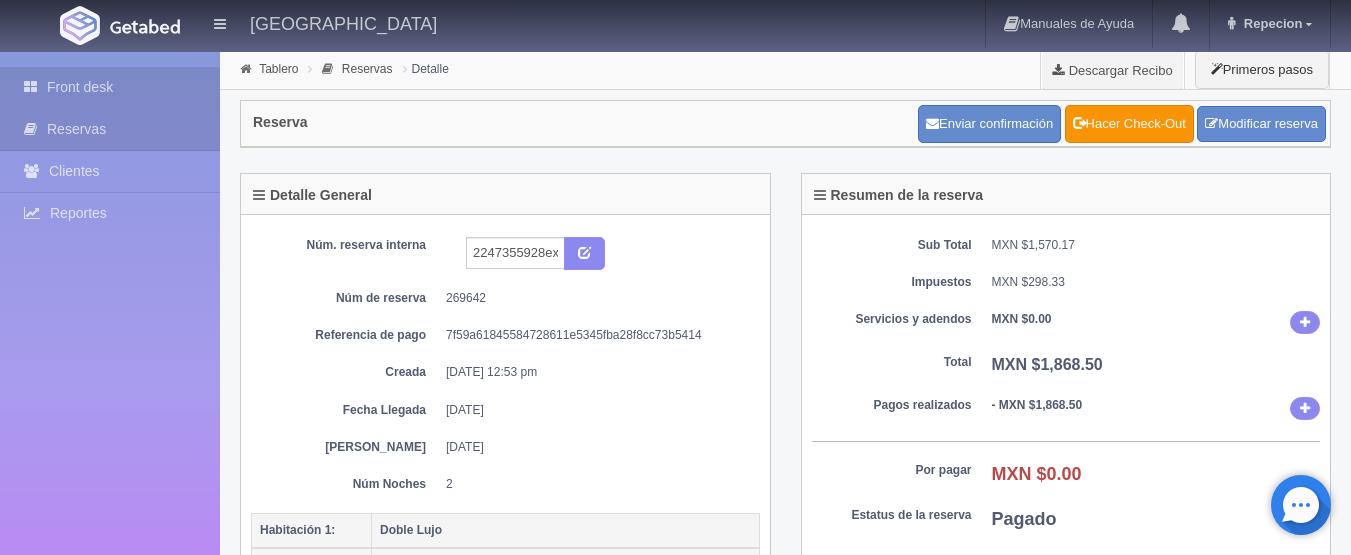 click on "Front desk" at bounding box center [110, 87] 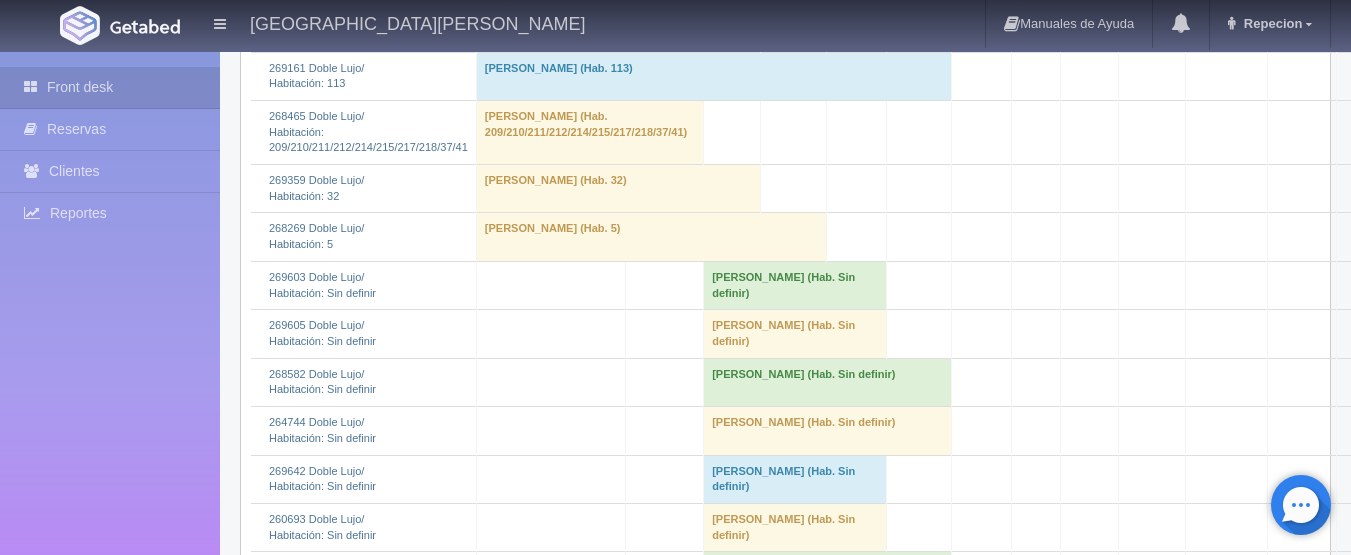 scroll, scrollTop: 800, scrollLeft: 0, axis: vertical 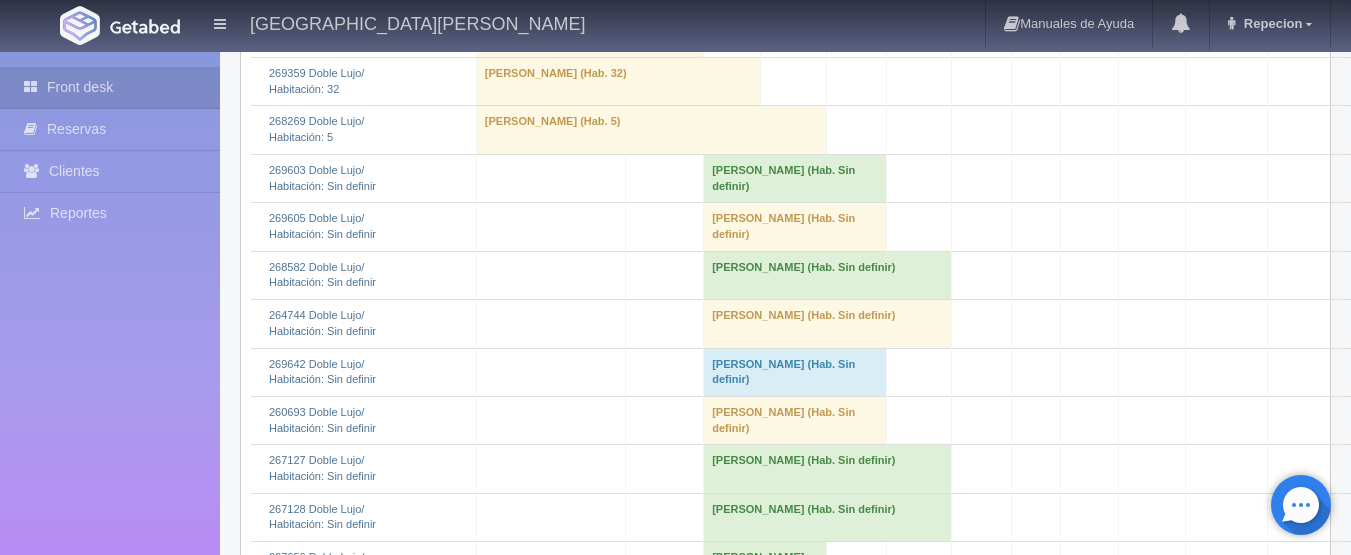 click on "[PERSON_NAME] 												(Hab. Sin definir)" at bounding box center [795, 372] 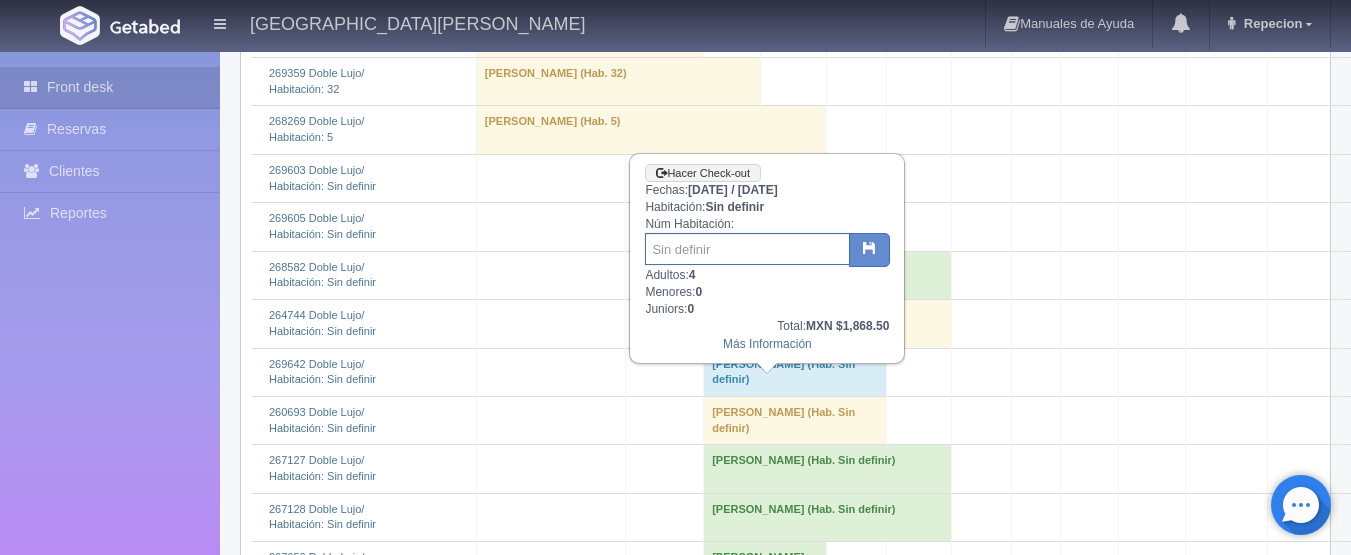 click at bounding box center [747, 249] 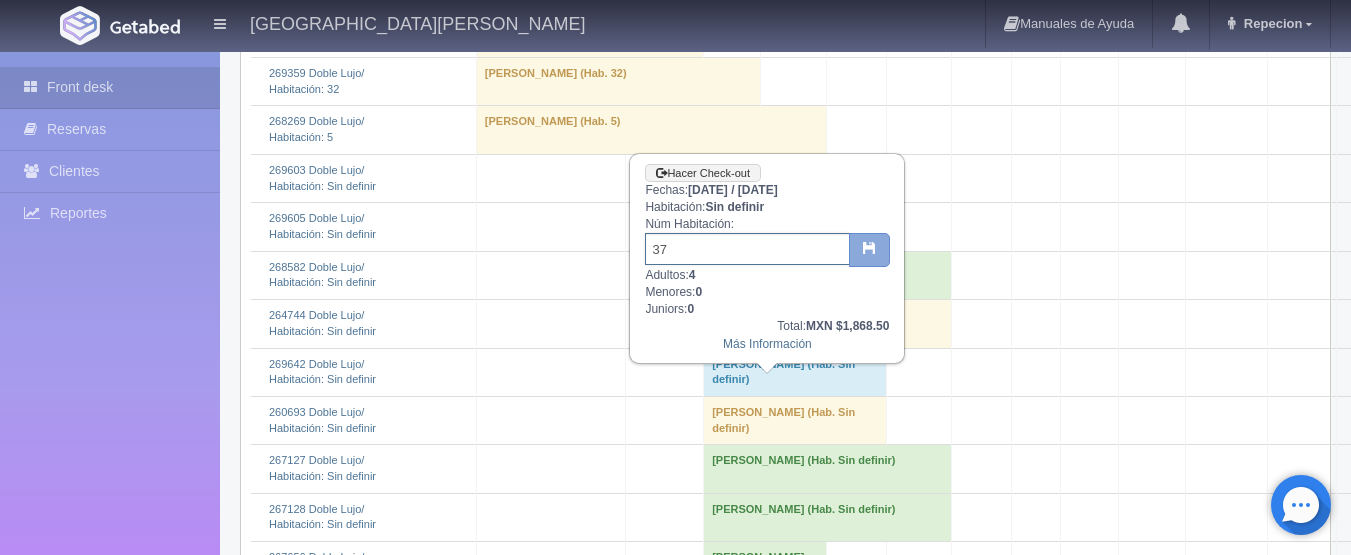 type on "37" 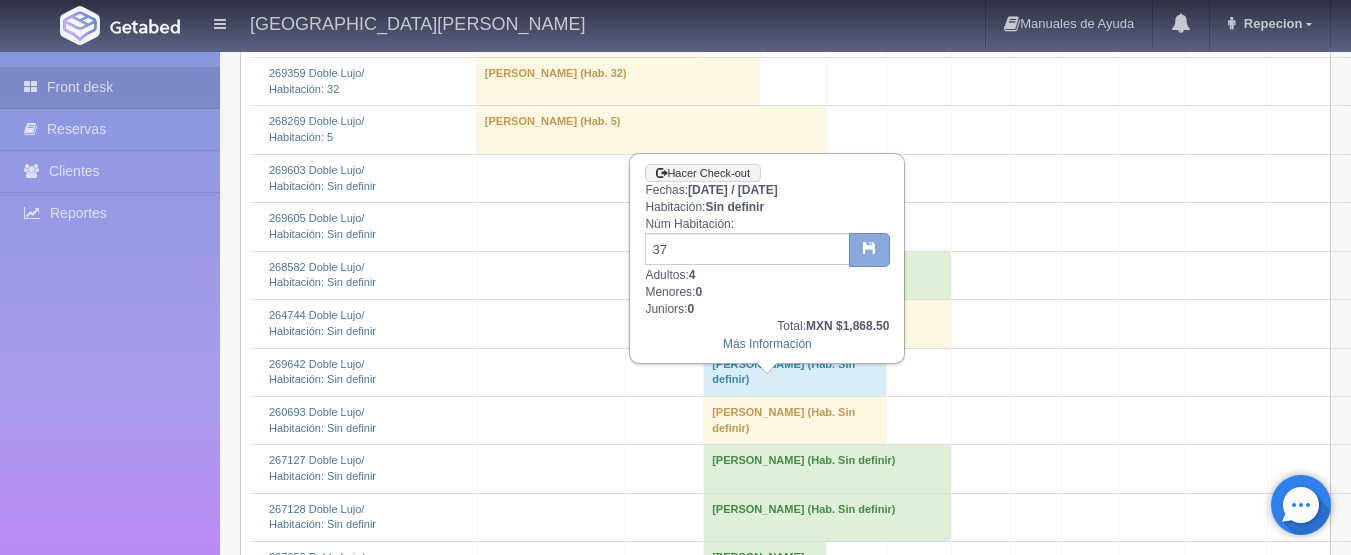 click at bounding box center (869, 250) 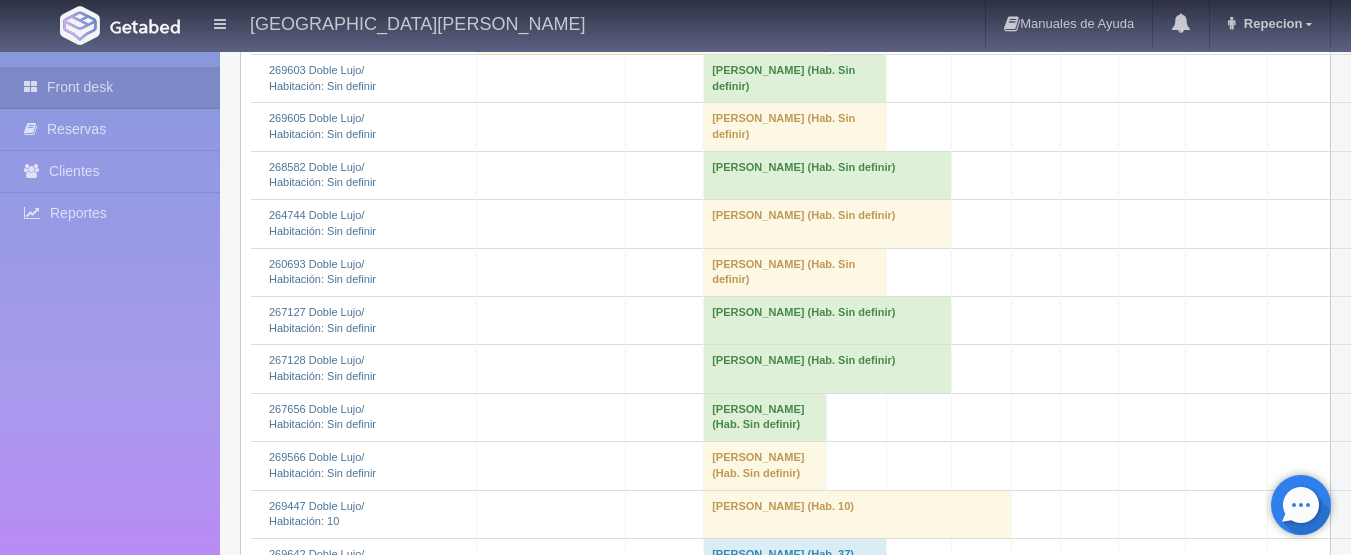 scroll, scrollTop: 800, scrollLeft: 0, axis: vertical 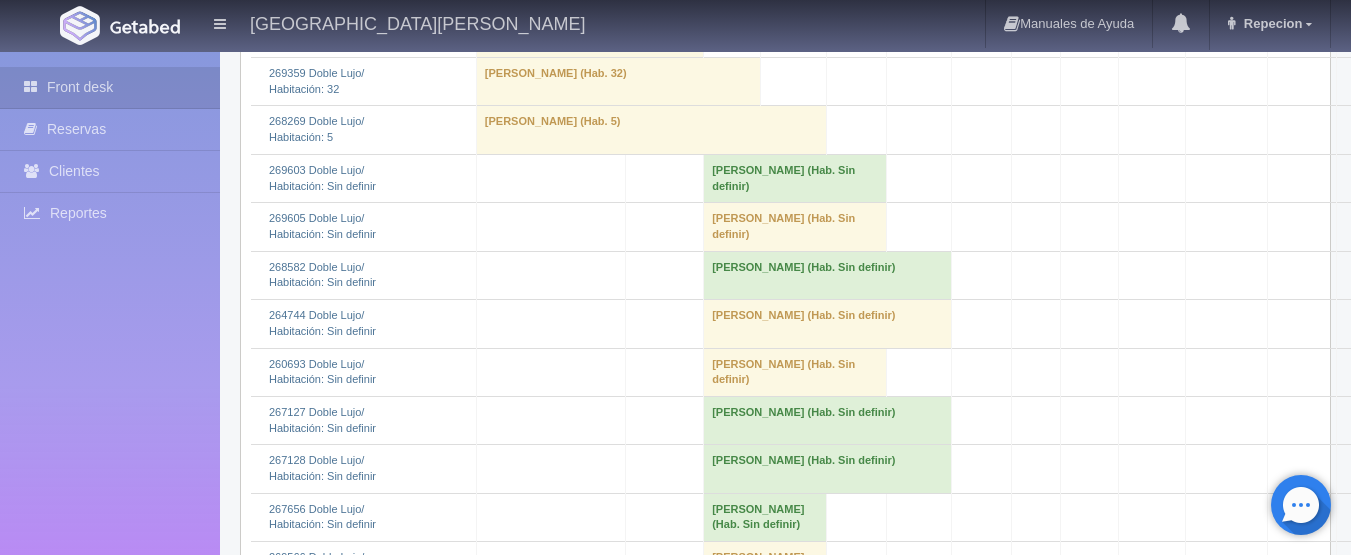click on "[PERSON_NAME] 												(Hab. Sin definir)" at bounding box center [795, 178] 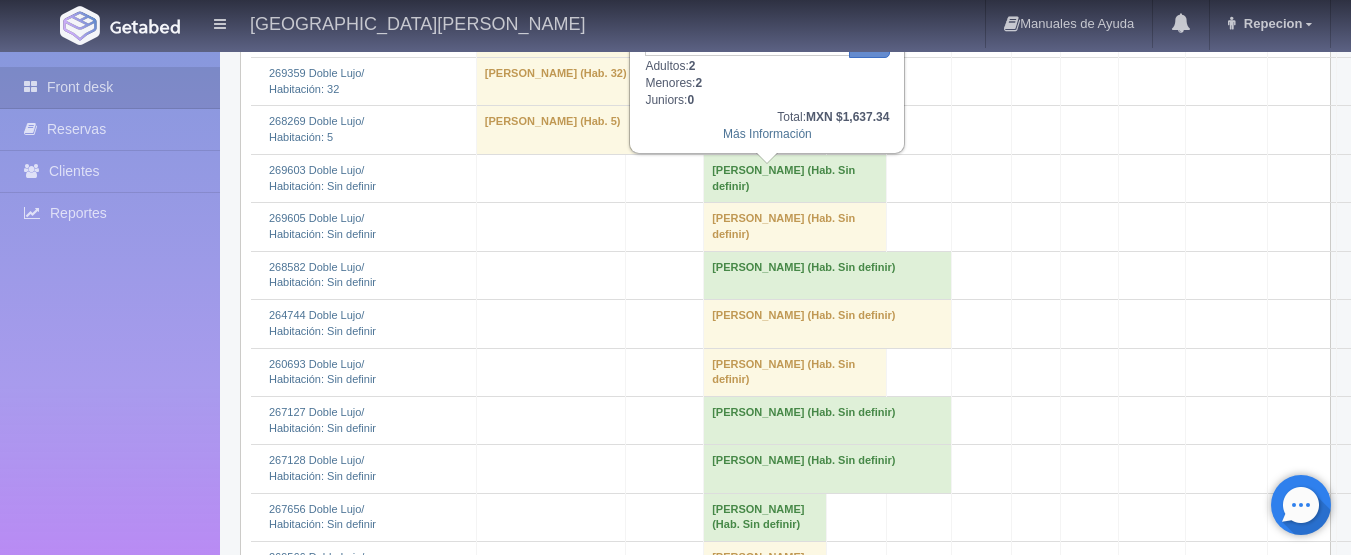 click on "[PERSON_NAME] 												(Hab. Sin definir)" at bounding box center (795, 178) 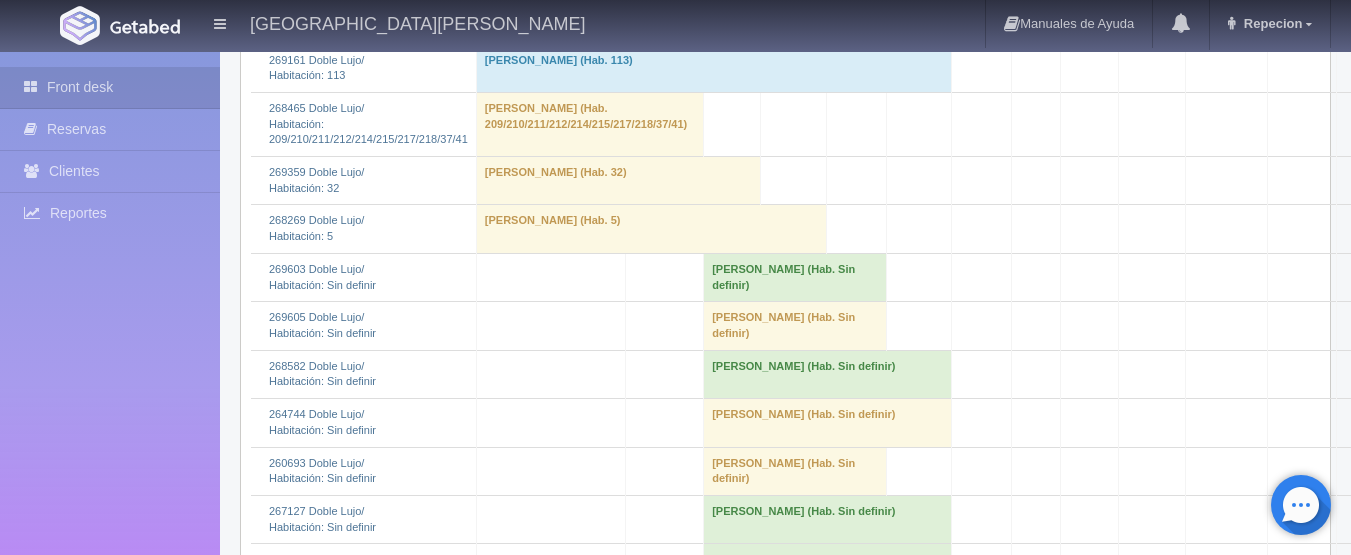 scroll, scrollTop: 700, scrollLeft: 0, axis: vertical 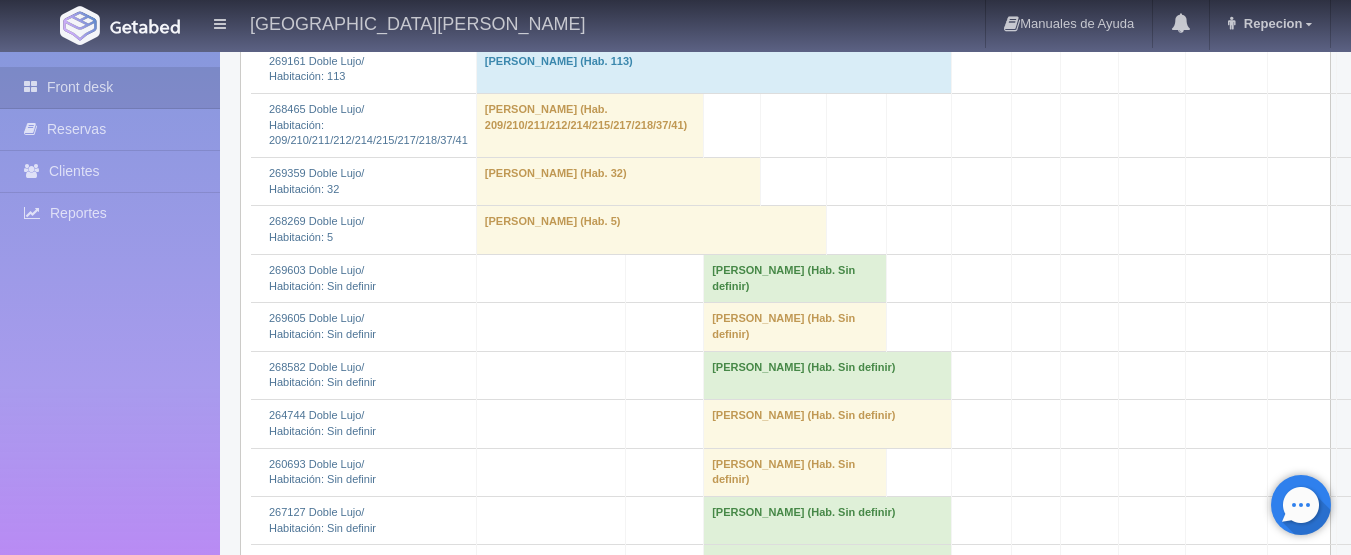 click on "Ulysses  Godinez 												(Hab. Sin definir)" at bounding box center (795, 278) 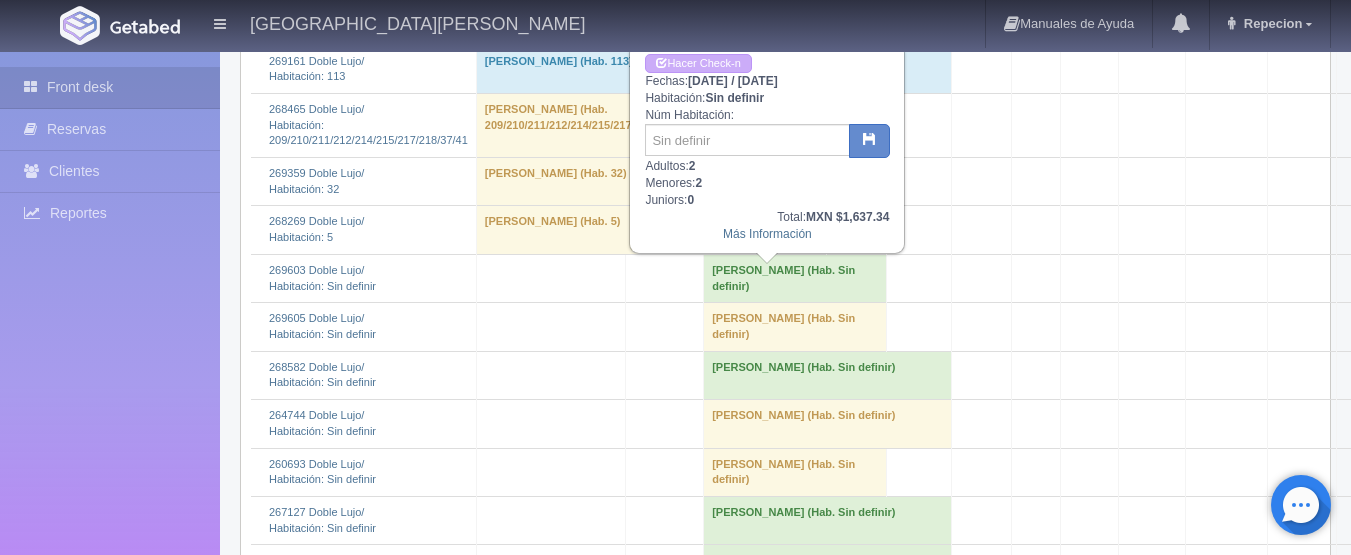 click on "[PERSON_NAME] 												(Hab. Sin definir)" at bounding box center (795, 278) 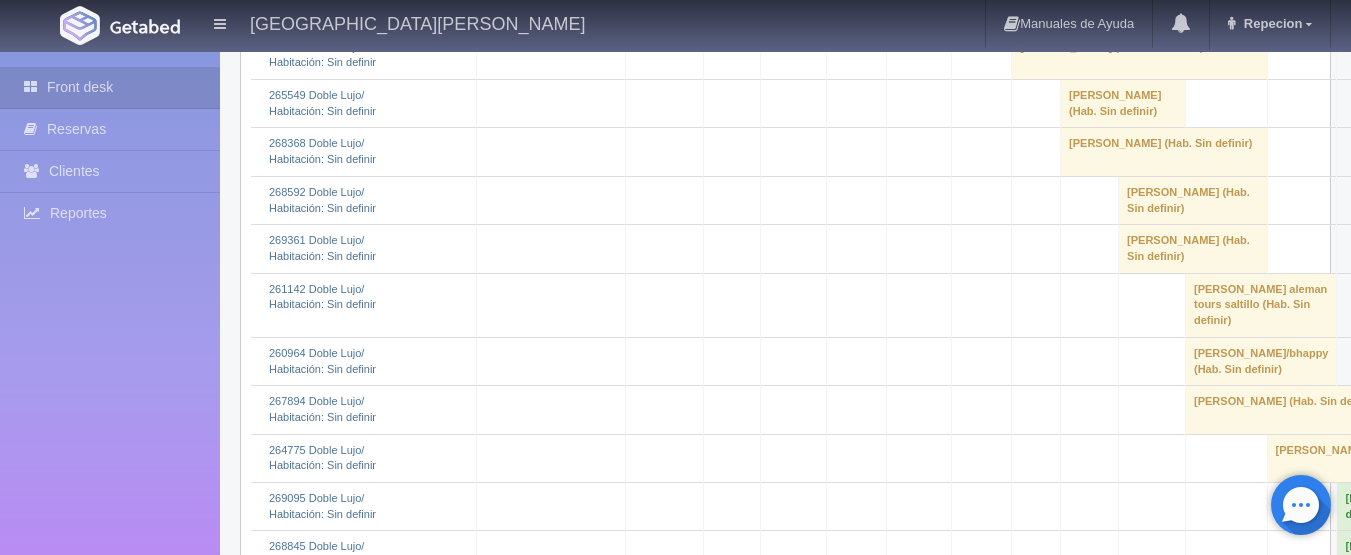 scroll, scrollTop: 2600, scrollLeft: 0, axis: vertical 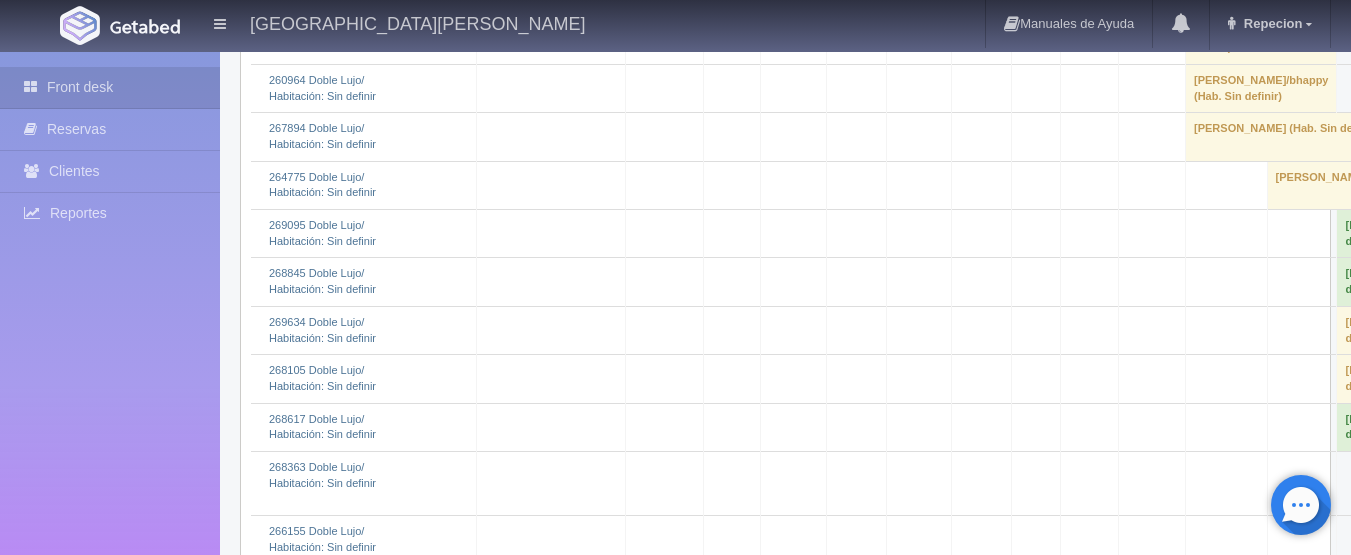 click on "salvador aleman mata aleman tours saltillo 												(Hab. Sin definir)" at bounding box center [1261, 32] 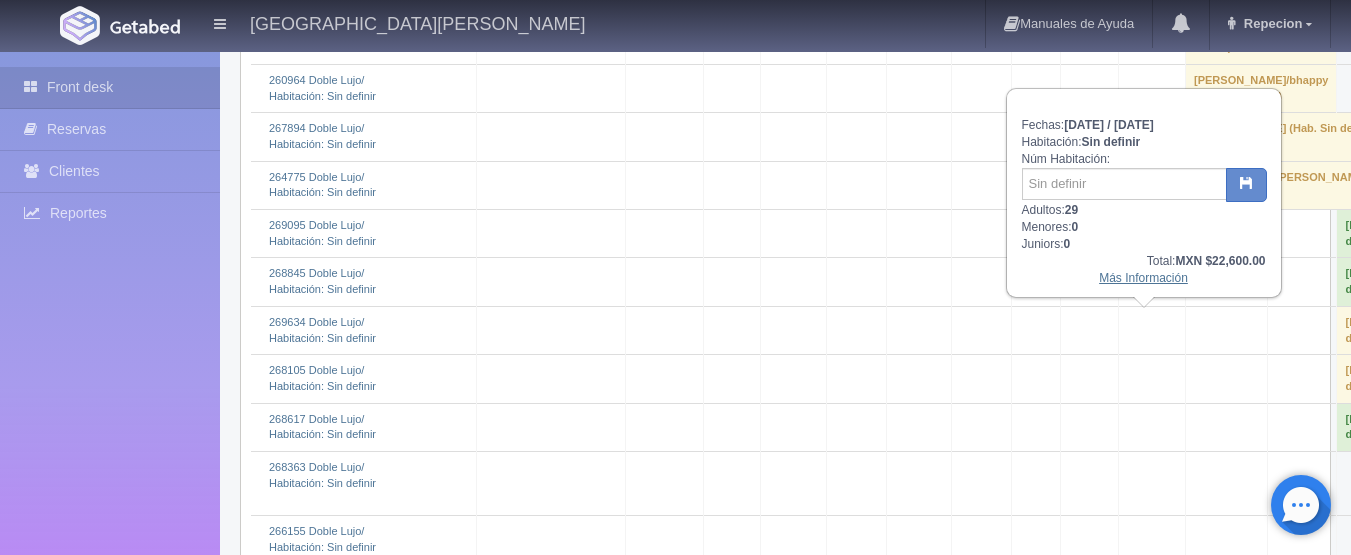 click on "Más Información" at bounding box center [1143, 278] 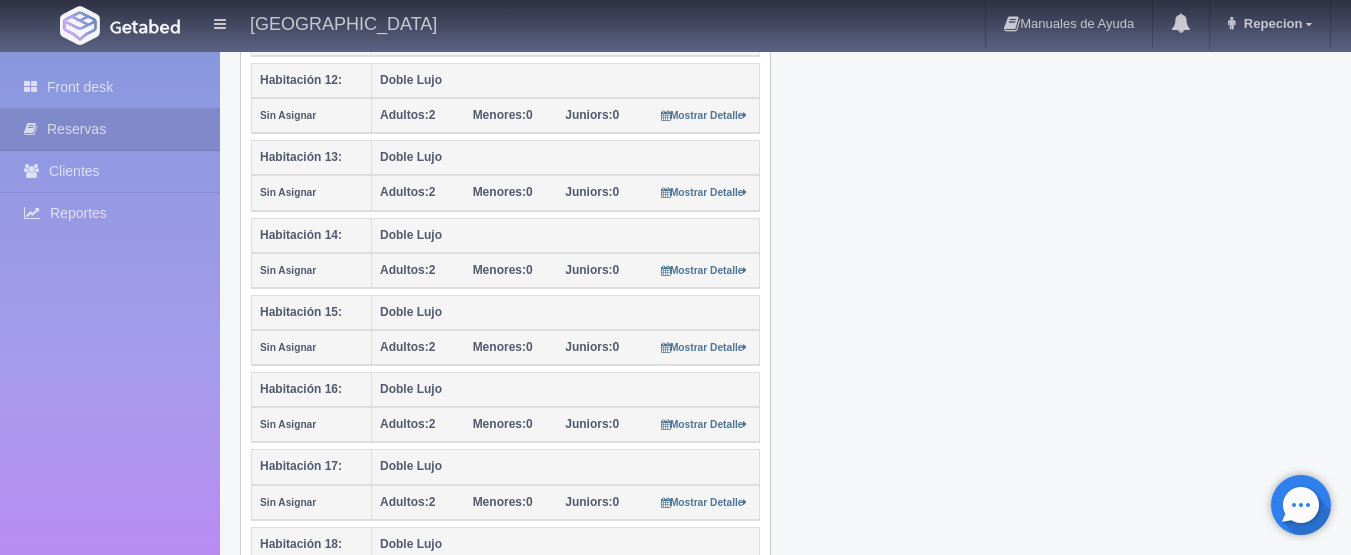 scroll, scrollTop: 1700, scrollLeft: 0, axis: vertical 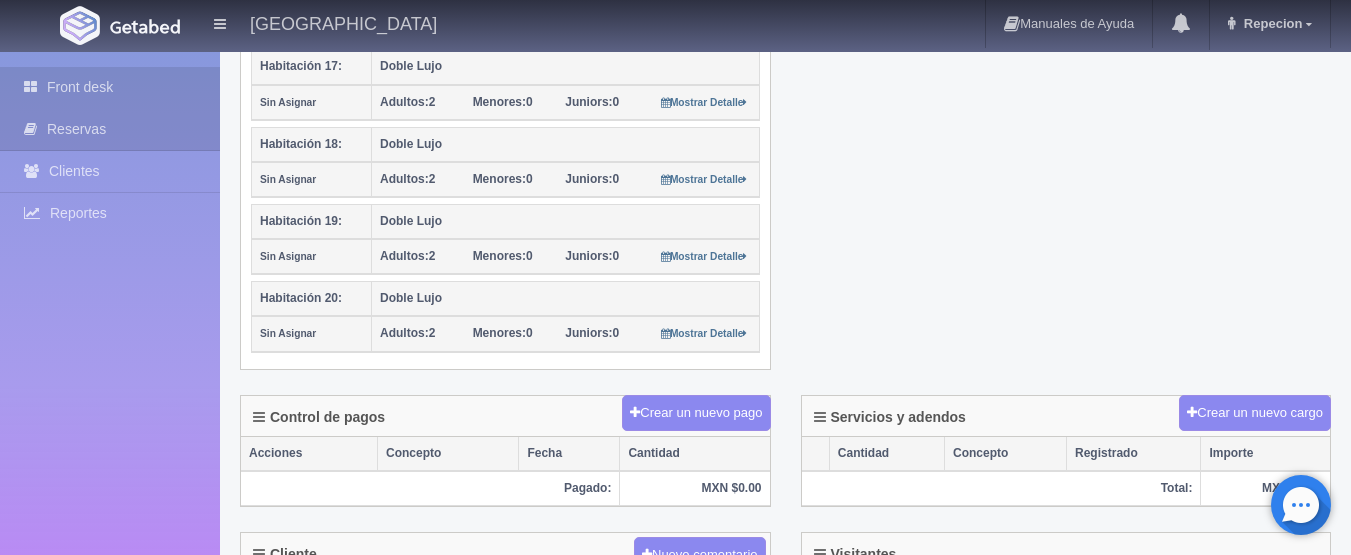 click on "Front desk" at bounding box center [110, 87] 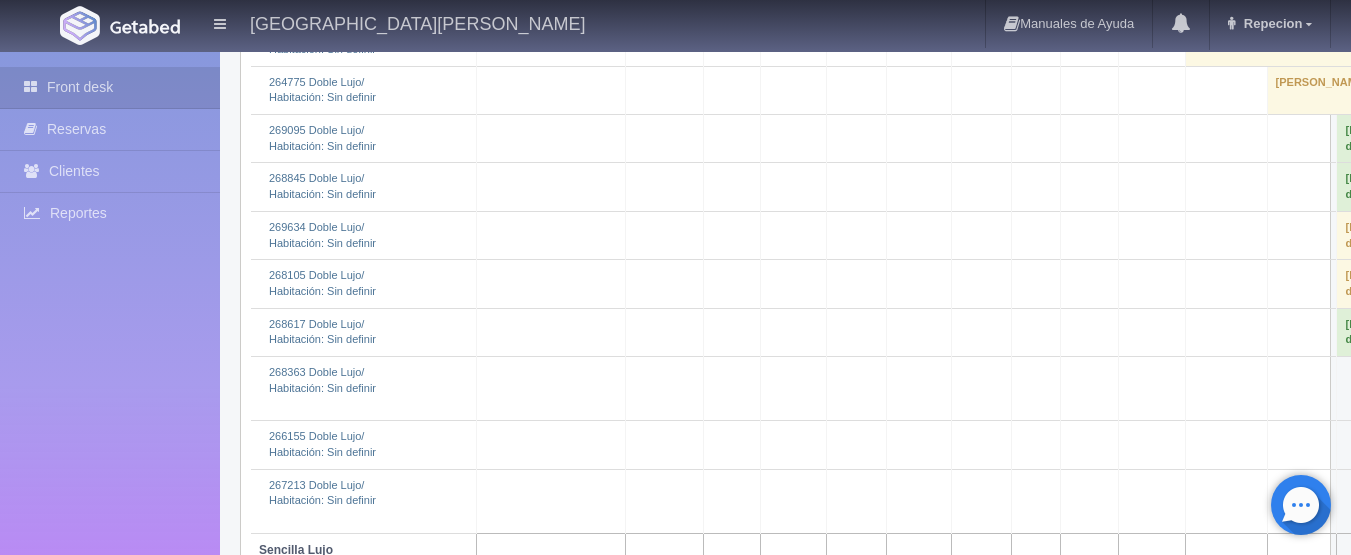 scroll, scrollTop: 2700, scrollLeft: 0, axis: vertical 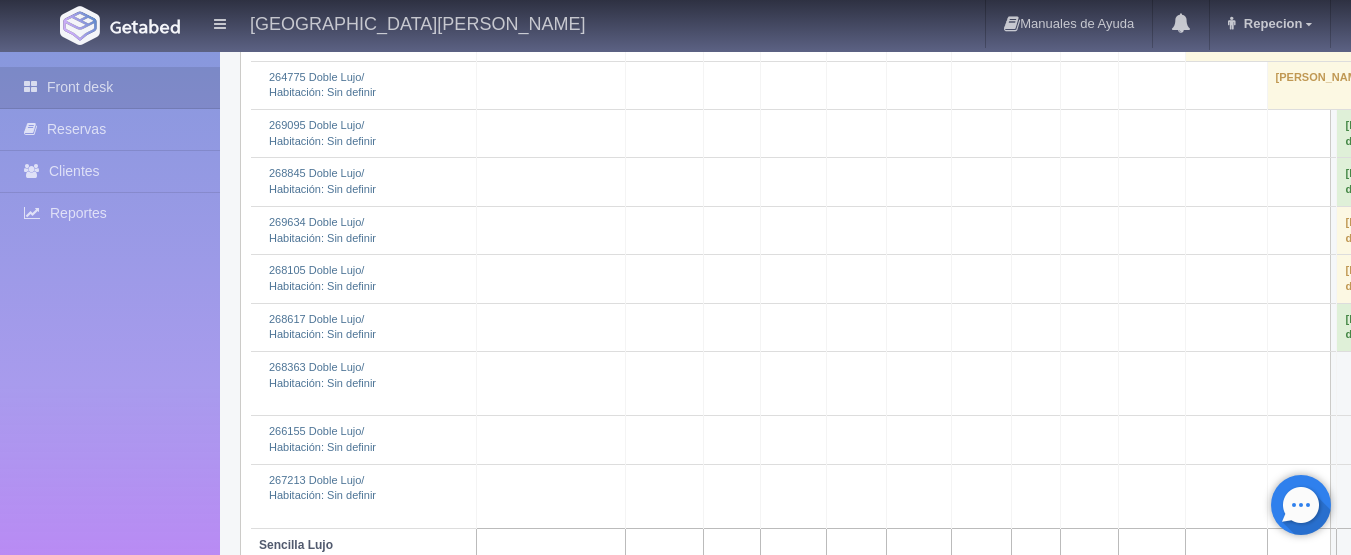 click on "[PERSON_NAME]/bhappy 												(Hab. Sin definir)" at bounding box center [1261, -12] 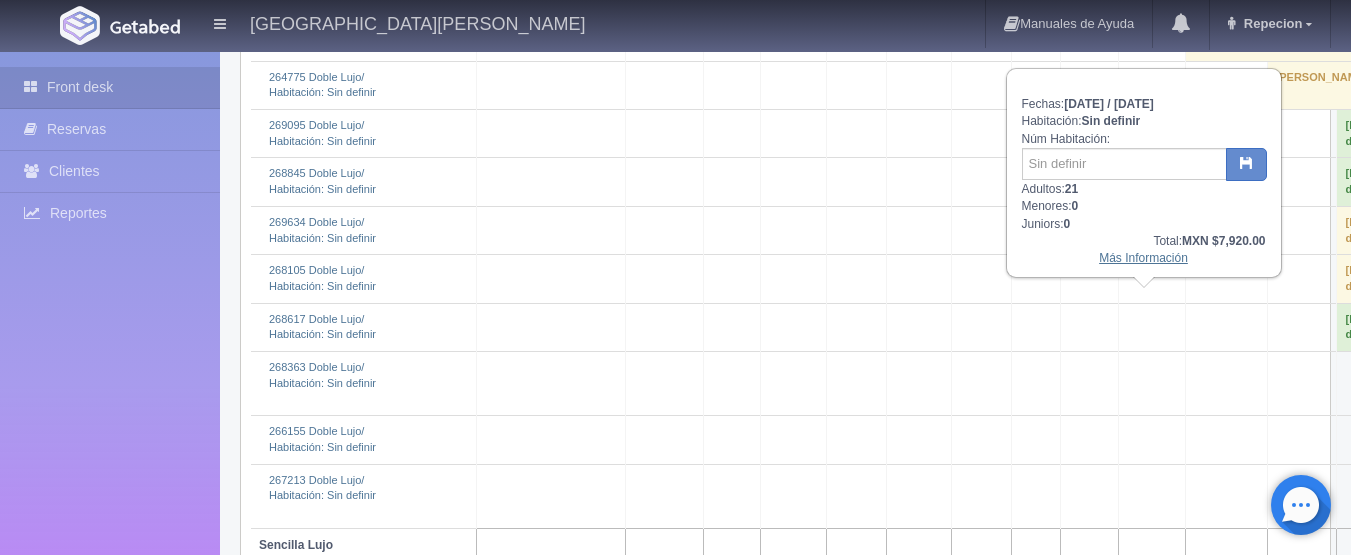 click on "Más Información" at bounding box center (1143, 258) 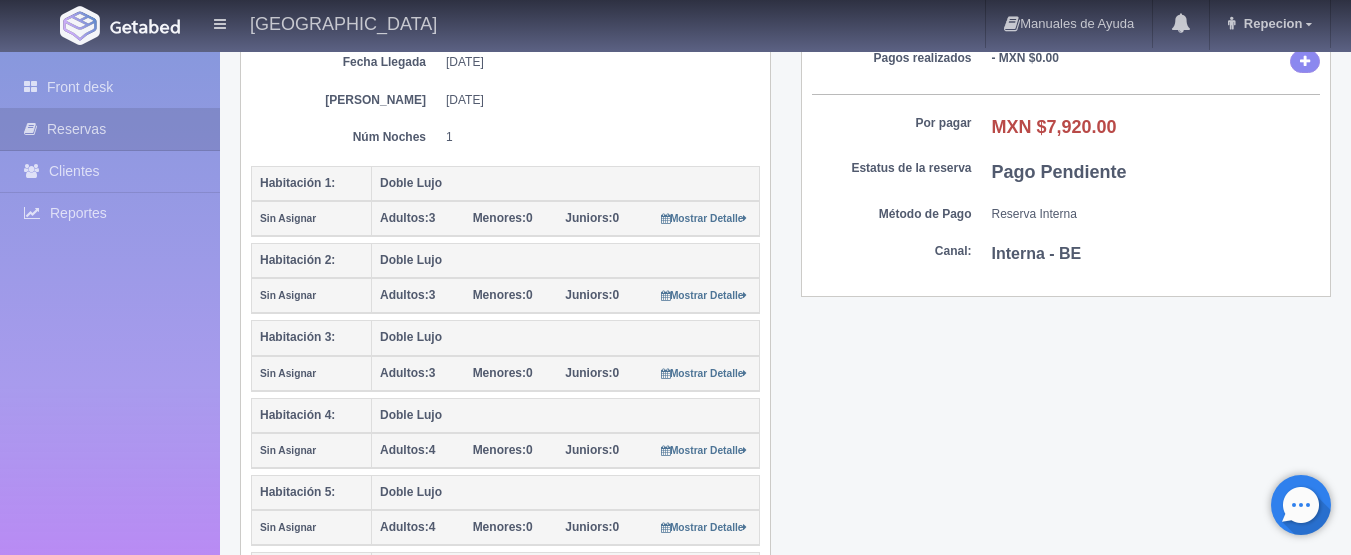scroll, scrollTop: 300, scrollLeft: 0, axis: vertical 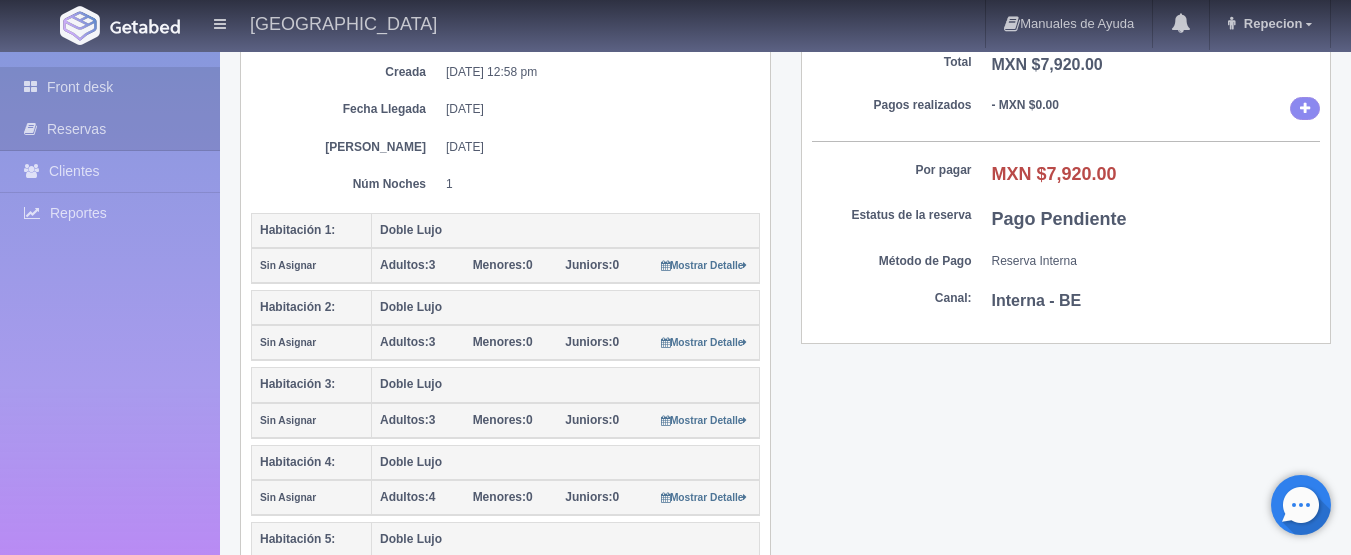 click on "Front desk" at bounding box center (110, 87) 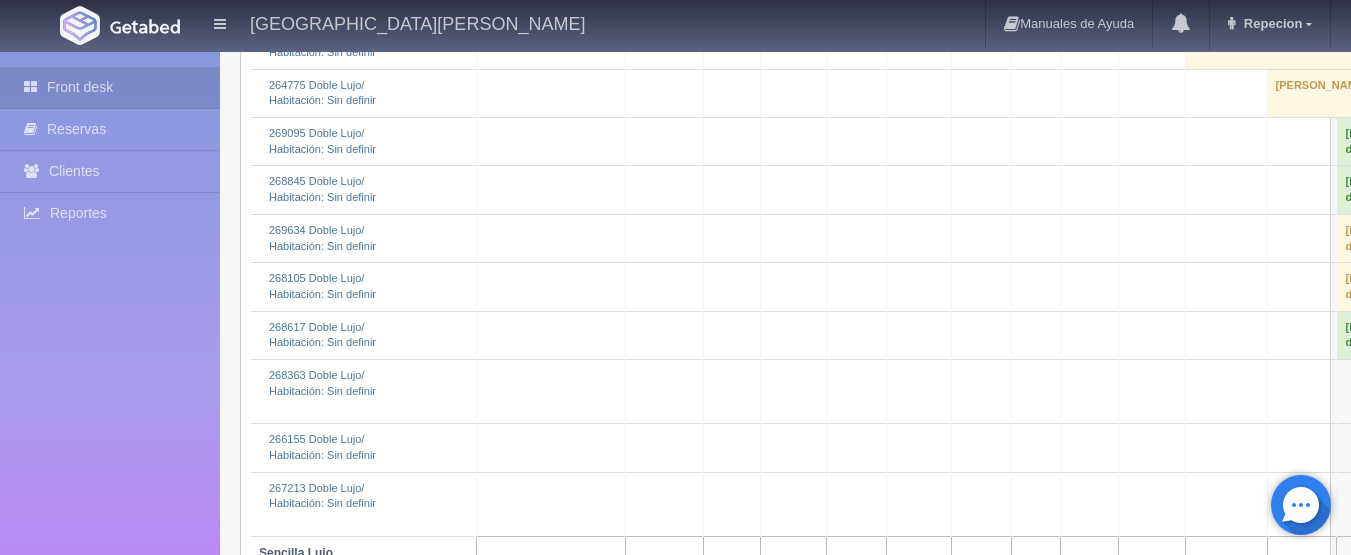 scroll, scrollTop: 2700, scrollLeft: 0, axis: vertical 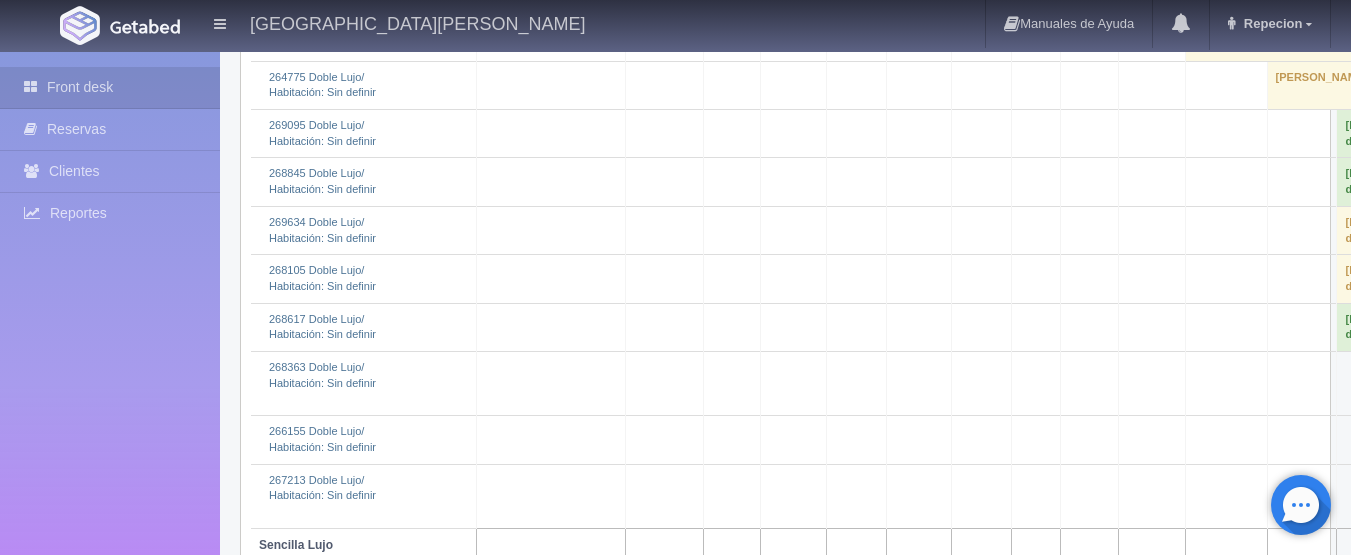 click on "SALVADOR VARELA 												(Hab. Sin definir)" at bounding box center [1357, 37] 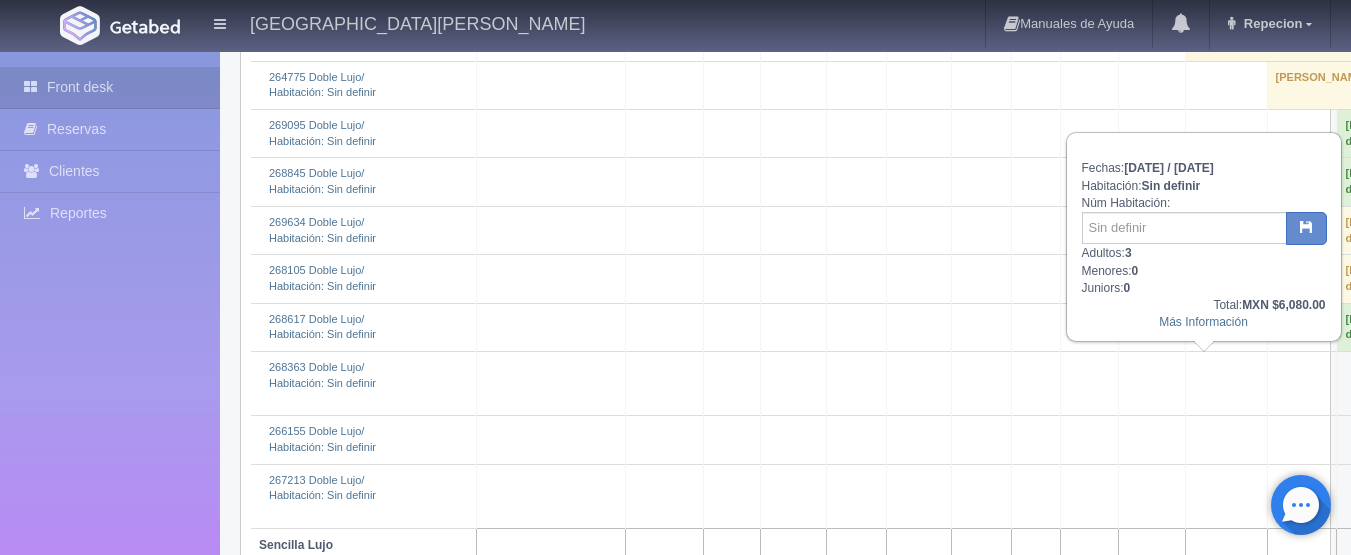 click on "SALVADOR VARELA 												(Hab. Sin definir)" at bounding box center (1357, 37) 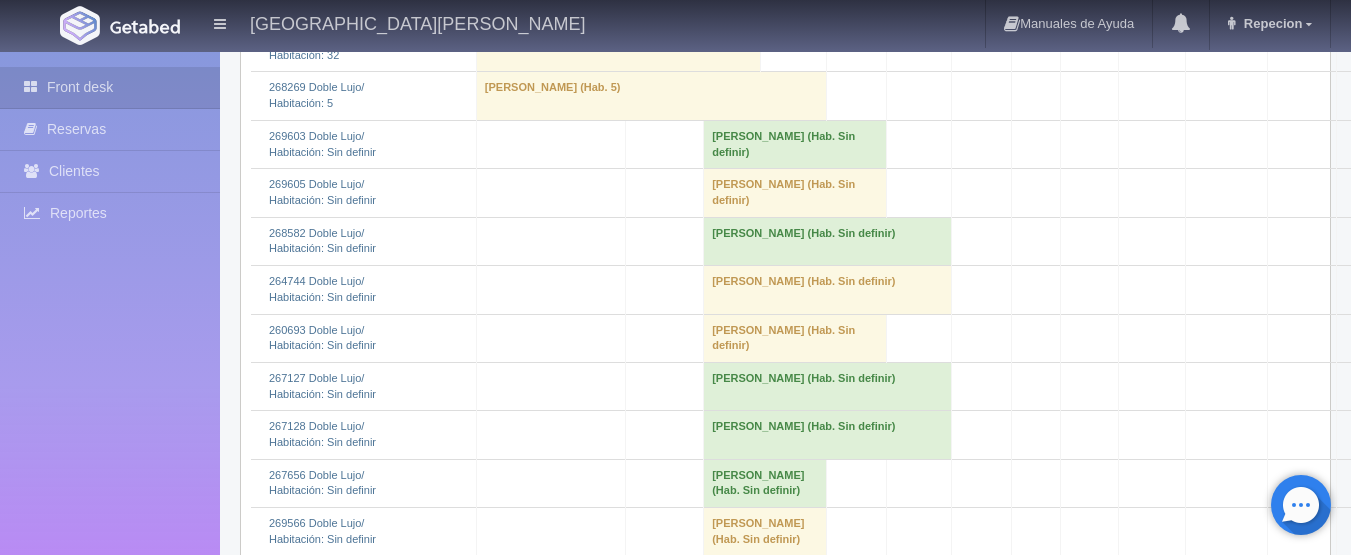 scroll, scrollTop: 800, scrollLeft: 0, axis: vertical 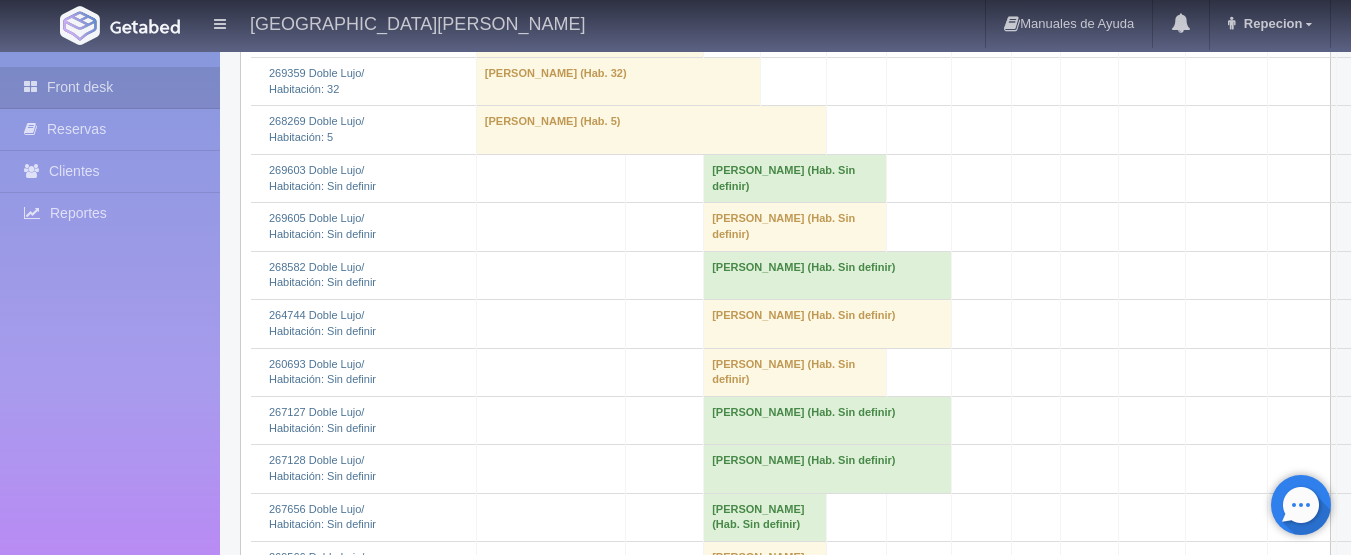 click on "[PERSON_NAME] 												(Hab. Sin definir)" at bounding box center [795, 178] 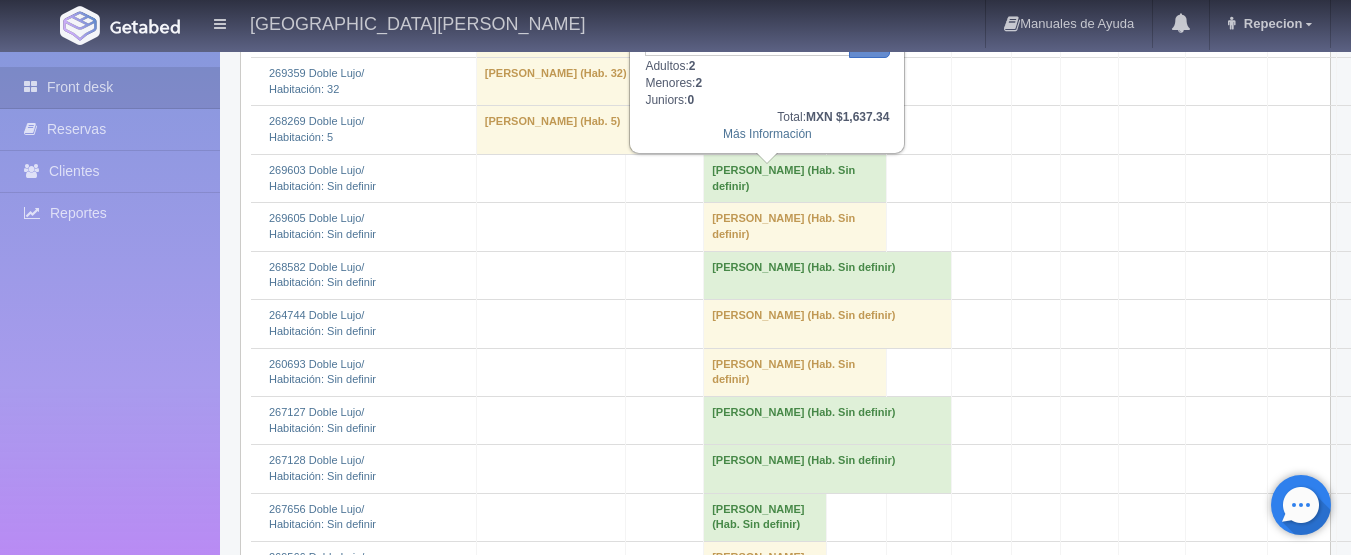 click on "[PERSON_NAME] 												(Hab. Sin definir)" at bounding box center (795, 178) 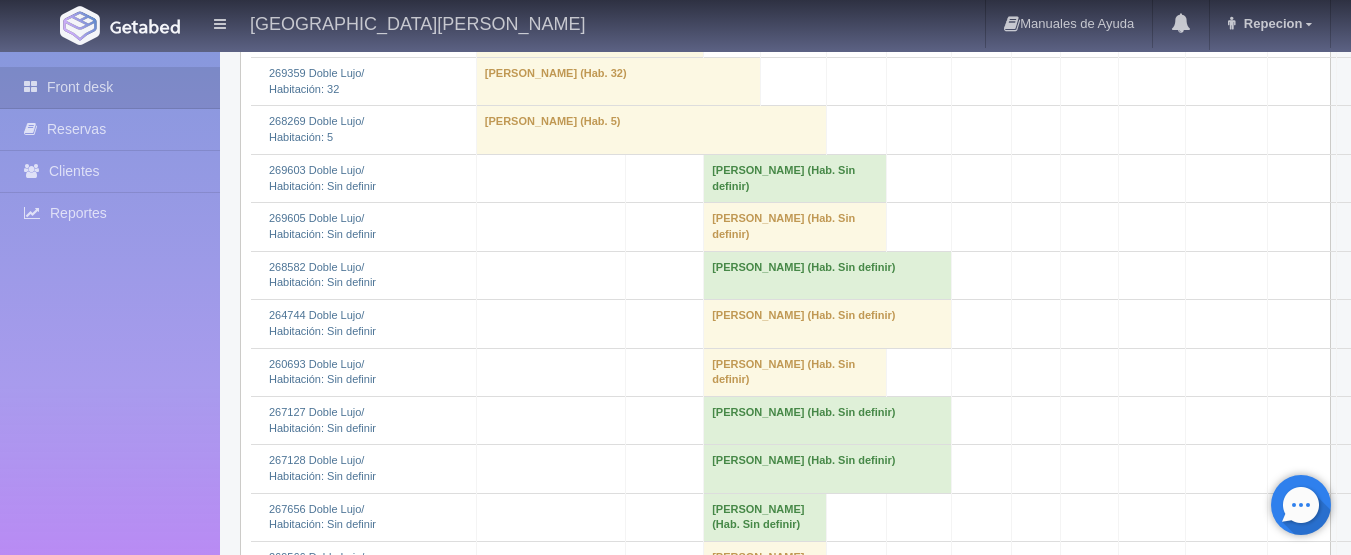 click on "[PERSON_NAME] 												(Hab. Sin definir)" at bounding box center (795, 227) 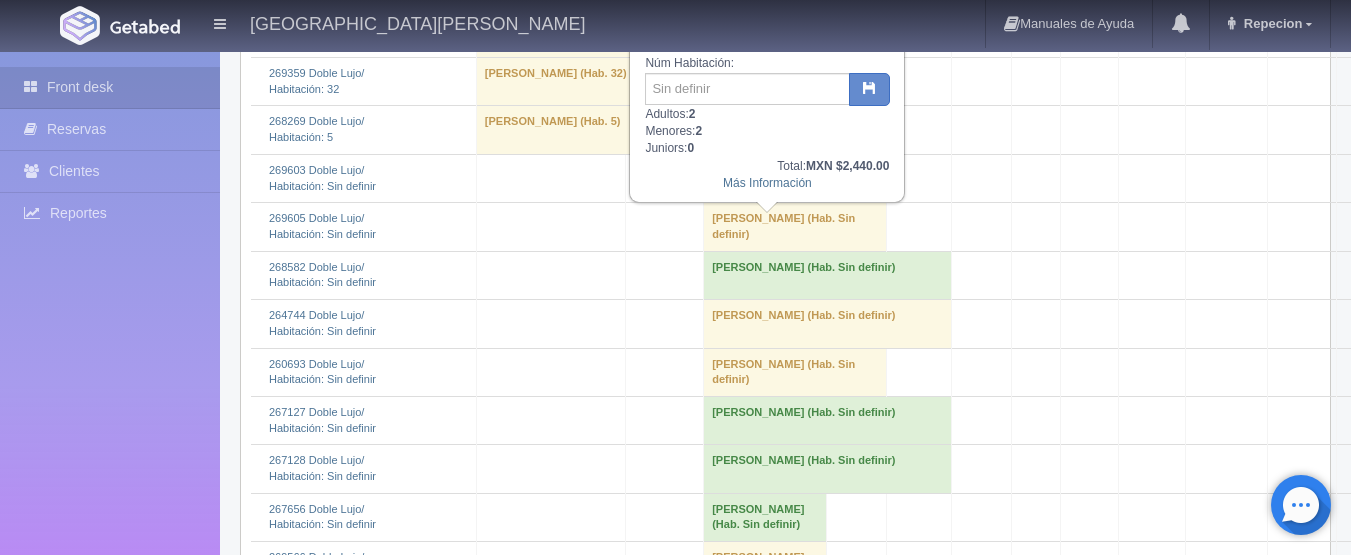click on "[PERSON_NAME] 												(Hab. Sin definir)" at bounding box center (795, 227) 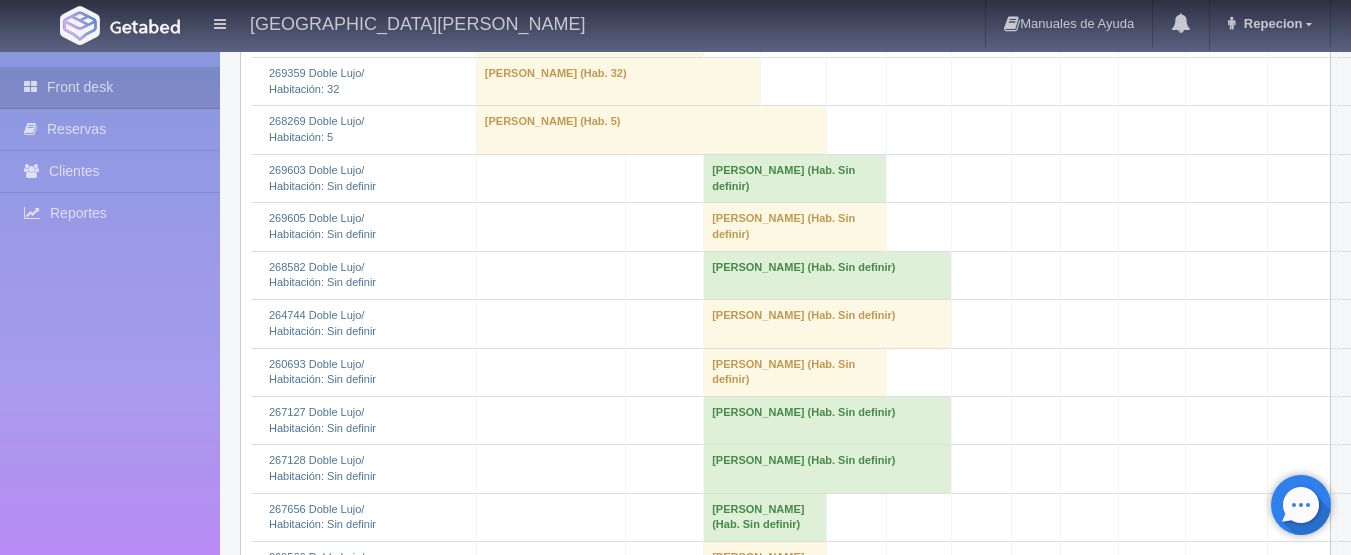 click on "Alejandrina Espinoza 												(Hab. Sin definir)" at bounding box center [828, 275] 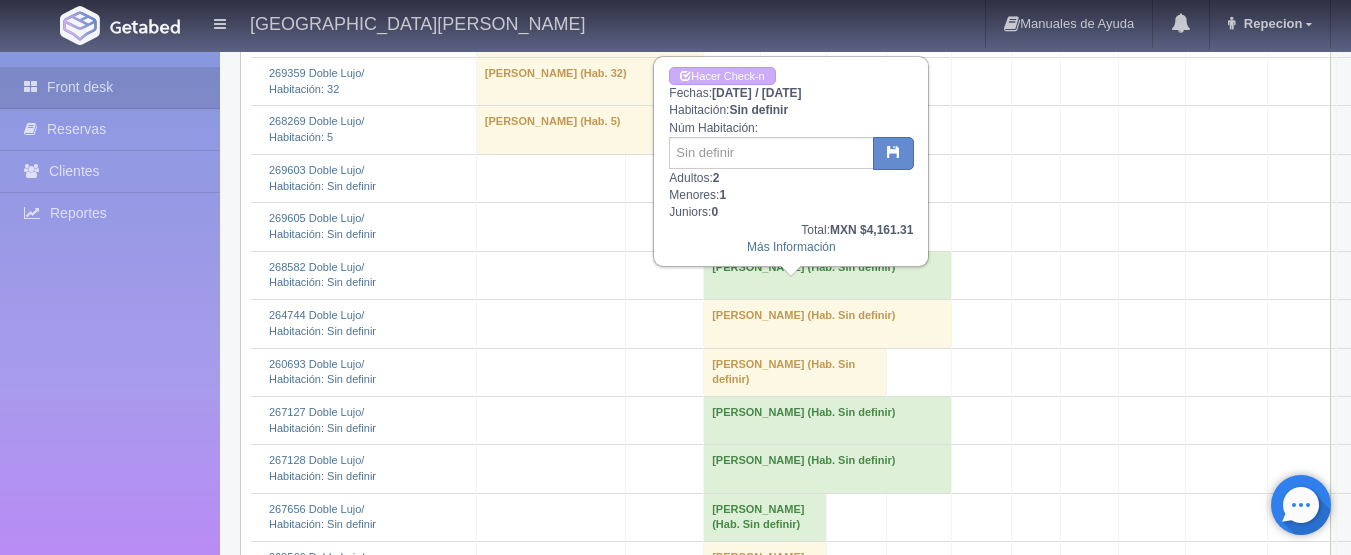 click on "Alejandrina Espinoza 												(Hab. Sin definir)" at bounding box center (828, 275) 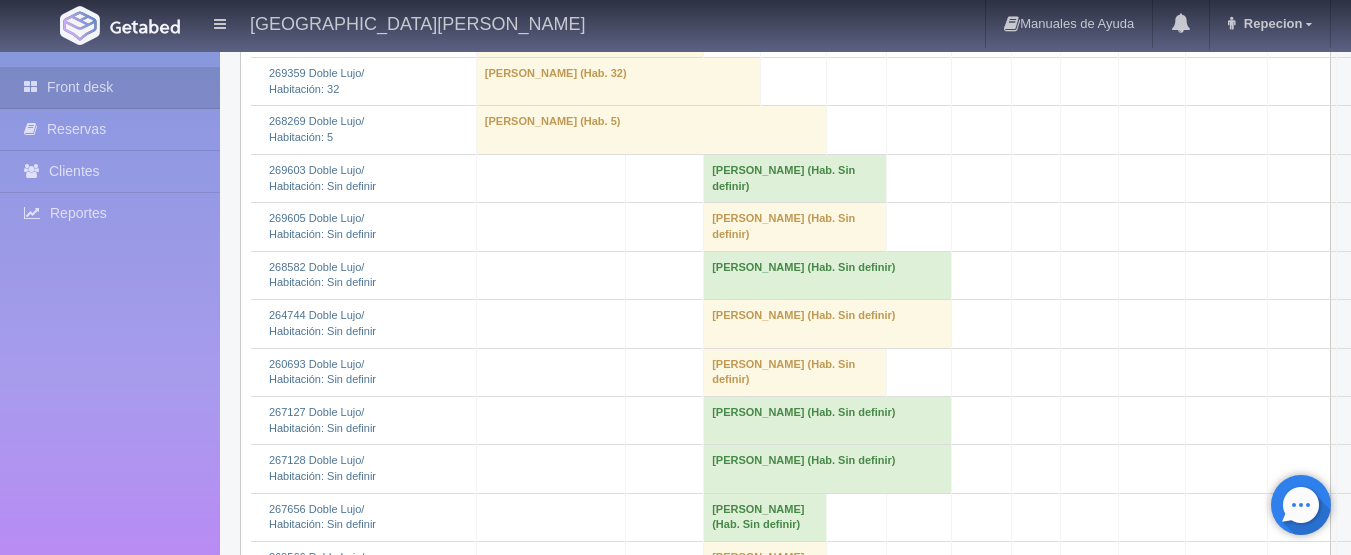 click on "ABEL GONZALEZ 												(Hab. Sin definir)" at bounding box center [828, 324] 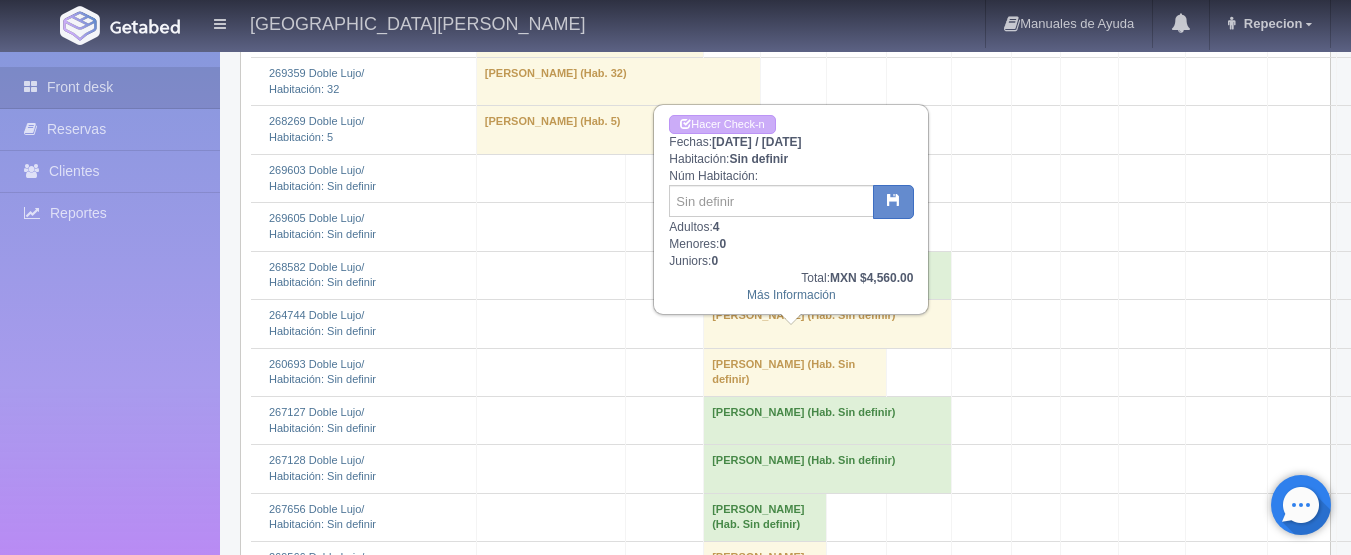click on "ABEL GONZALEZ 												(Hab. Sin definir)" at bounding box center [828, 324] 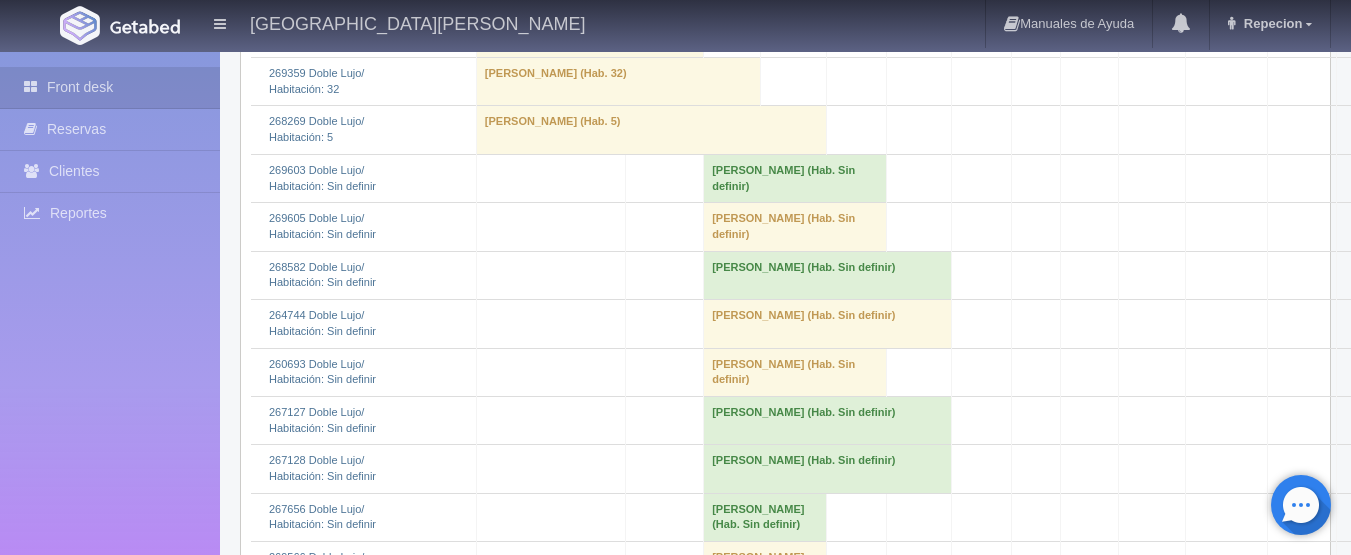 click on "leticia quiñones 												(Hab. Sin definir)" at bounding box center (795, 372) 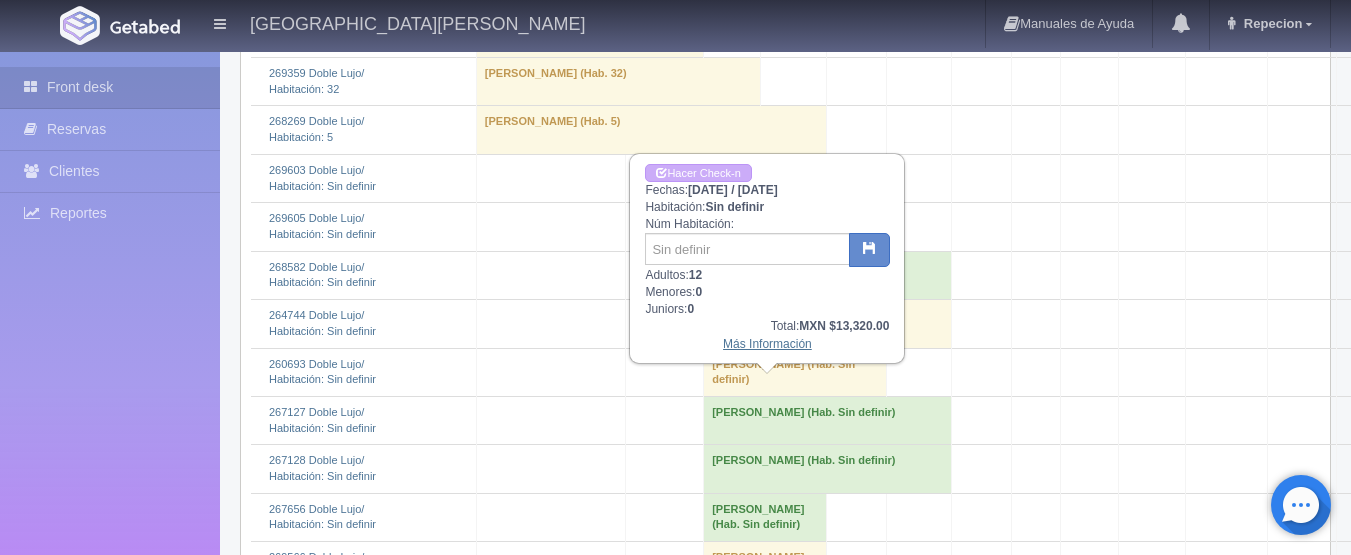 click on "Más Información" at bounding box center [767, 344] 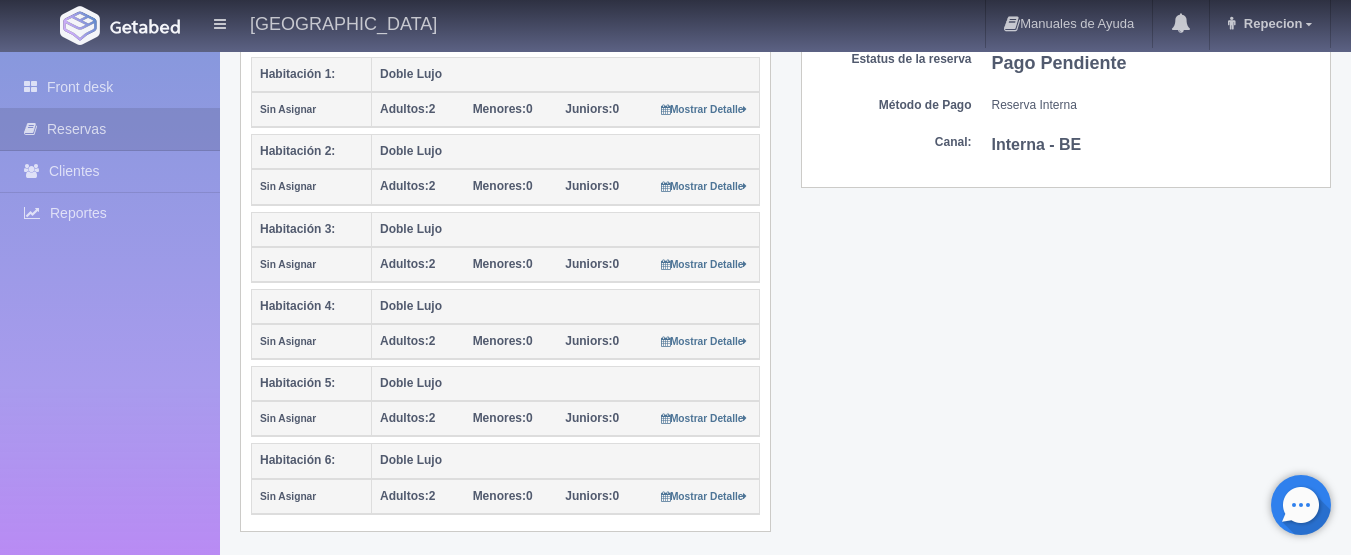 scroll, scrollTop: 500, scrollLeft: 0, axis: vertical 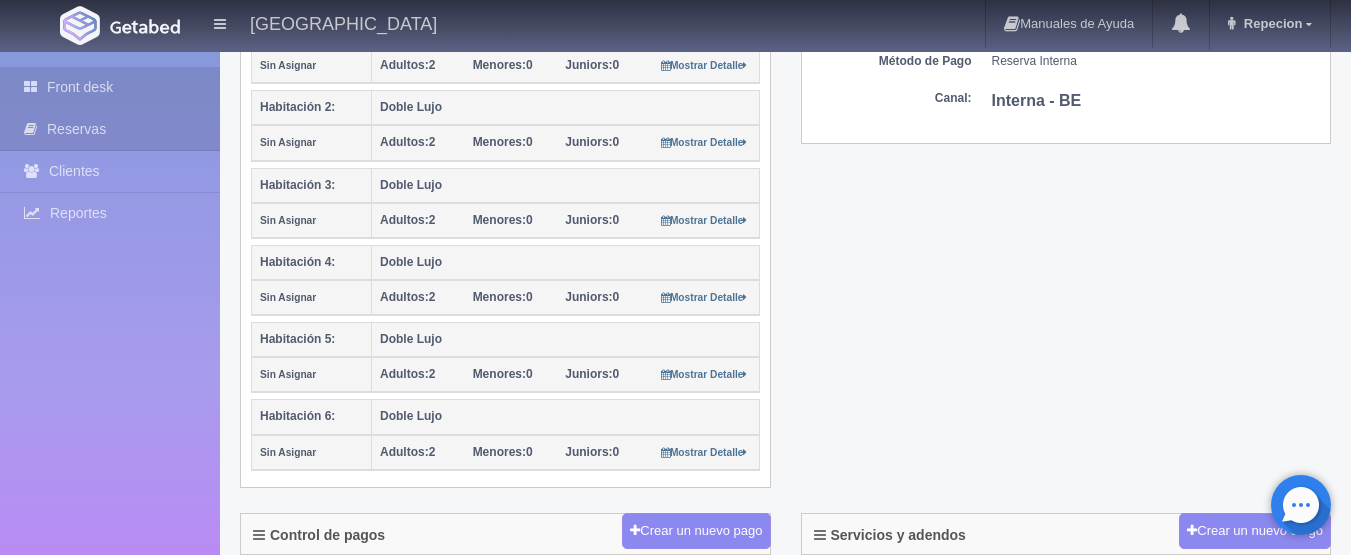 click on "Front desk" at bounding box center (110, 87) 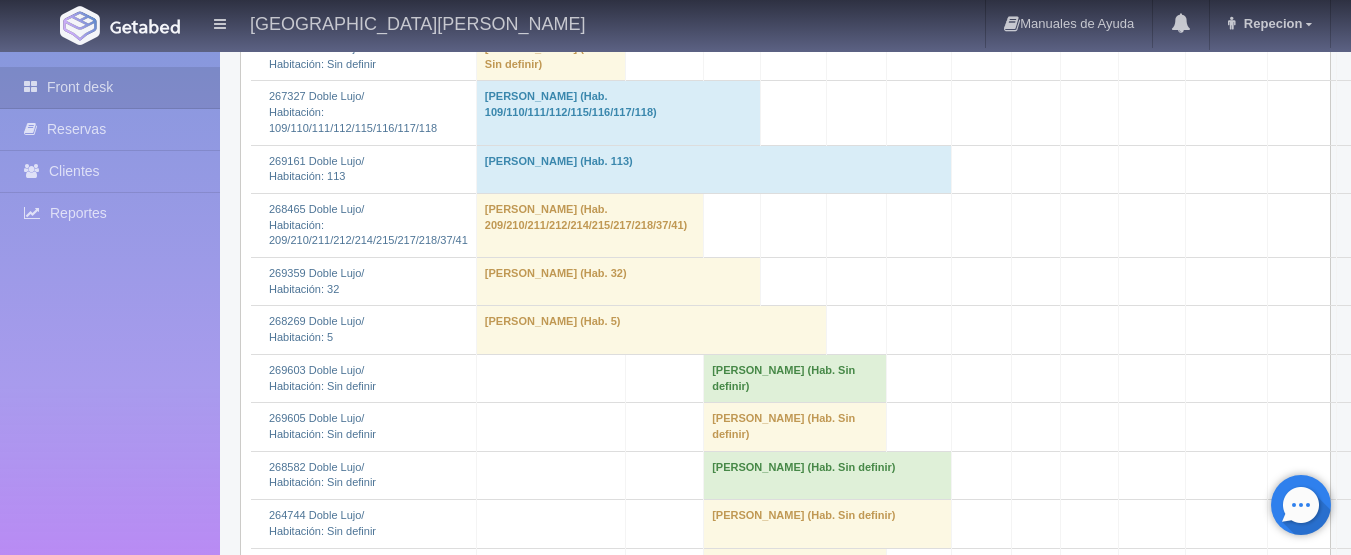 scroll, scrollTop: 700, scrollLeft: 0, axis: vertical 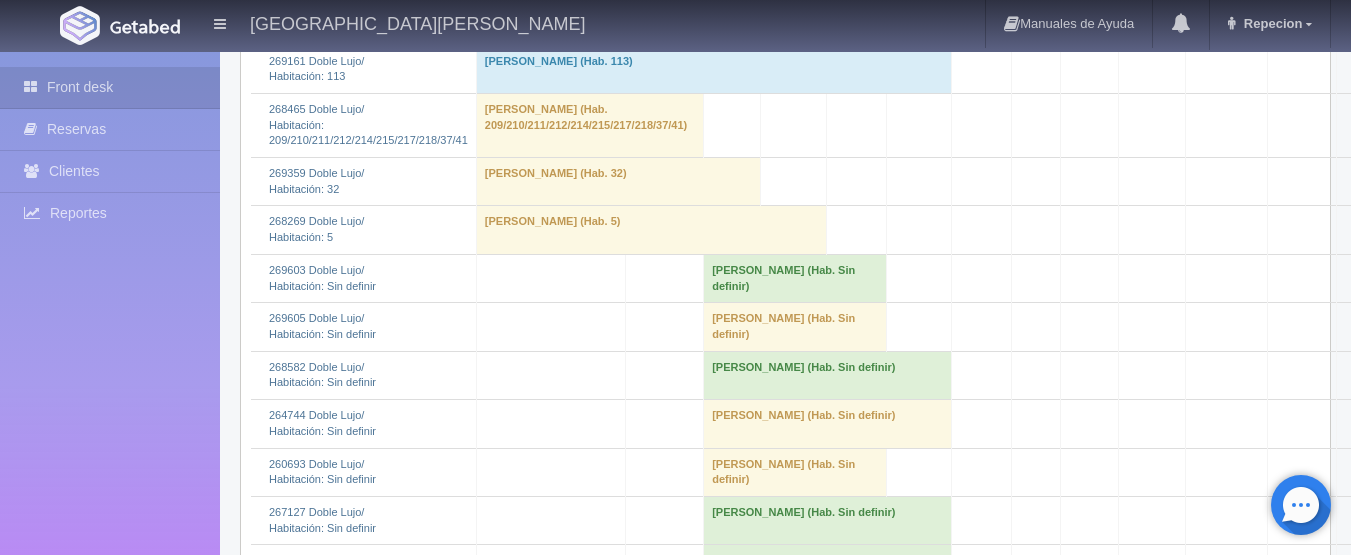 click on "[PERSON_NAME] 												(Hab. Sin definir)" at bounding box center (795, 278) 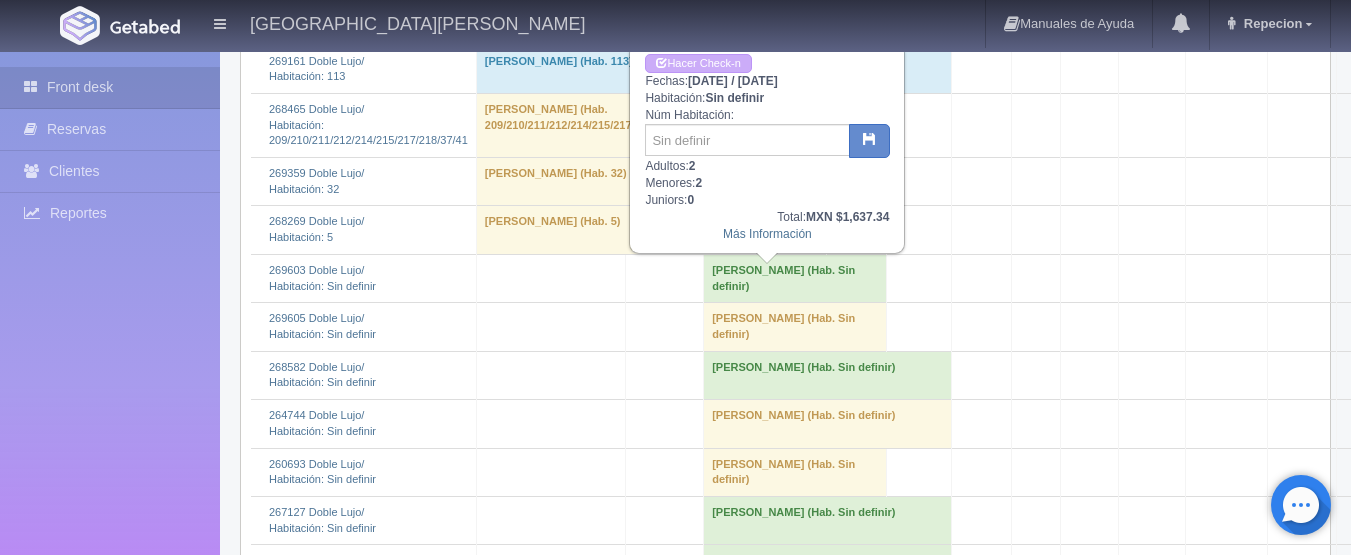 click on "[PERSON_NAME] 												(Hab. Sin definir)" at bounding box center (795, 278) 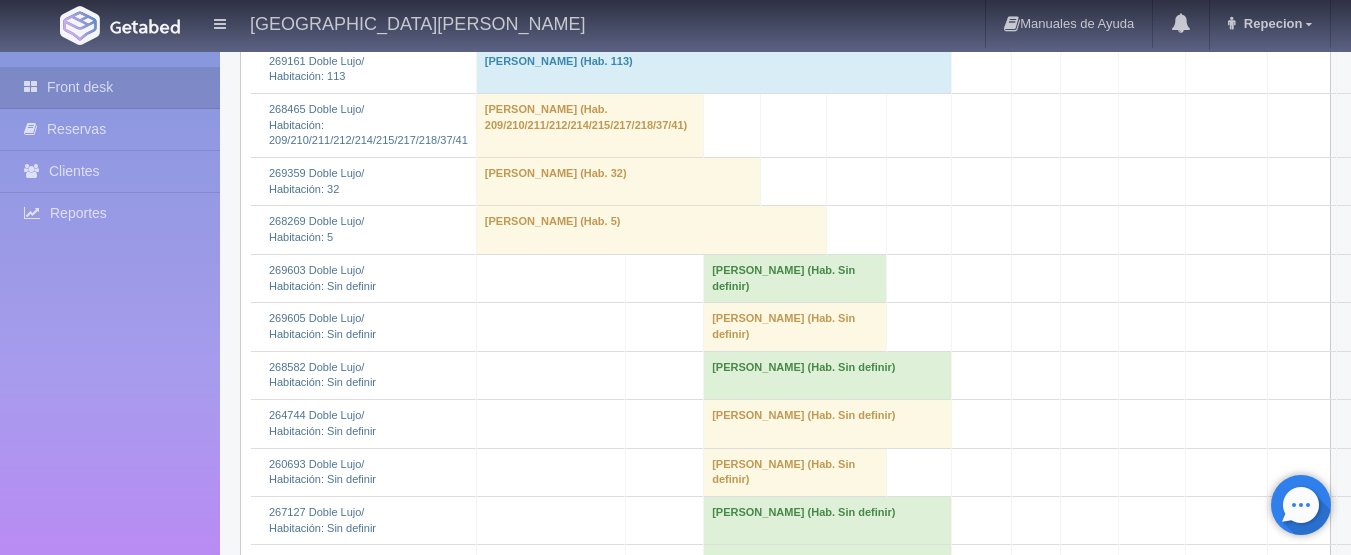 click on "[PERSON_NAME] 												(Hab. Sin definir)" at bounding box center [795, 327] 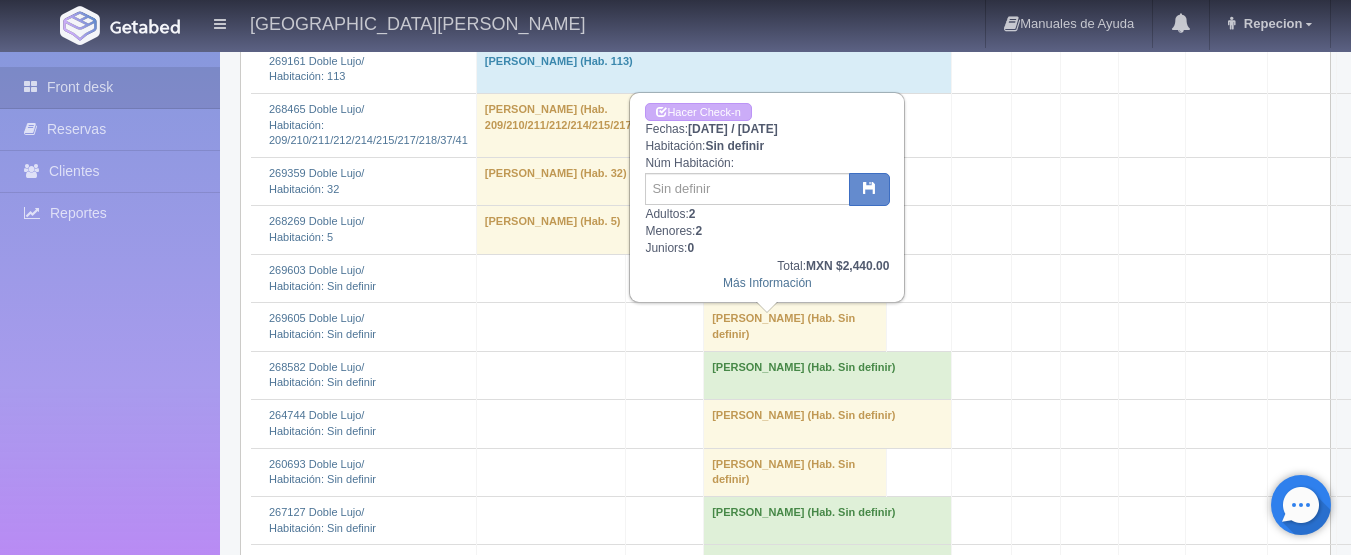 click on "[PERSON_NAME] 												(Hab. Sin definir)" at bounding box center [795, 327] 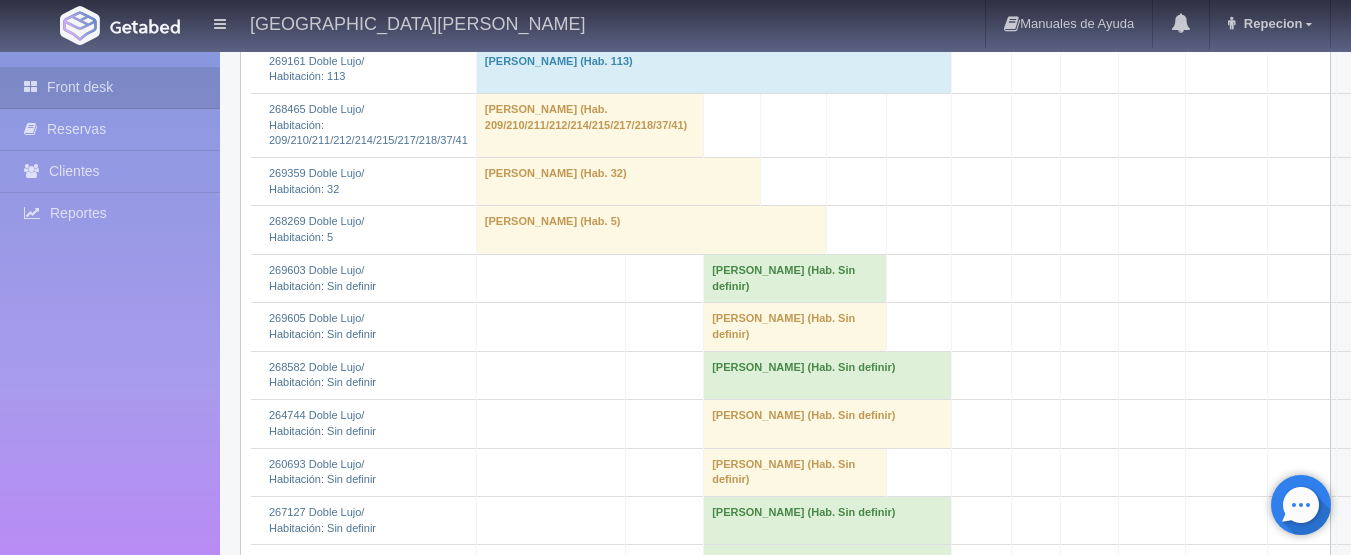 click on "Alejandrina Espinoza 												(Hab. Sin definir)" at bounding box center [828, 375] 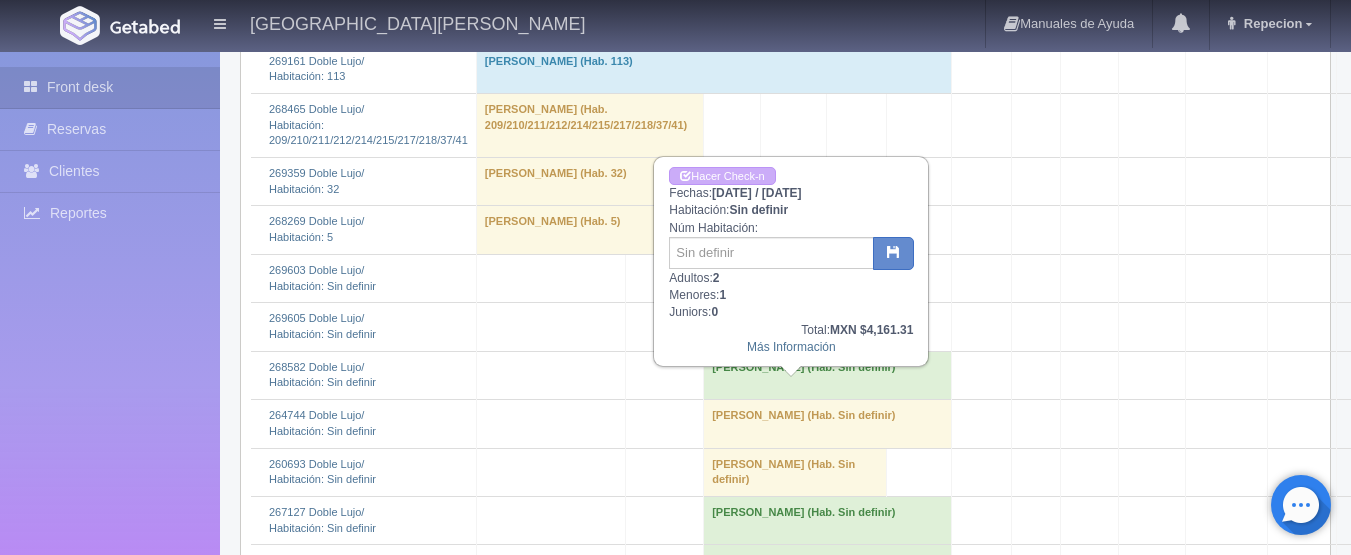 click on "Alejandrina Espinoza 												(Hab. Sin definir)" at bounding box center (828, 375) 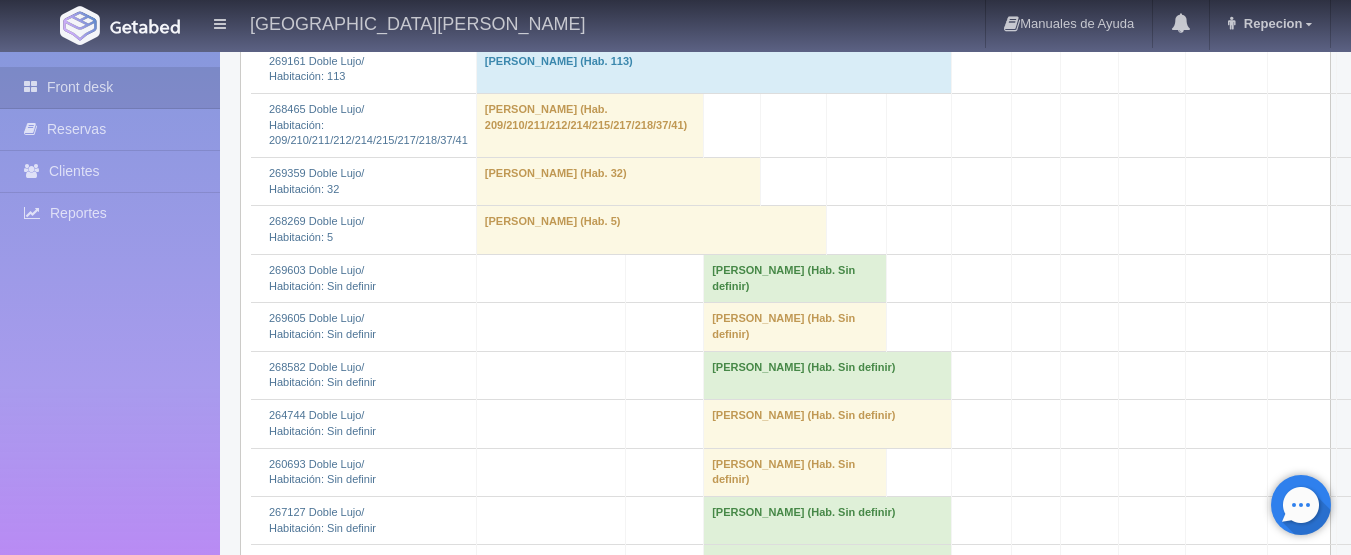 click on "Alejandrina Espinoza 												(Hab. Sin definir)" at bounding box center (828, 375) 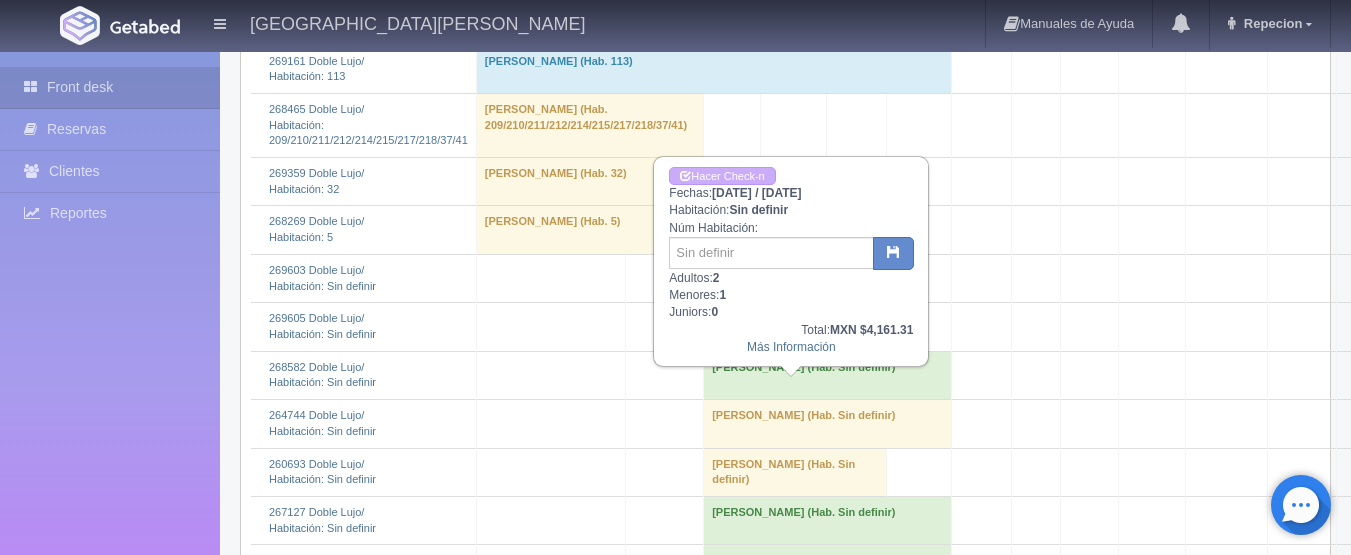 click on "Alejandrina Espinoza 												(Hab. Sin definir)" at bounding box center [828, 375] 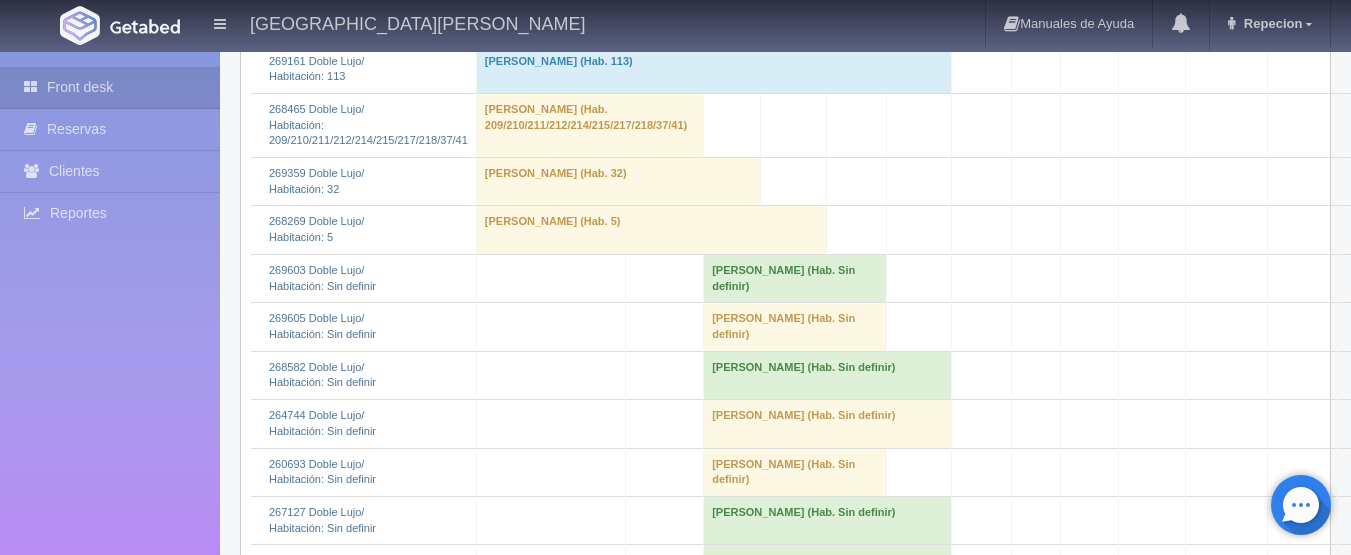 click on "Alejandrina Espinoza 												(Hab. Sin definir)" at bounding box center (828, 375) 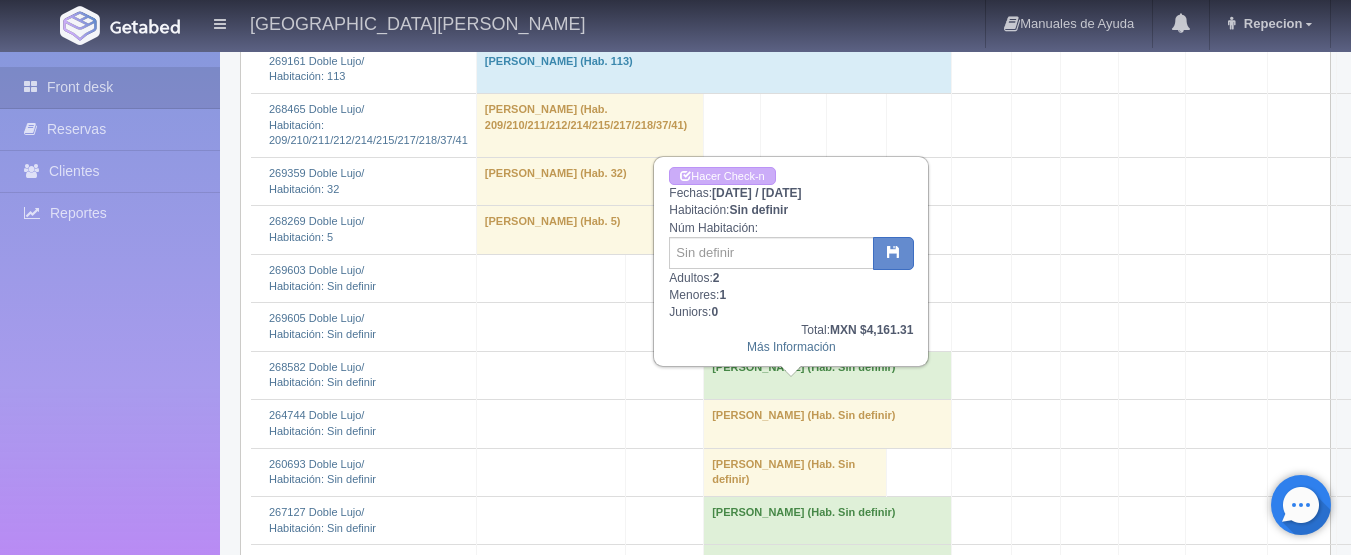 click on "Alejandrina Espinoza 												(Hab. Sin definir)" at bounding box center (828, 375) 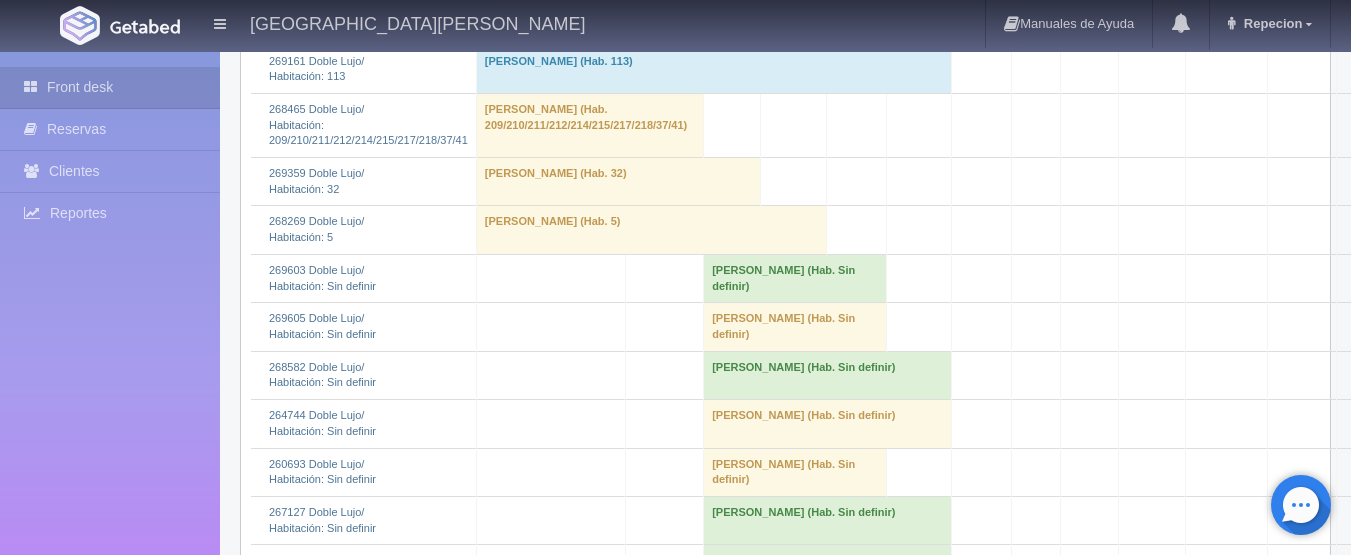 click on "ABEL GONZALEZ 												(Hab. Sin definir)" at bounding box center (828, 424) 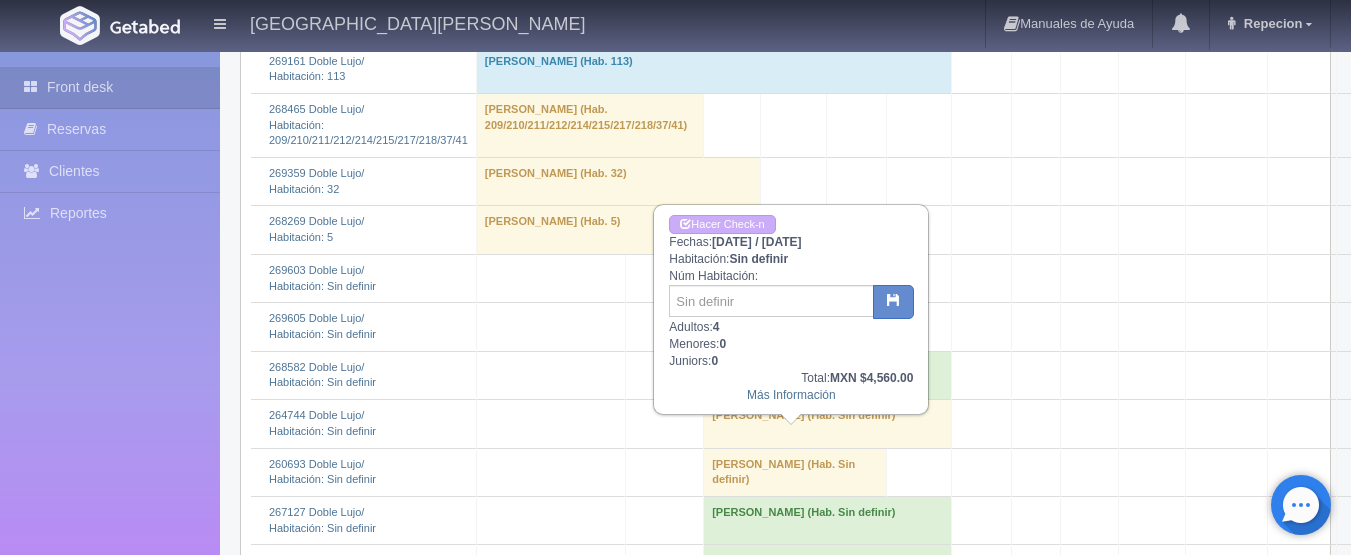click on "ABEL GONZALEZ 												(Hab. Sin definir)" at bounding box center [828, 424] 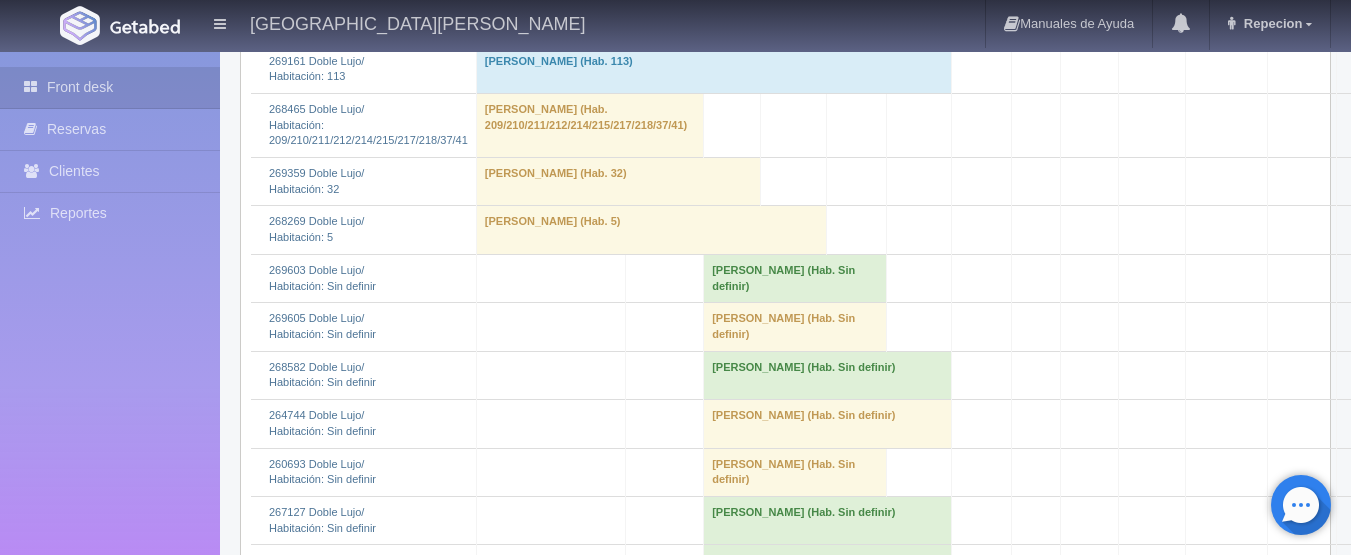 click on "leticia quiñones 												(Hab. Sin definir)" at bounding box center (795, 472) 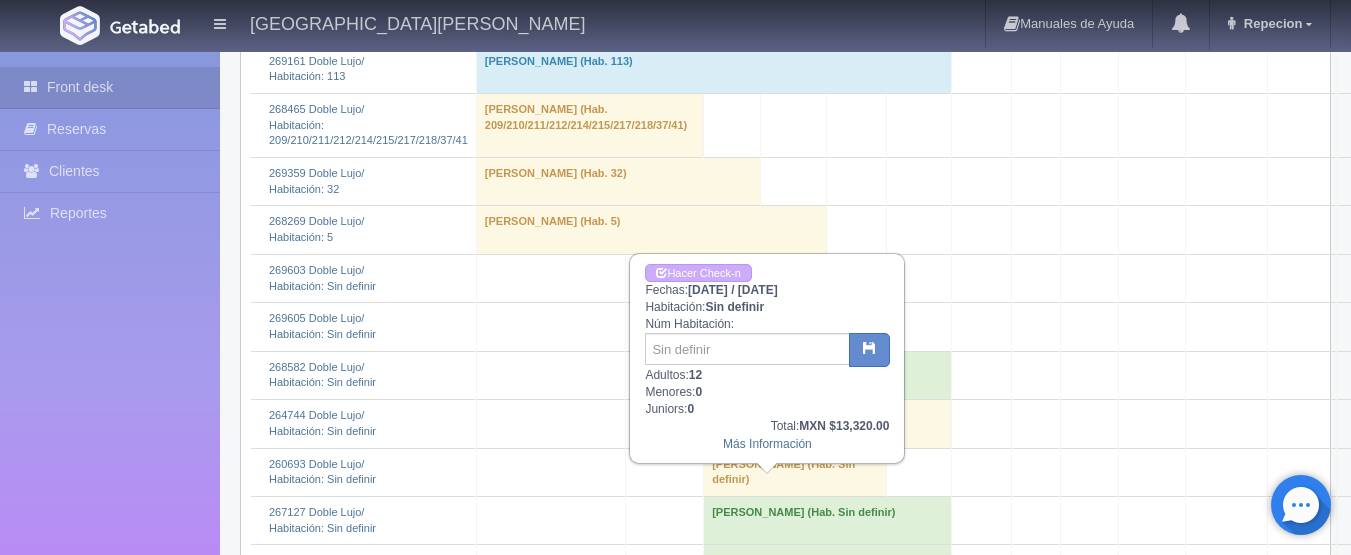 click on "[PERSON_NAME] 												(Hab. Sin definir)" at bounding box center [795, 472] 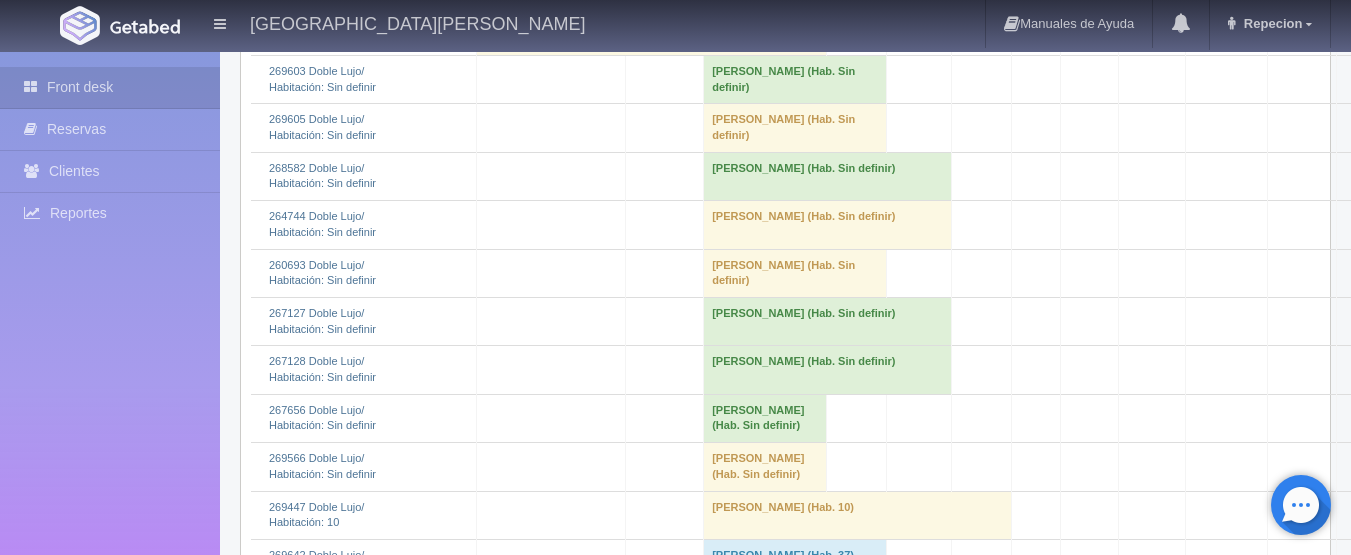 scroll, scrollTop: 900, scrollLeft: 0, axis: vertical 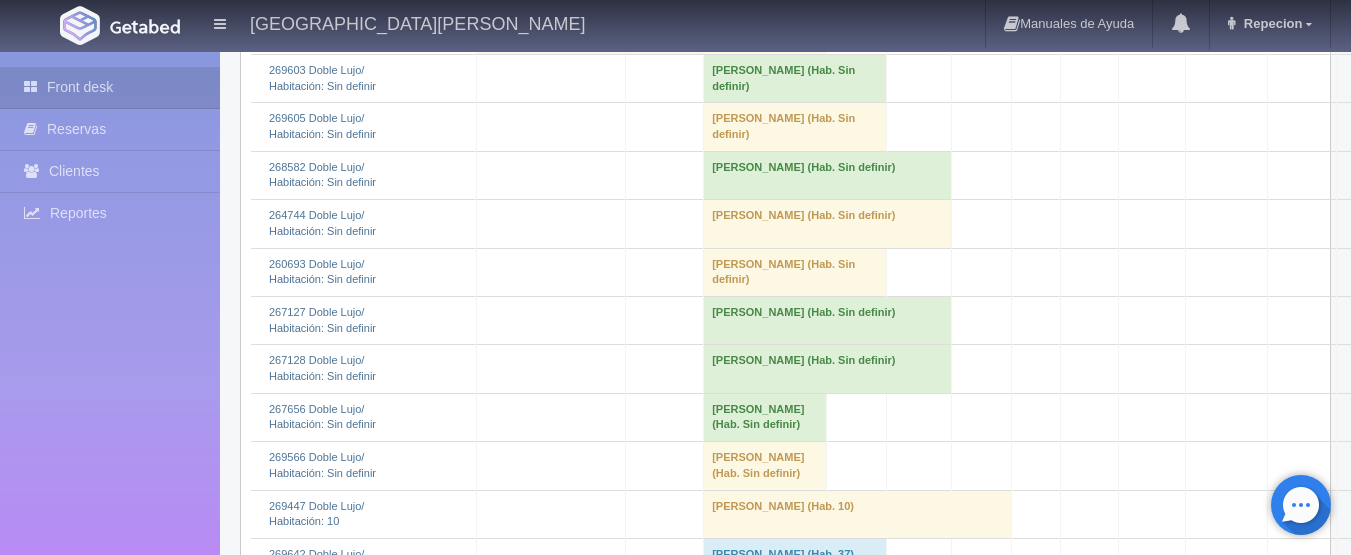 click on "[PERSON_NAME] 												(Hab. Sin definir)" at bounding box center [828, 320] 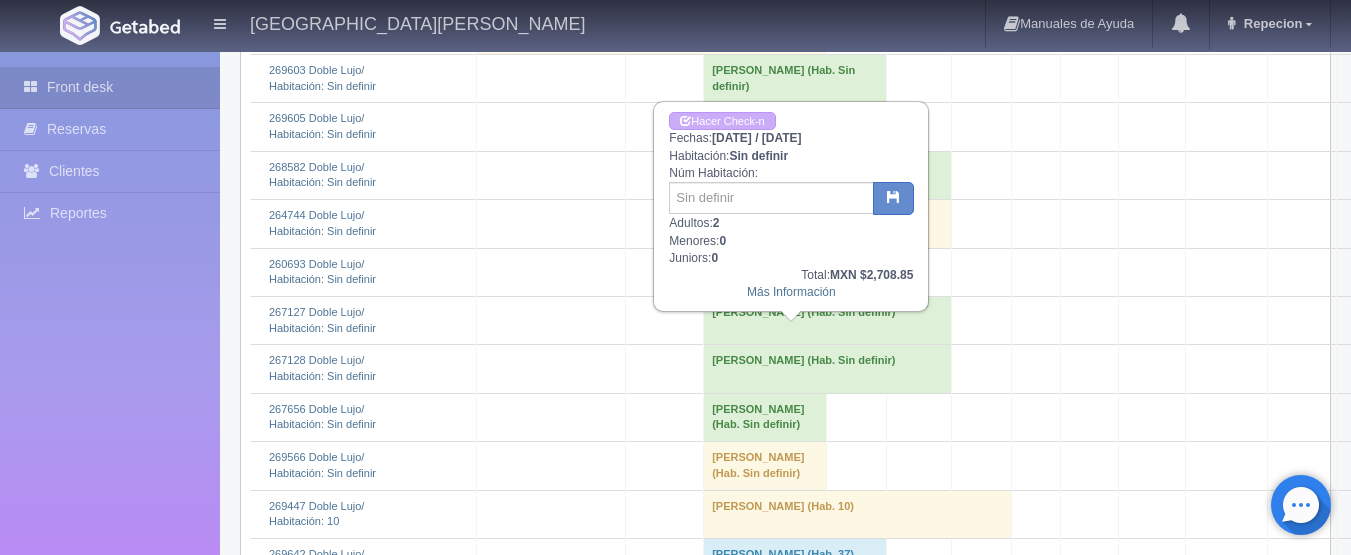 click on "[PERSON_NAME] 												(Hab. Sin definir)" at bounding box center [828, 320] 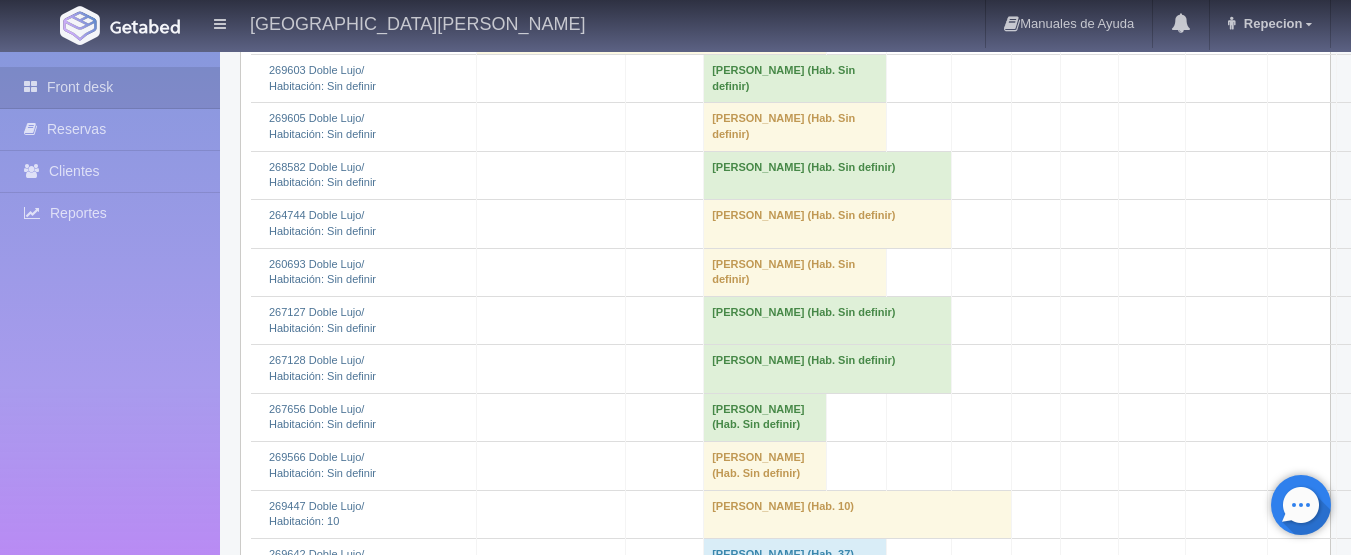 click on "[PERSON_NAME] 												(Hab. Sin definir)" at bounding box center [828, 369] 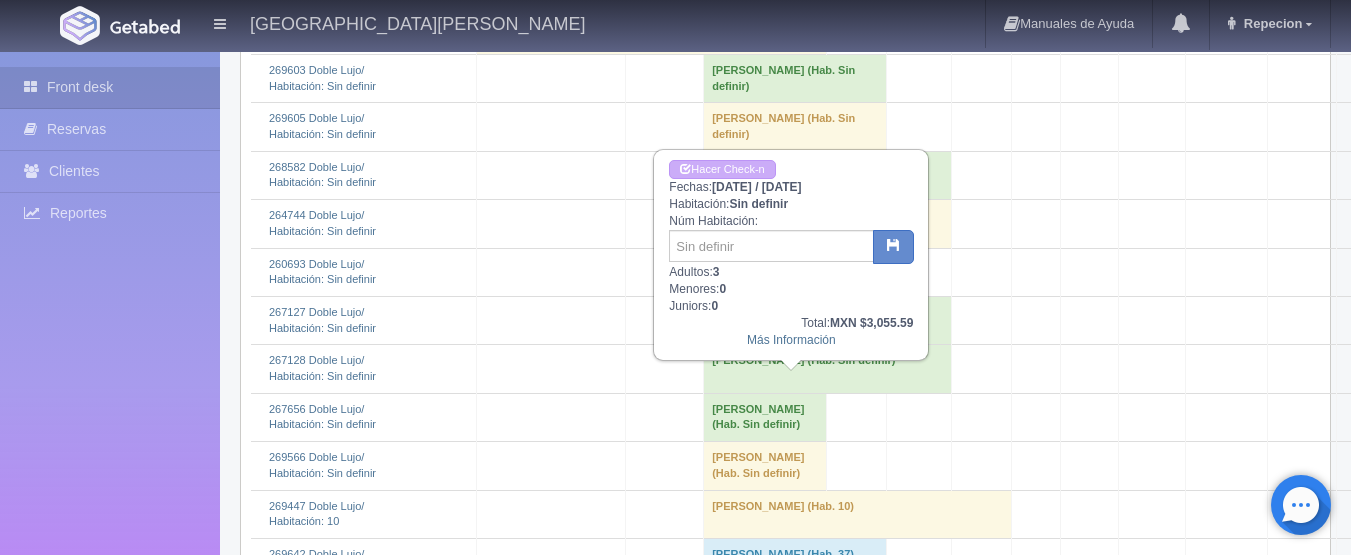 click on "[PERSON_NAME] 												(Hab. Sin definir)" at bounding box center (828, 369) 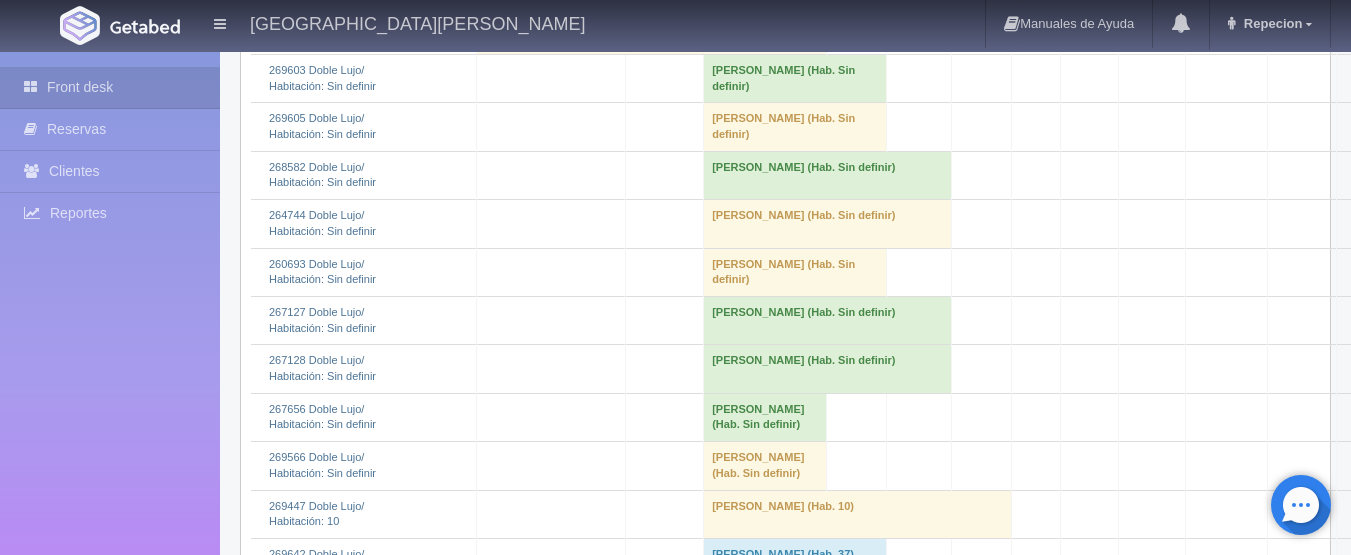 click on "[PERSON_NAME] 												(Hab. Sin definir)" at bounding box center [765, 417] 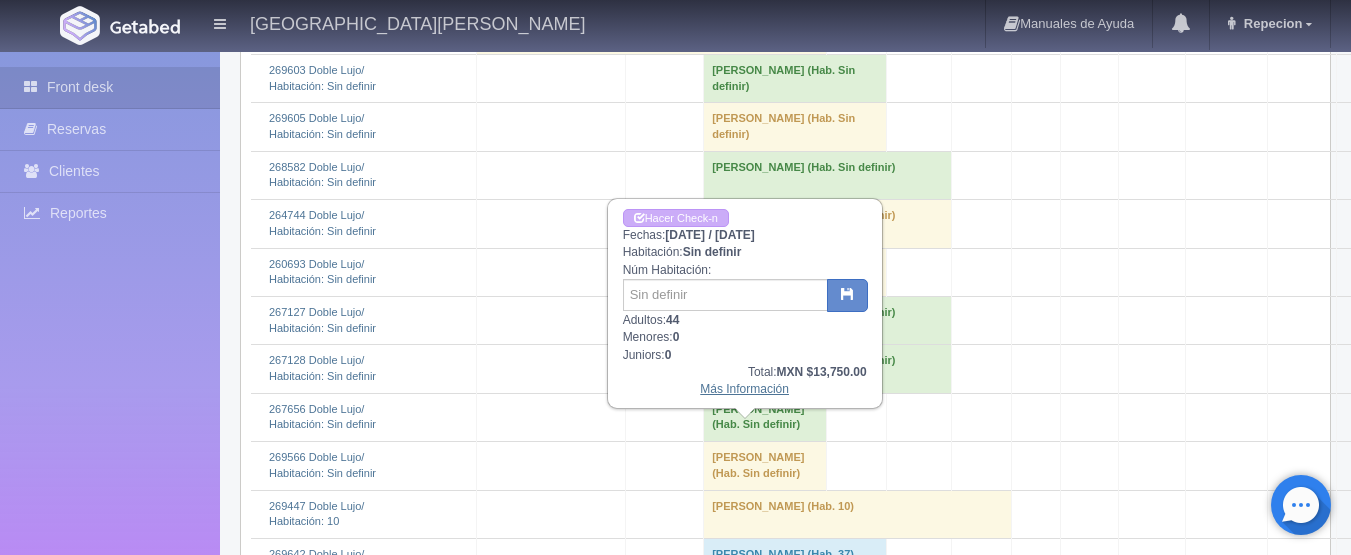 click on "Más Información" at bounding box center [744, 389] 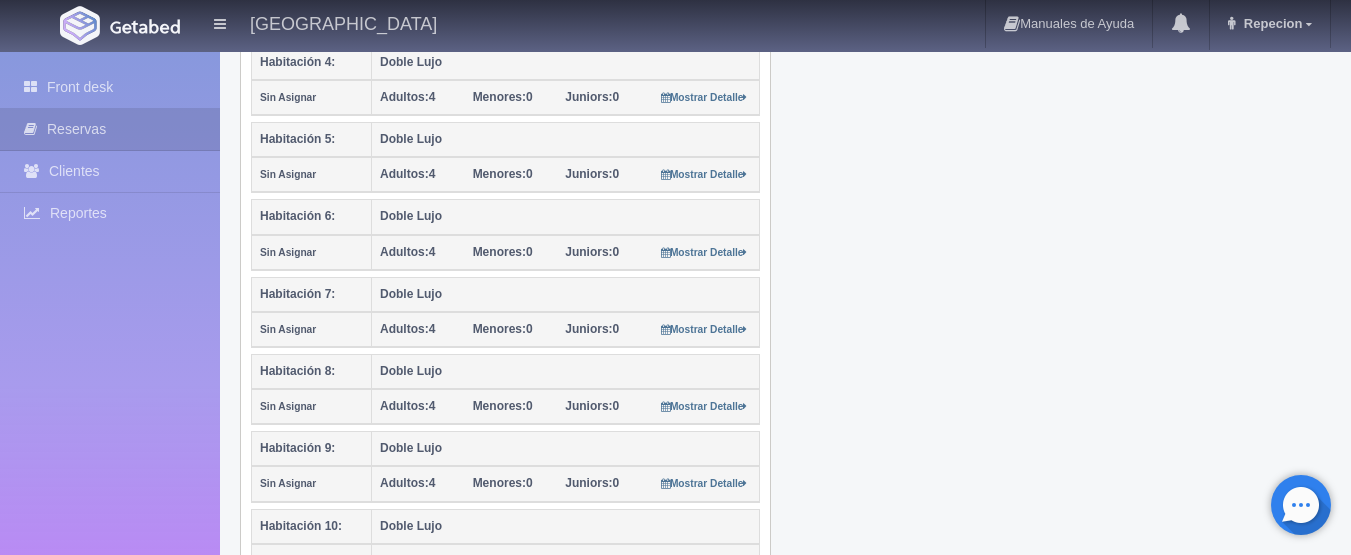 scroll, scrollTop: 1000, scrollLeft: 0, axis: vertical 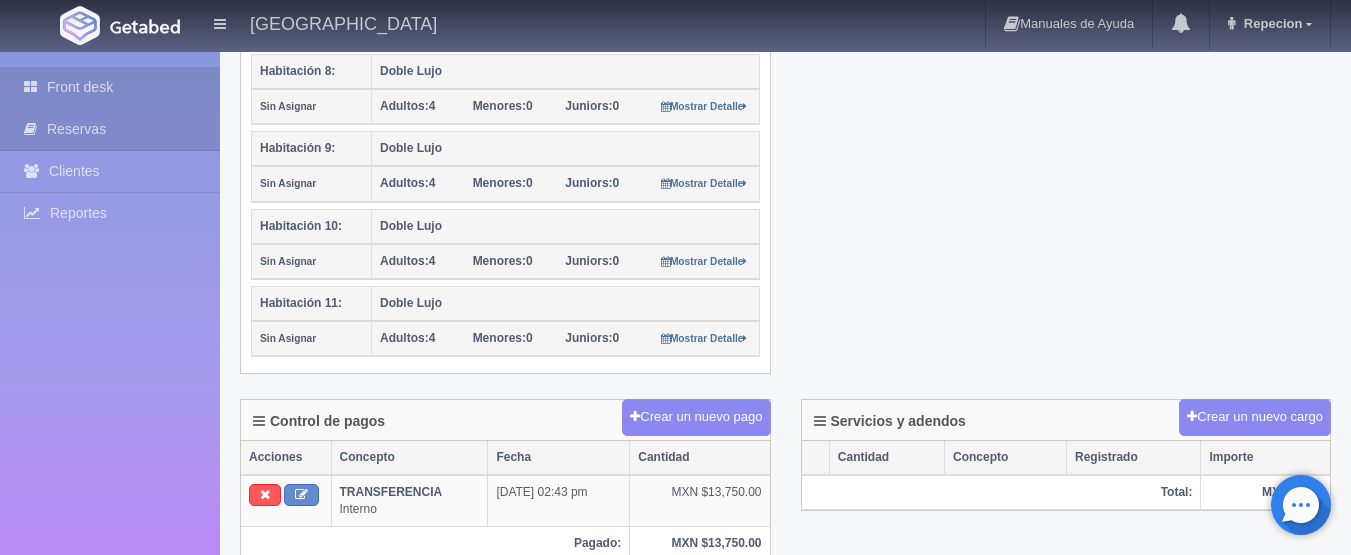 click on "Front desk" at bounding box center (110, 87) 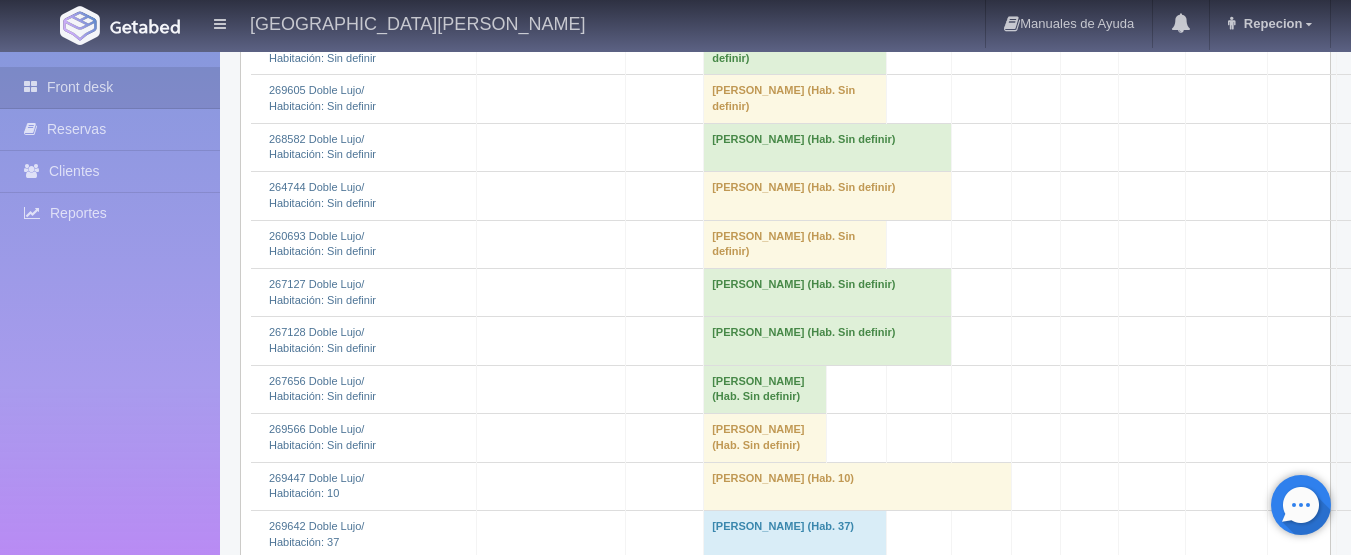 scroll, scrollTop: 900, scrollLeft: 0, axis: vertical 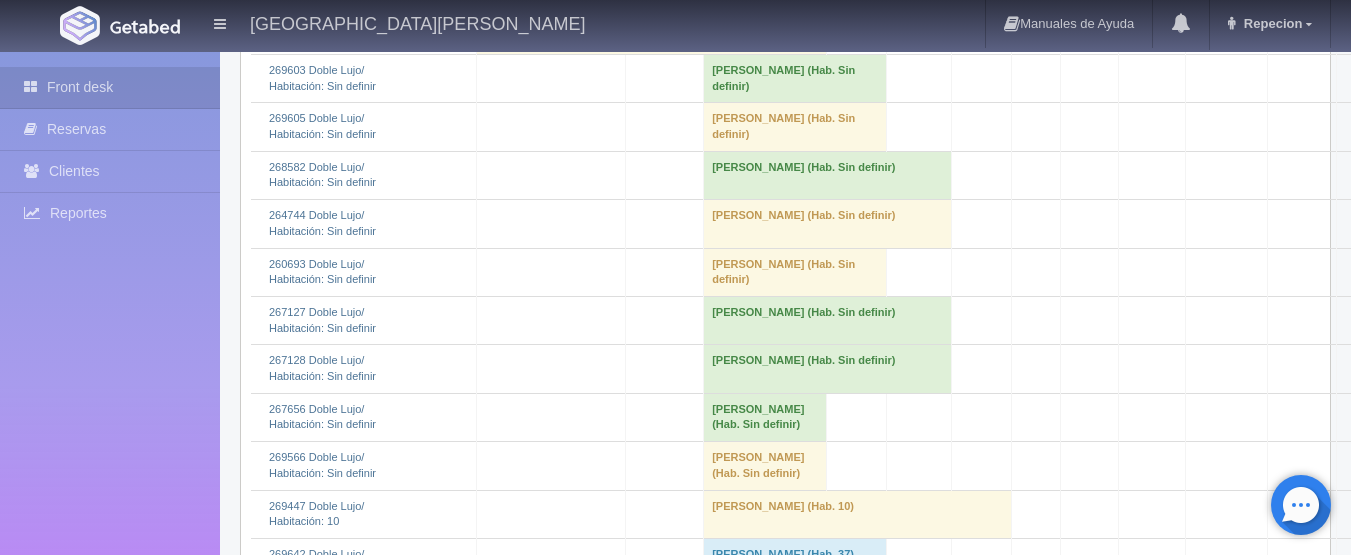 click on "[PERSON_NAME] 												(Hab. Sin definir)" at bounding box center (795, 272) 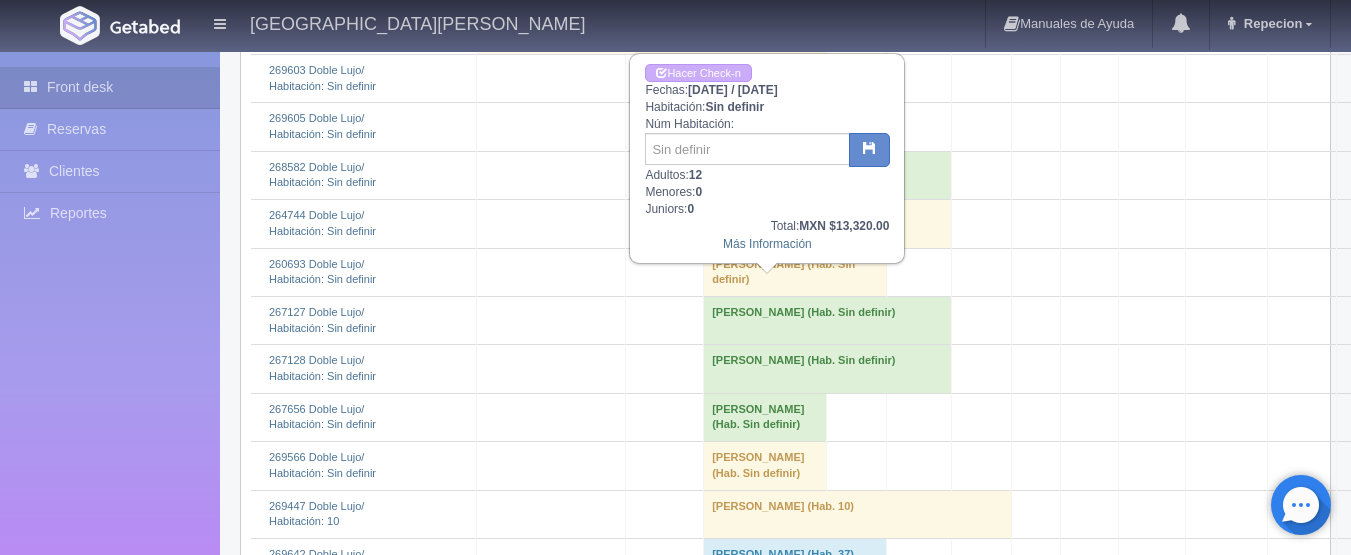 click on "leticia quiñones 												(Hab. Sin definir)" at bounding box center (795, 272) 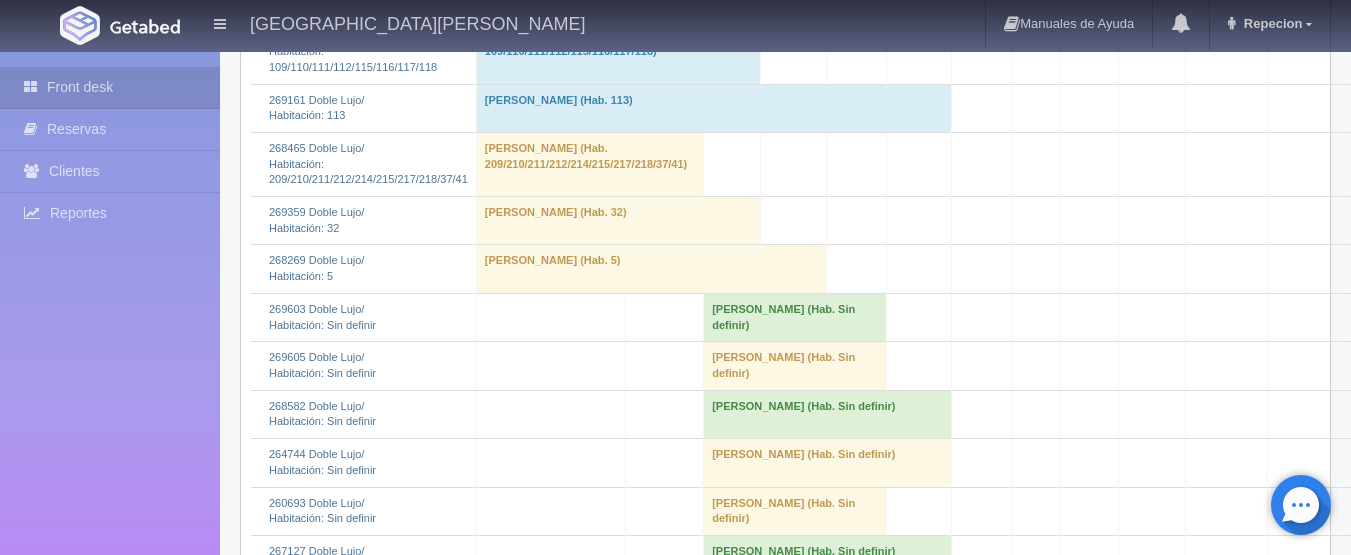 scroll, scrollTop: 600, scrollLeft: 0, axis: vertical 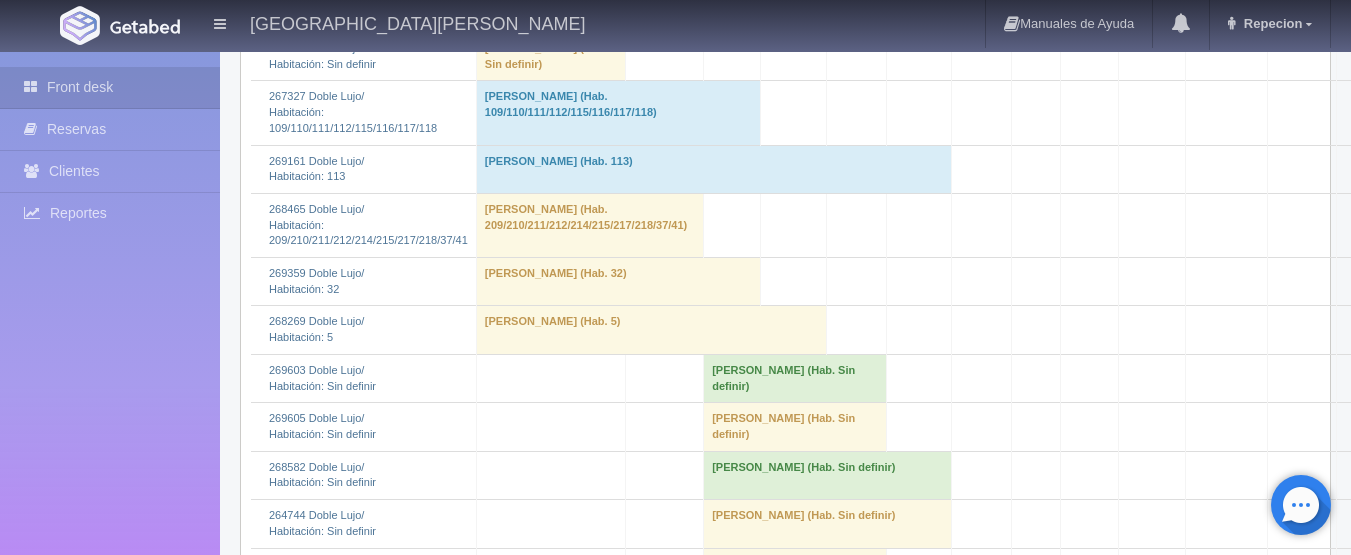 click on "Ulysses  Godinez 												(Hab. Sin definir)" at bounding box center (795, 378) 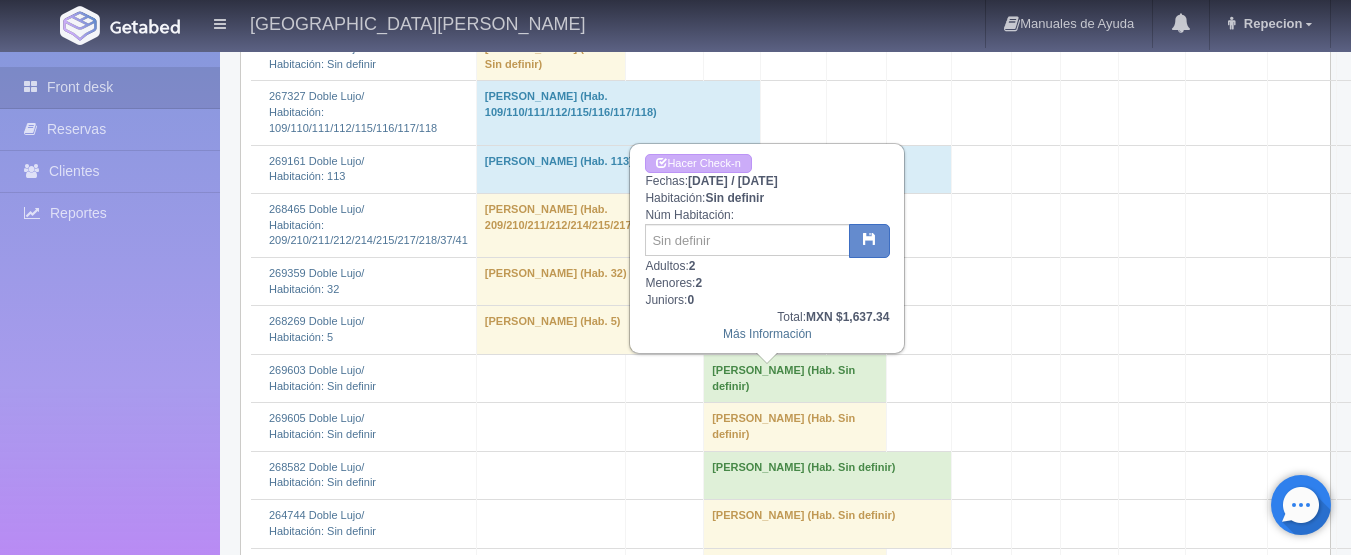 click on "Ulysses  Godinez 												(Hab. Sin definir)" at bounding box center (795, 378) 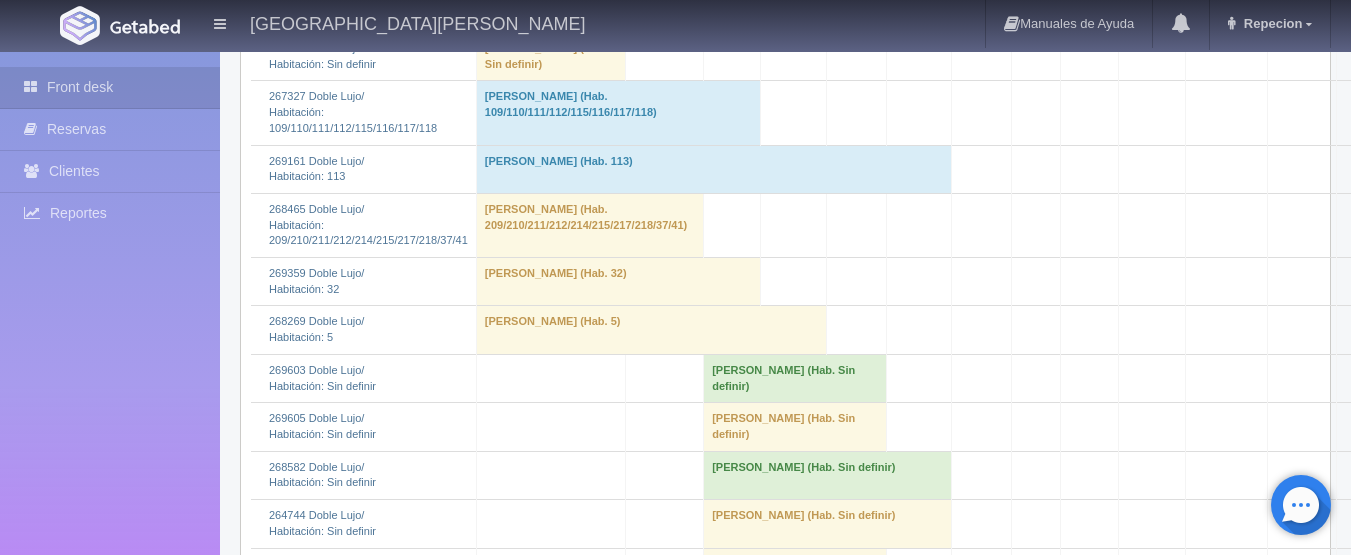 click on "Israel Gutierrez Calderon 												(Hab. Sin definir)" at bounding box center (795, 427) 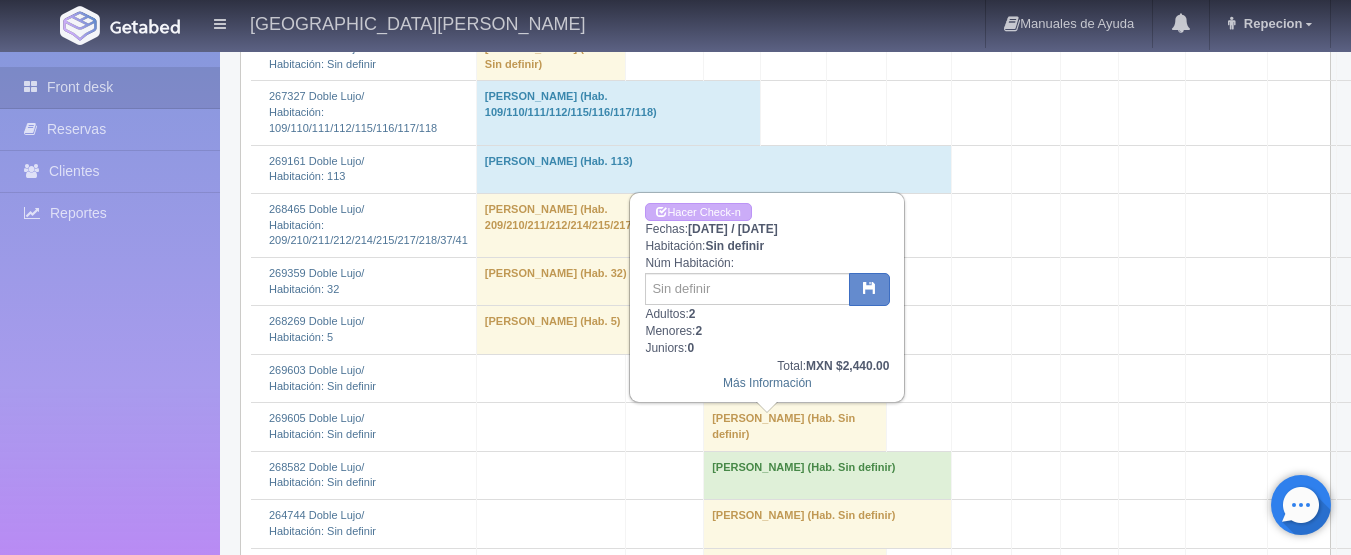 click on "Israel Gutierrez Calderon 												(Hab. Sin definir)" at bounding box center [795, 427] 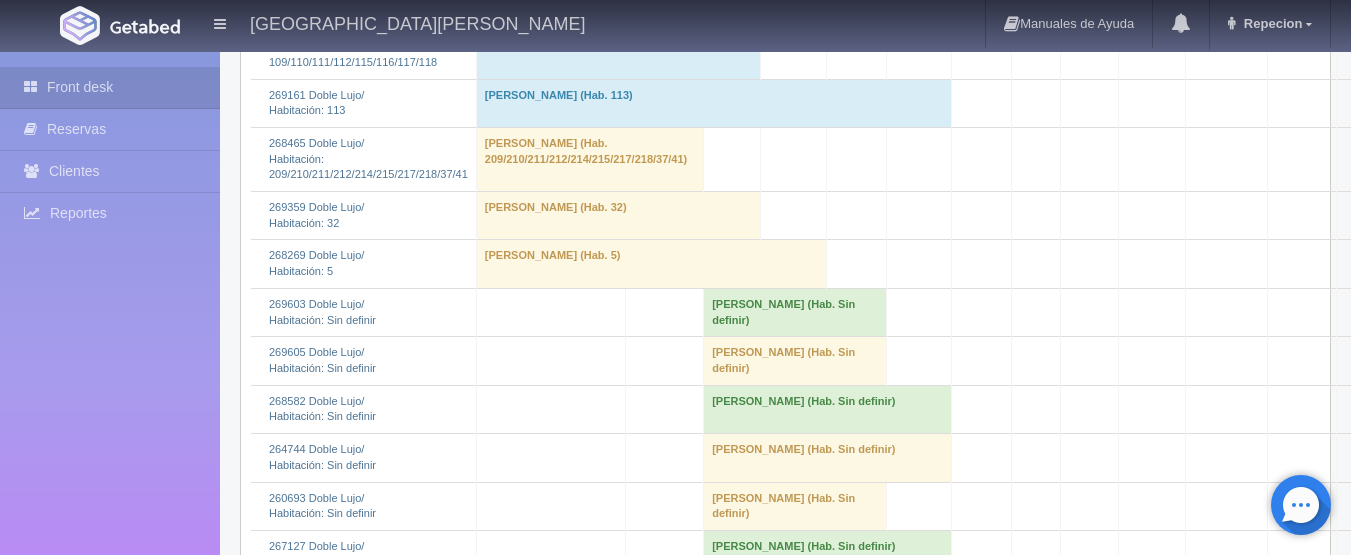 scroll, scrollTop: 700, scrollLeft: 0, axis: vertical 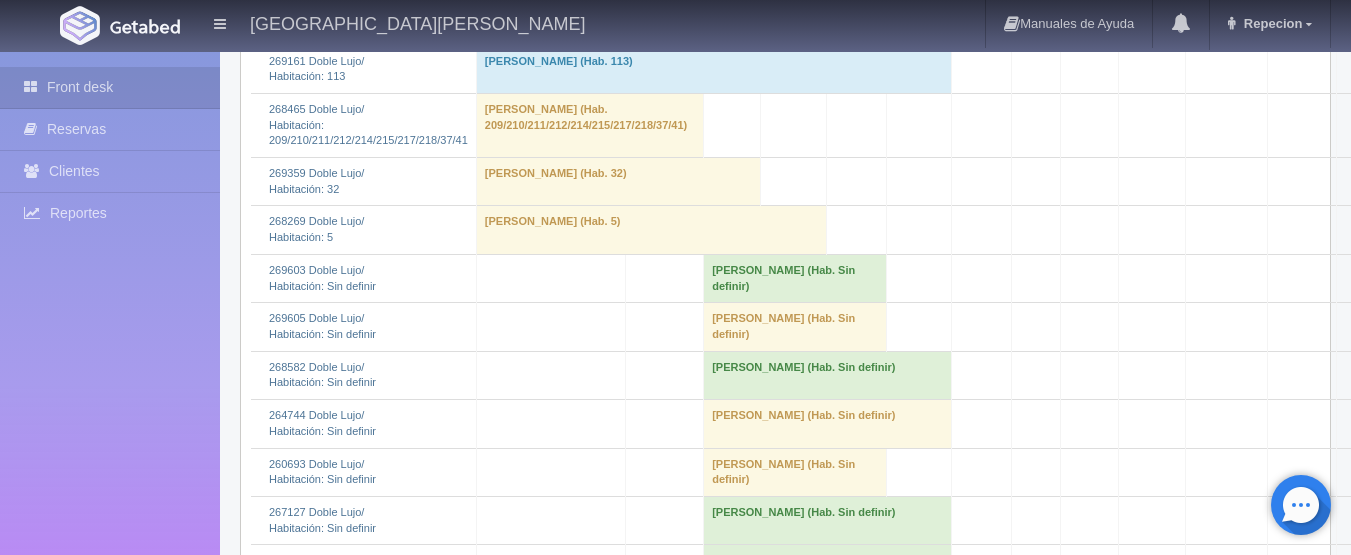 click on "Alejandrina Espinoza 												(Hab. Sin definir)" at bounding box center (828, 375) 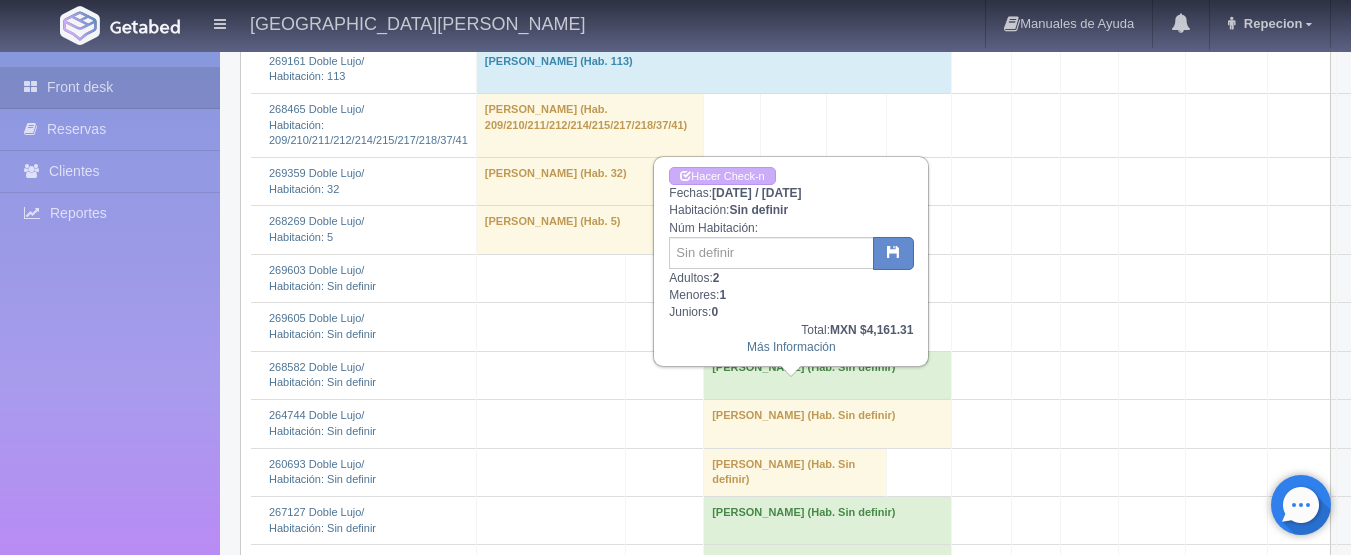 click on "[PERSON_NAME] 												(Hab. Sin definir)" at bounding box center [828, 375] 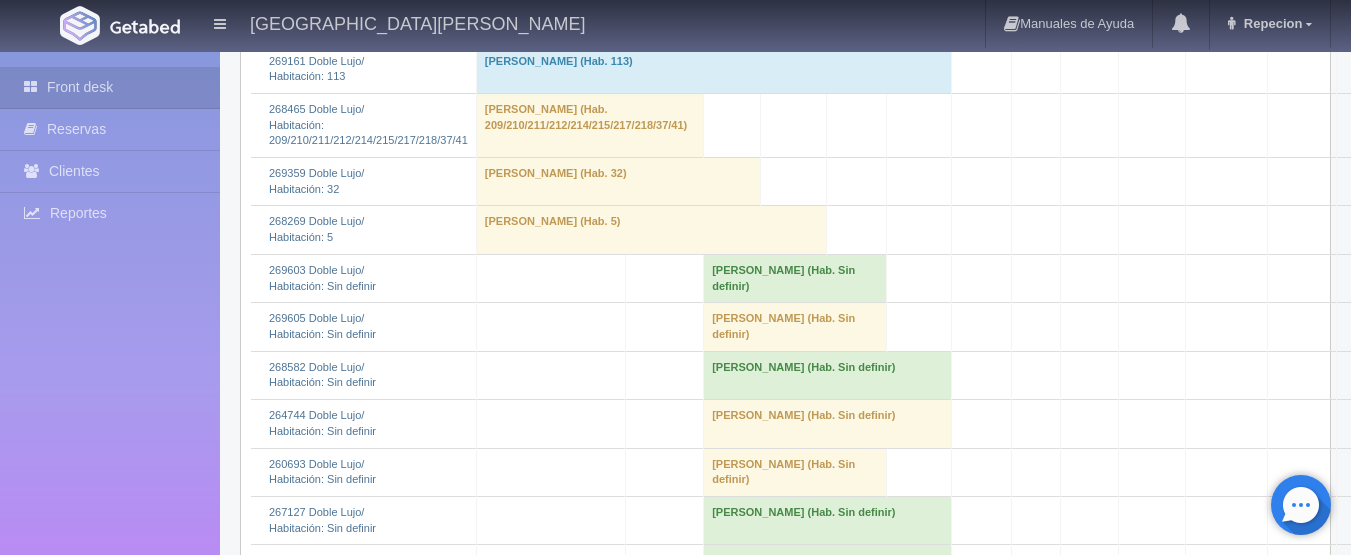click on "[PERSON_NAME] 												(Hab. Sin definir)" at bounding box center [828, 424] 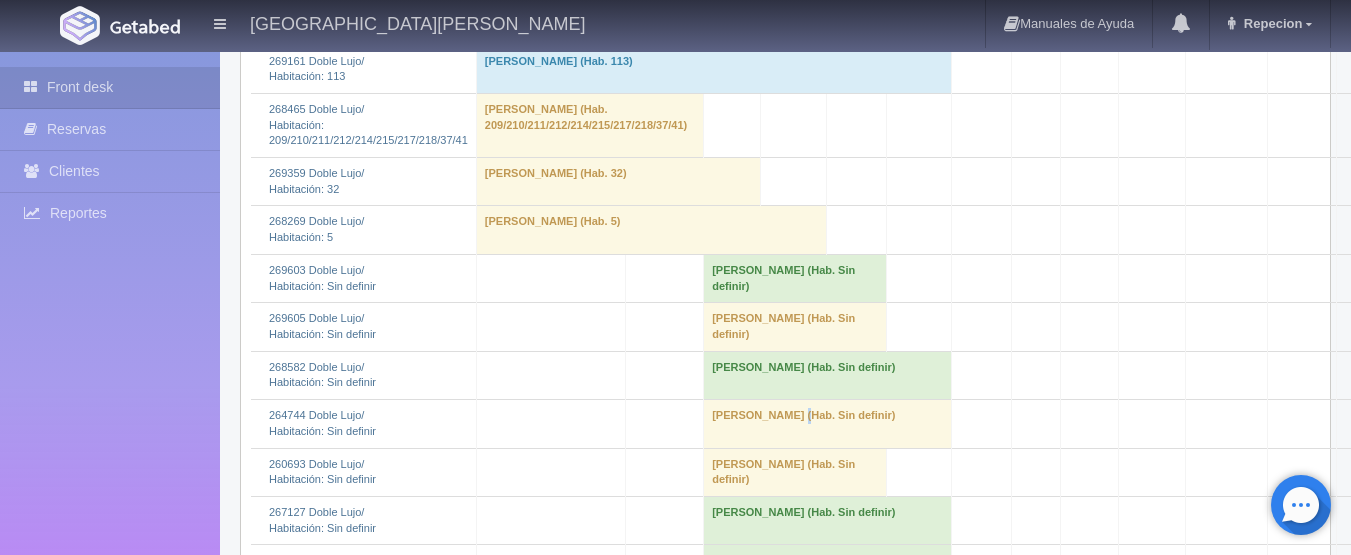 click on "[PERSON_NAME] 												(Hab. Sin definir)" at bounding box center [828, 424] 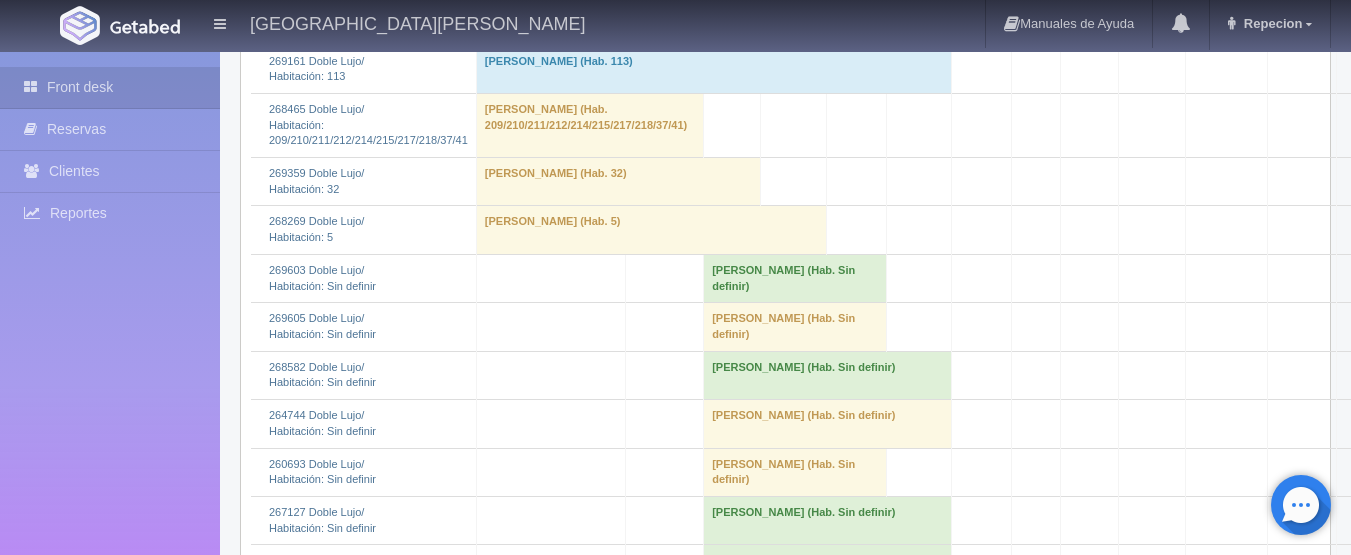 click on "[PERSON_NAME] 												(Hab. Sin definir)" at bounding box center [828, 424] 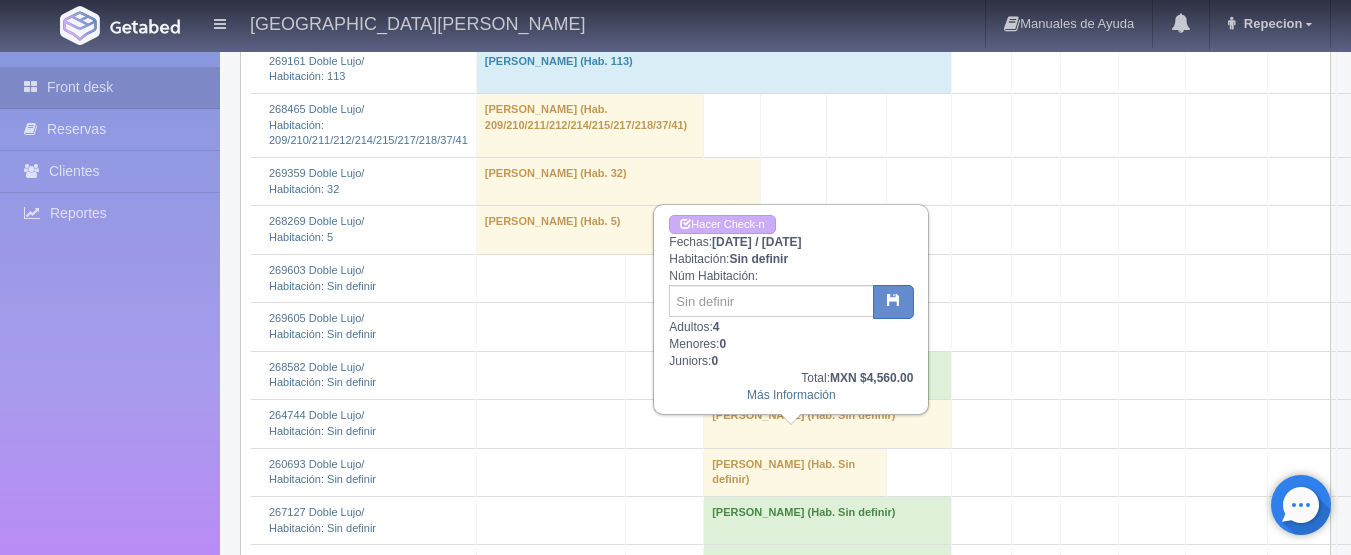 click on "[PERSON_NAME] 												(Hab. Sin definir)" at bounding box center (828, 424) 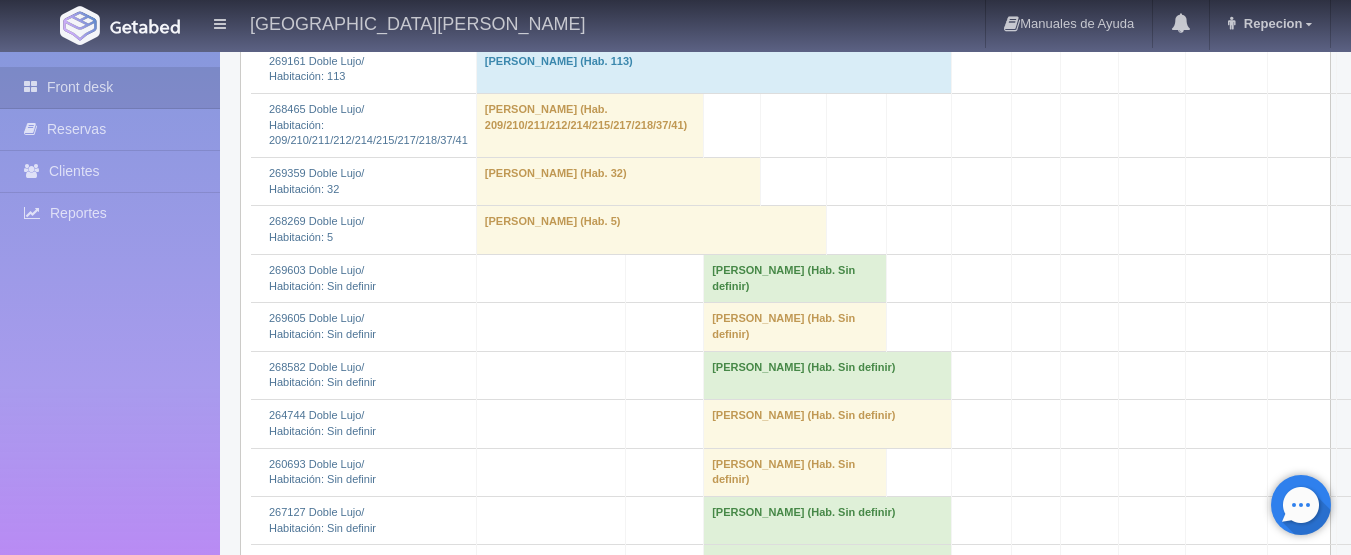 scroll, scrollTop: 800, scrollLeft: 0, axis: vertical 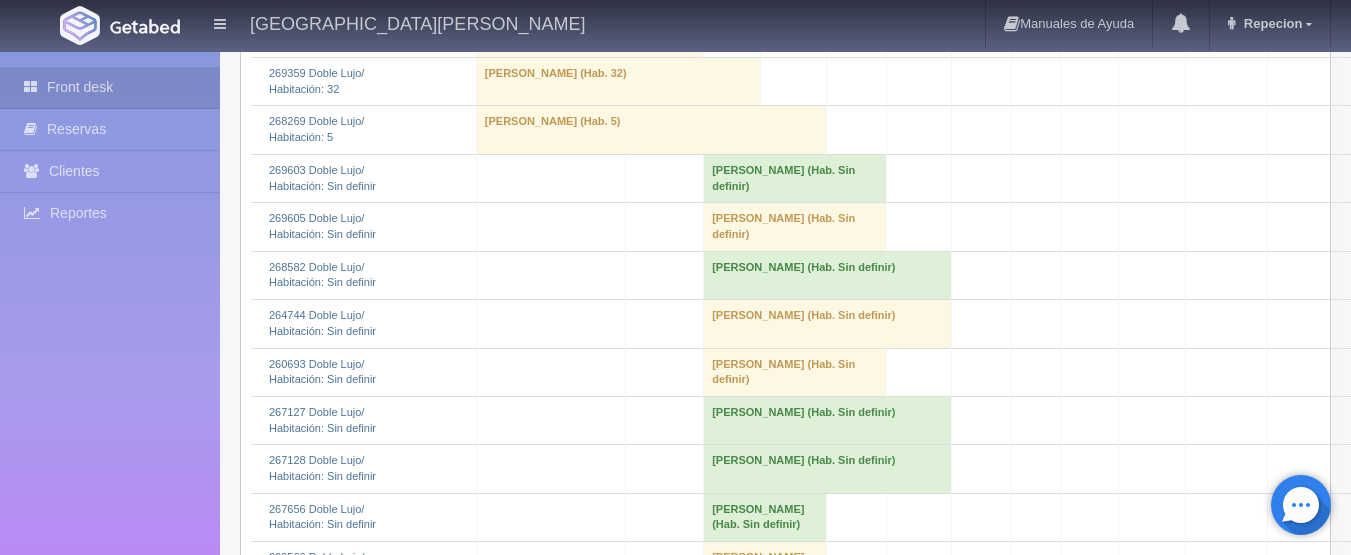 click on "[PERSON_NAME] 												(Hab. Sin definir)" at bounding box center [795, 372] 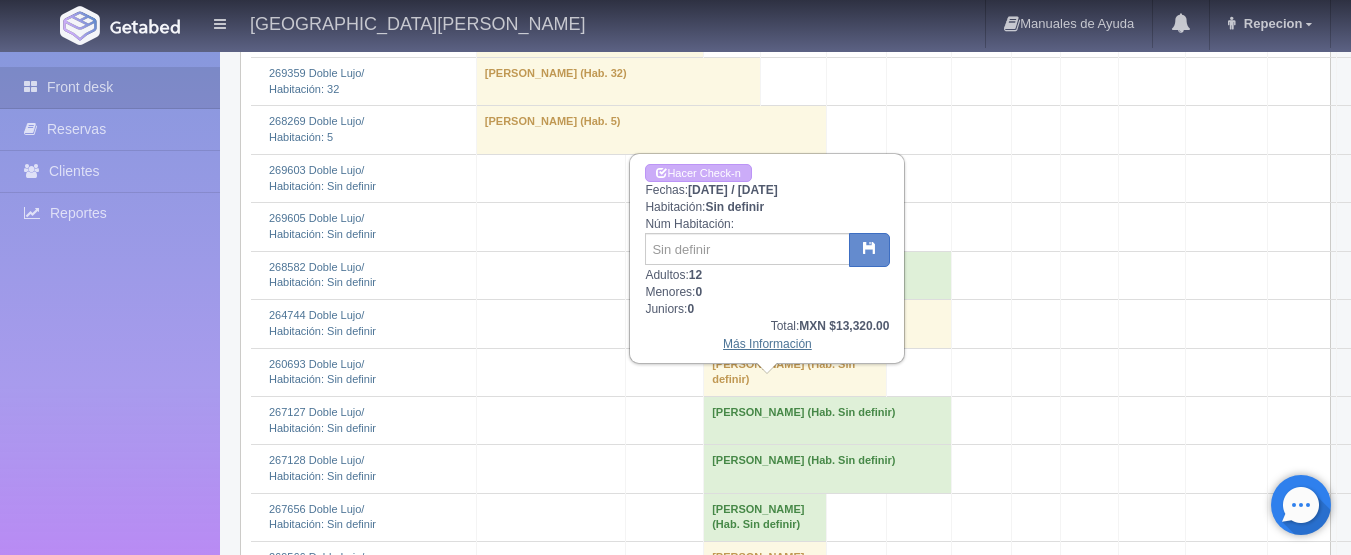 click on "Más Información" at bounding box center (767, 344) 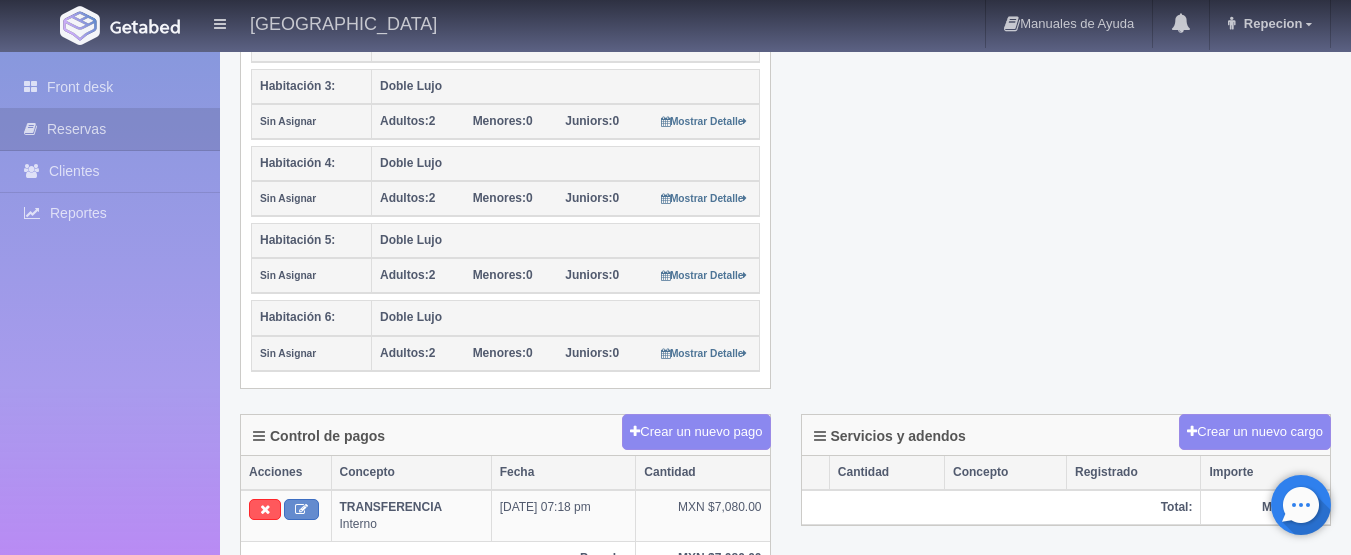 scroll, scrollTop: 600, scrollLeft: 0, axis: vertical 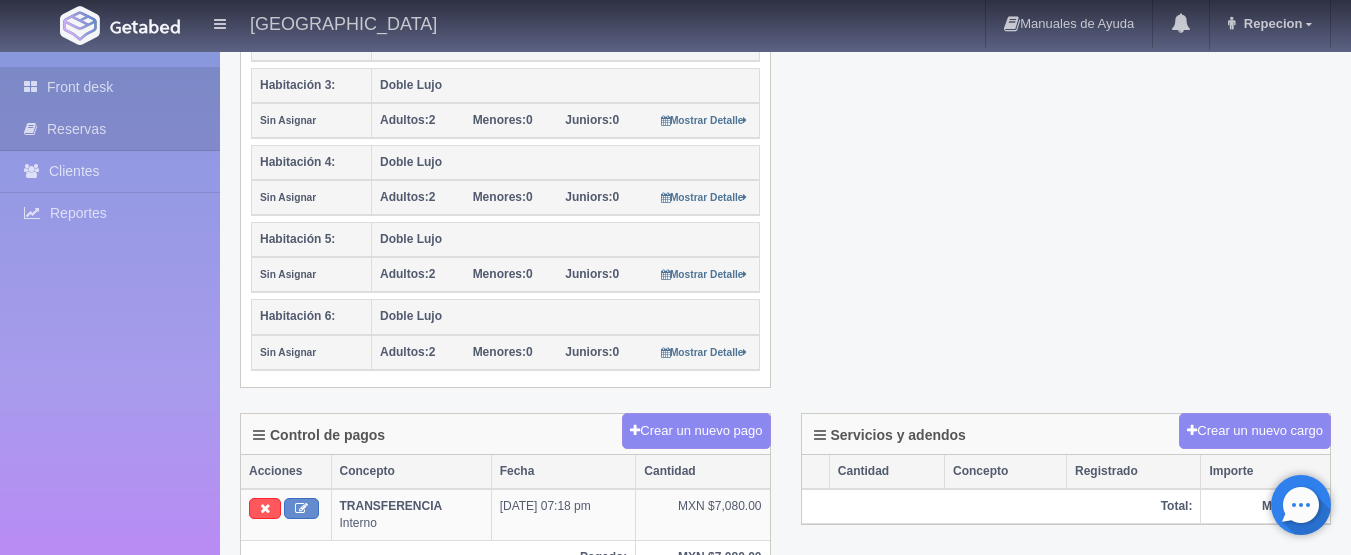 click on "Front desk" at bounding box center (110, 87) 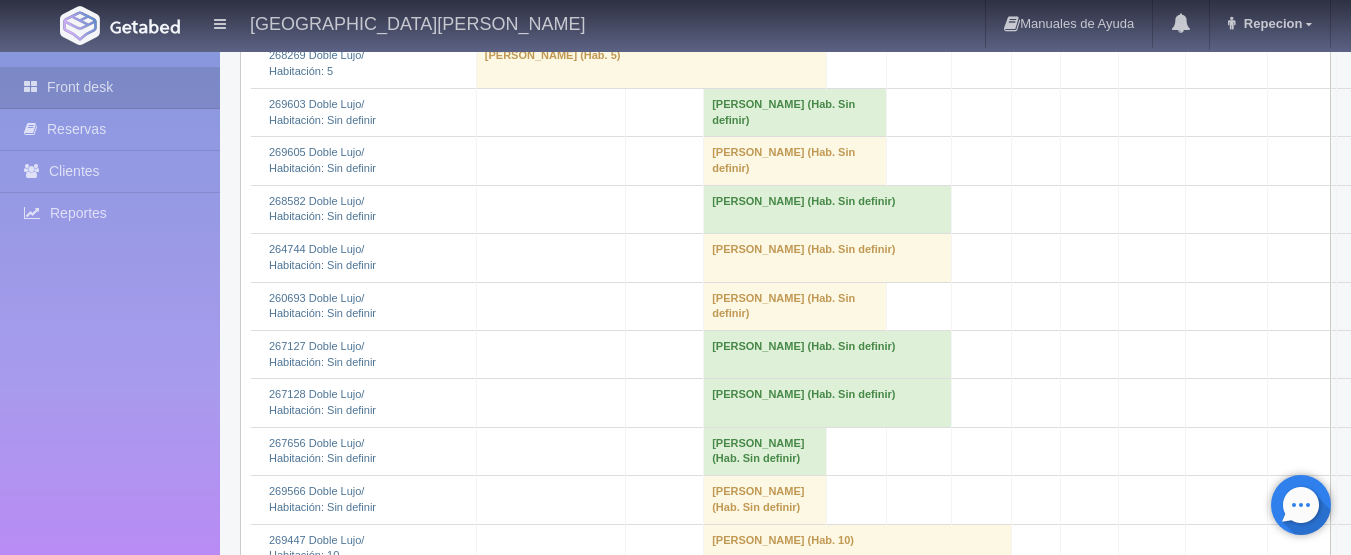 scroll, scrollTop: 900, scrollLeft: 0, axis: vertical 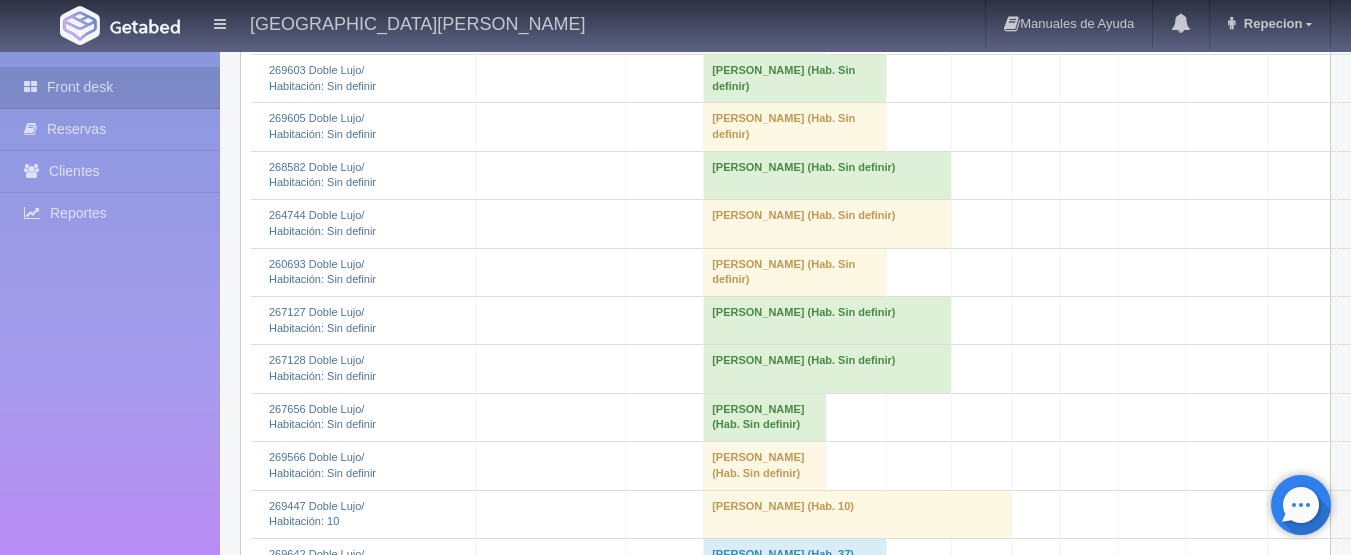 click on "[PERSON_NAME] 												(Hab. Sin definir)" at bounding box center (828, 320) 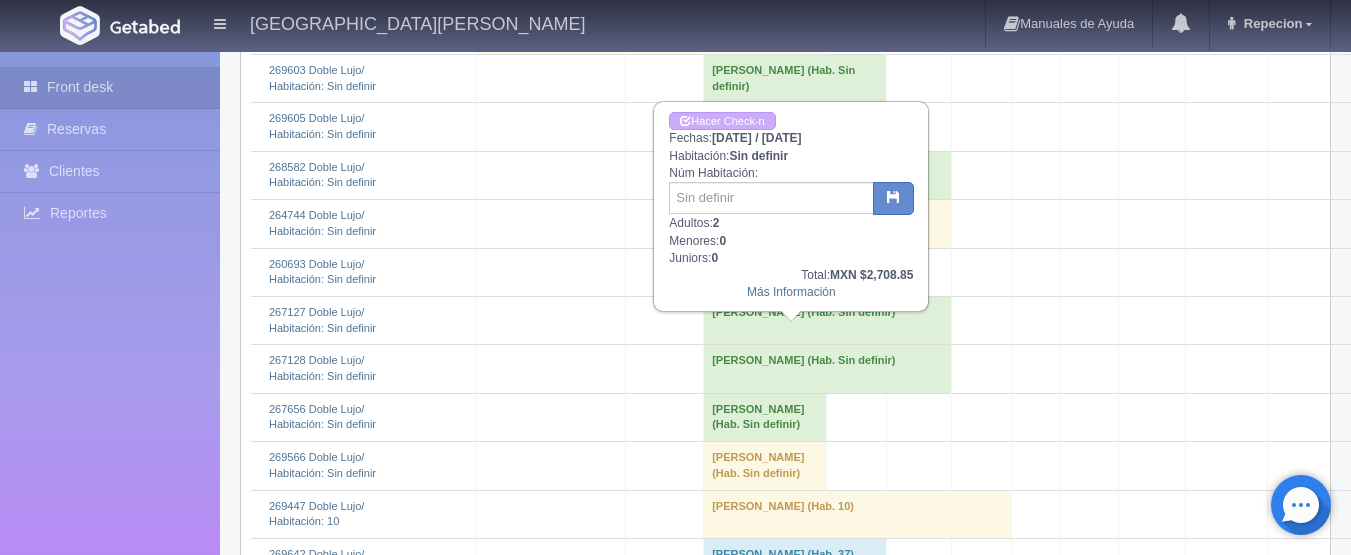click on "Ivette Carrillo 												(Hab. Sin definir)" at bounding box center (828, 320) 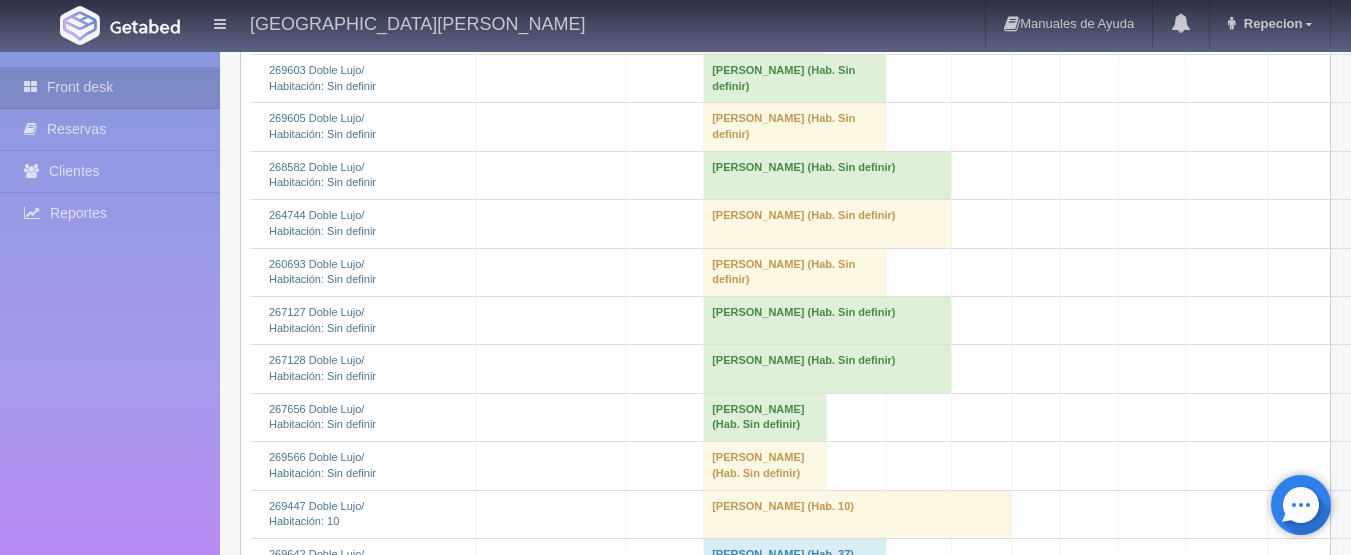 click on "Danny Ortiz 												(Hab. Sin definir)" at bounding box center (828, 369) 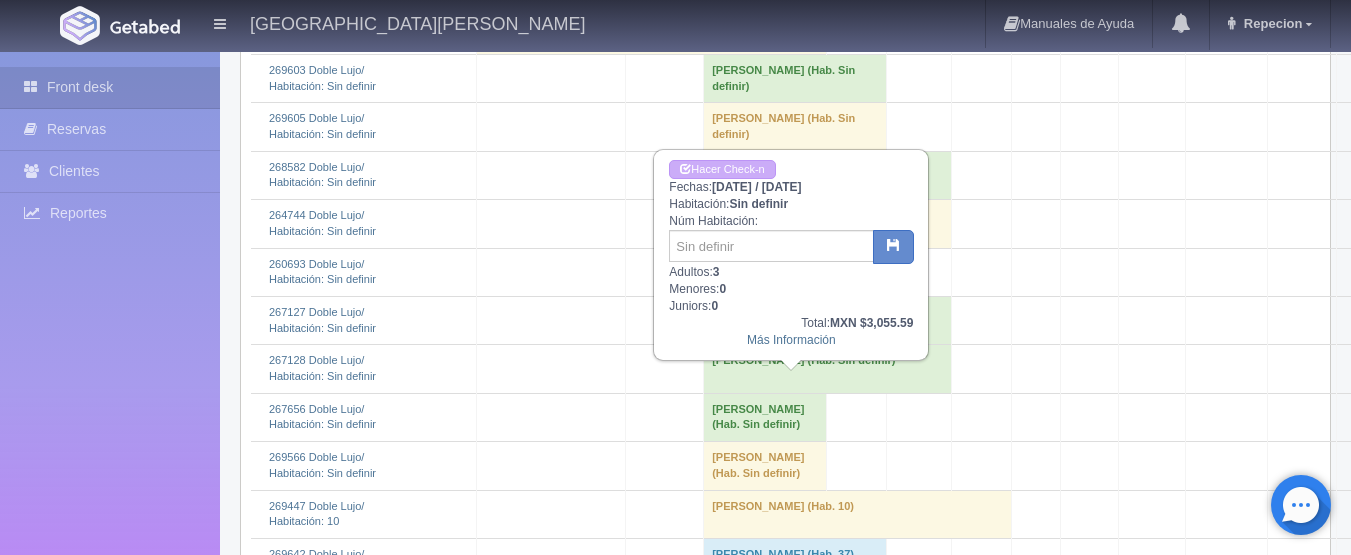click on "Danny Ortiz 												(Hab. Sin definir)" at bounding box center [828, 369] 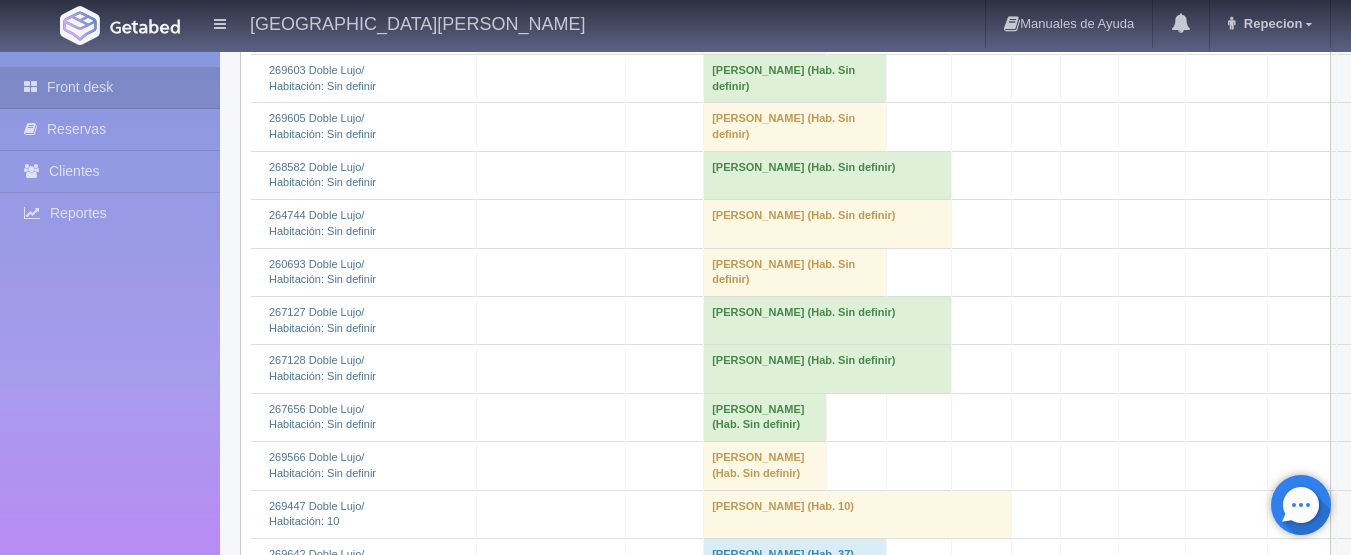 click on "[PERSON_NAME] 												(Hab. Sin definir)" at bounding box center [765, 417] 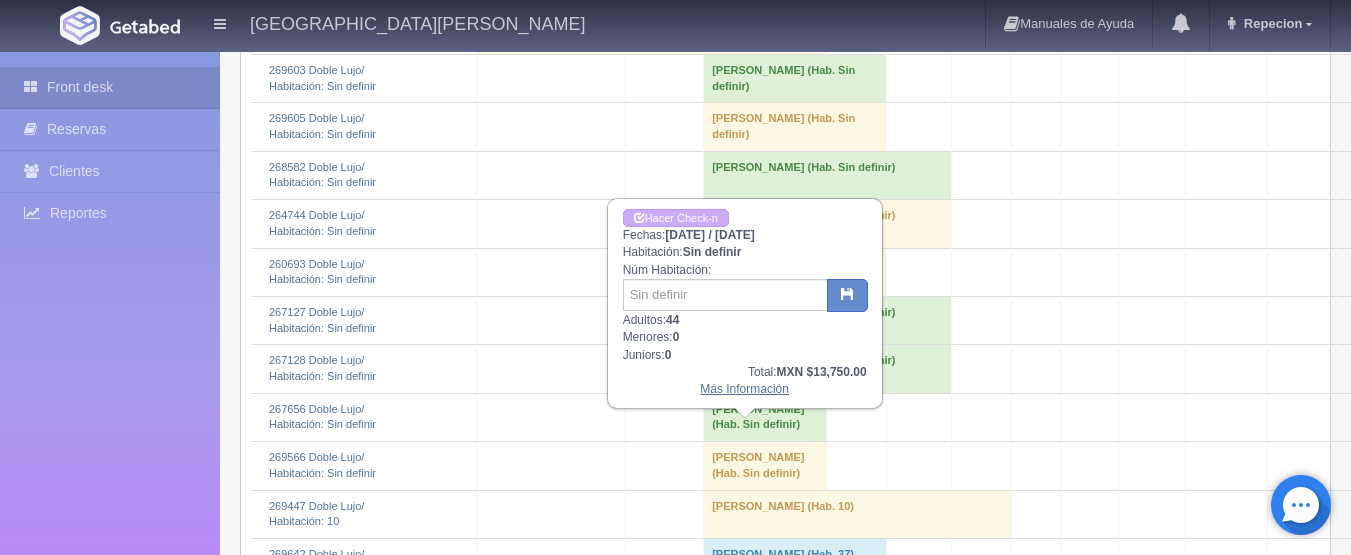 click on "Más Información" at bounding box center [744, 389] 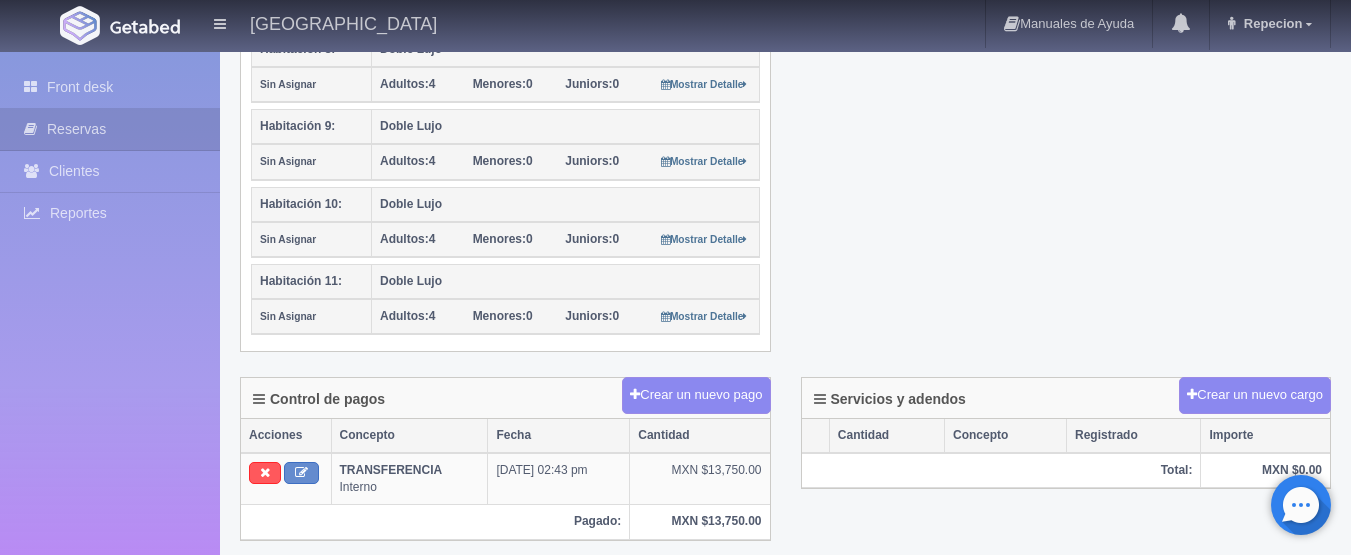 scroll, scrollTop: 1000, scrollLeft: 0, axis: vertical 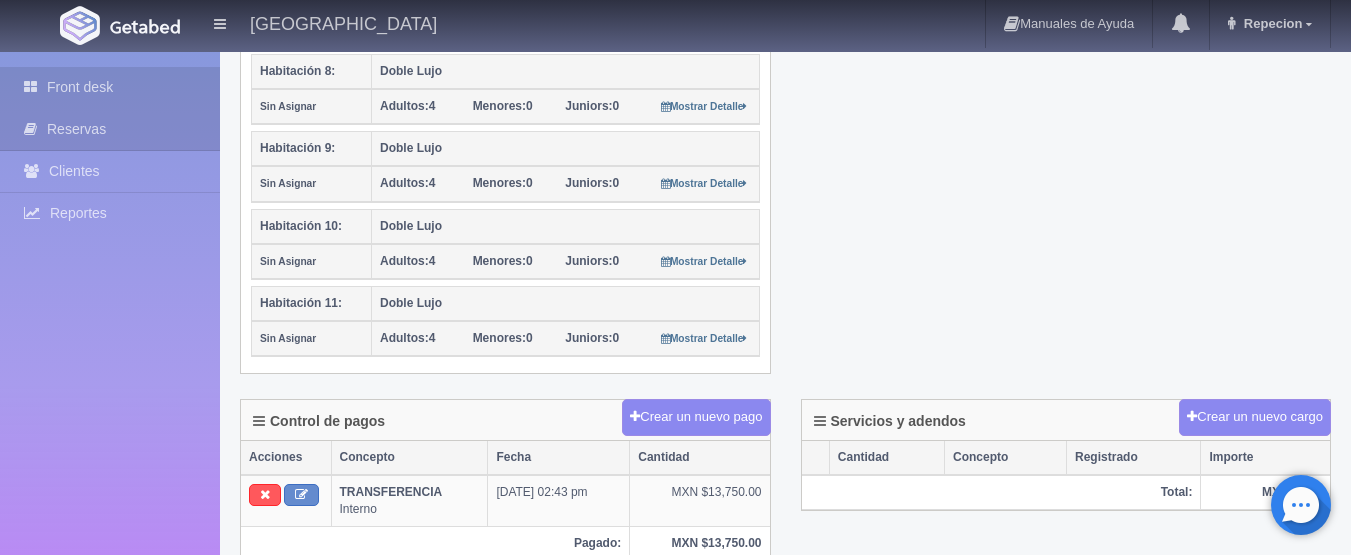 click on "Front desk" at bounding box center (110, 87) 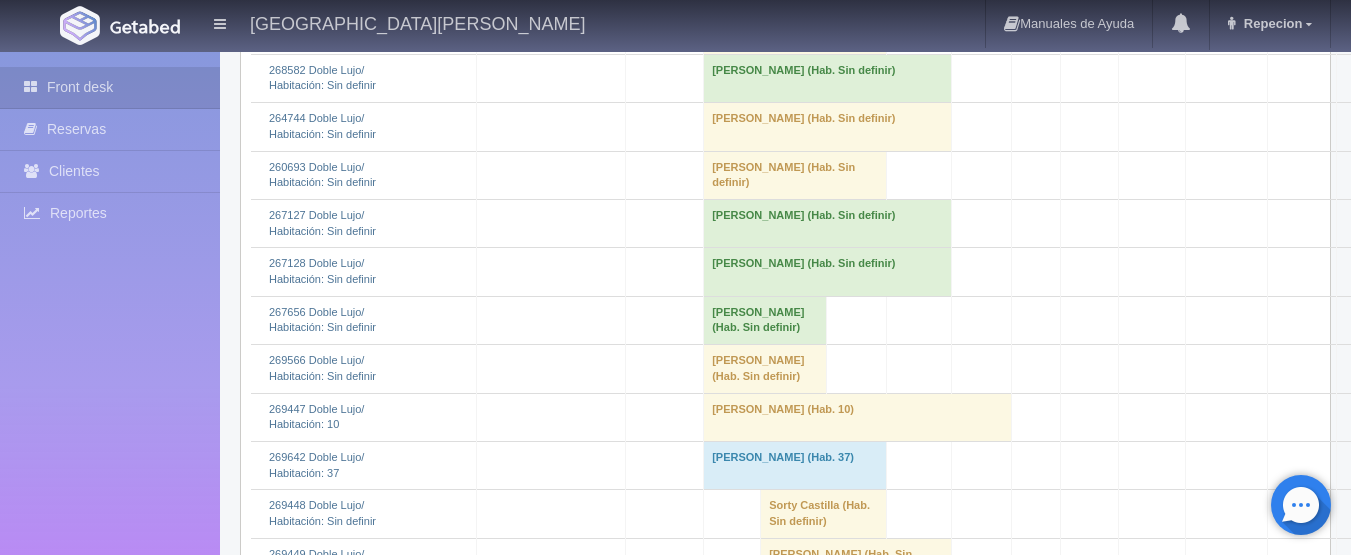 scroll, scrollTop: 1000, scrollLeft: 0, axis: vertical 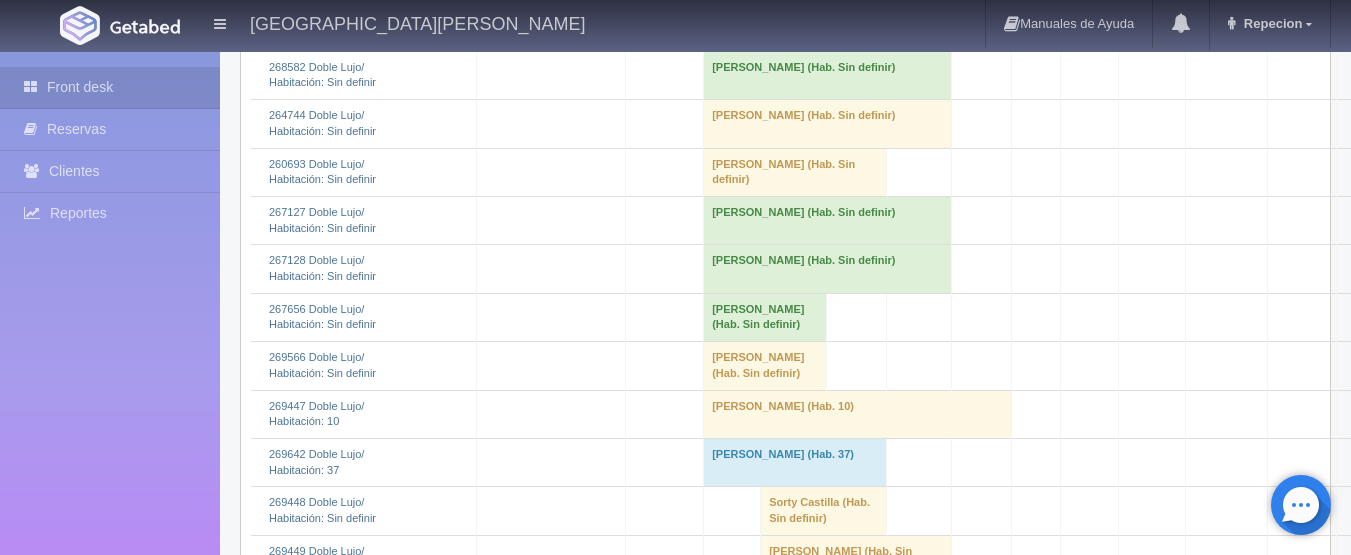 click on "[PERSON_NAME] 												(Hab. Sin definir)" at bounding box center [765, 317] 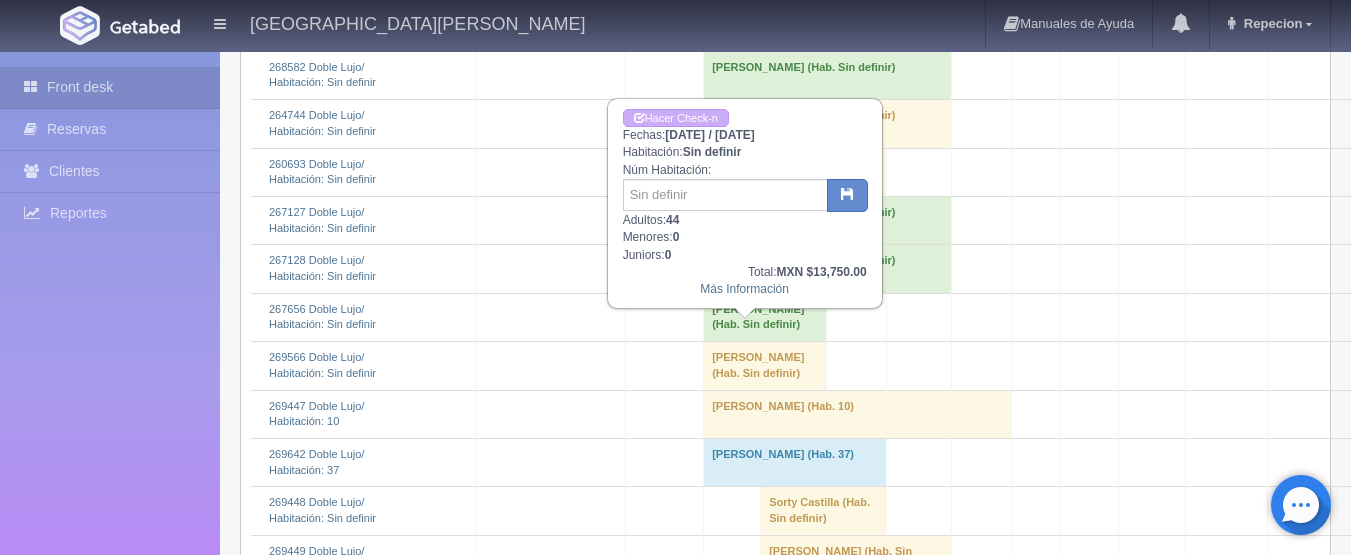 click on "[PERSON_NAME] 												(Hab. Sin definir)" at bounding box center [765, 317] 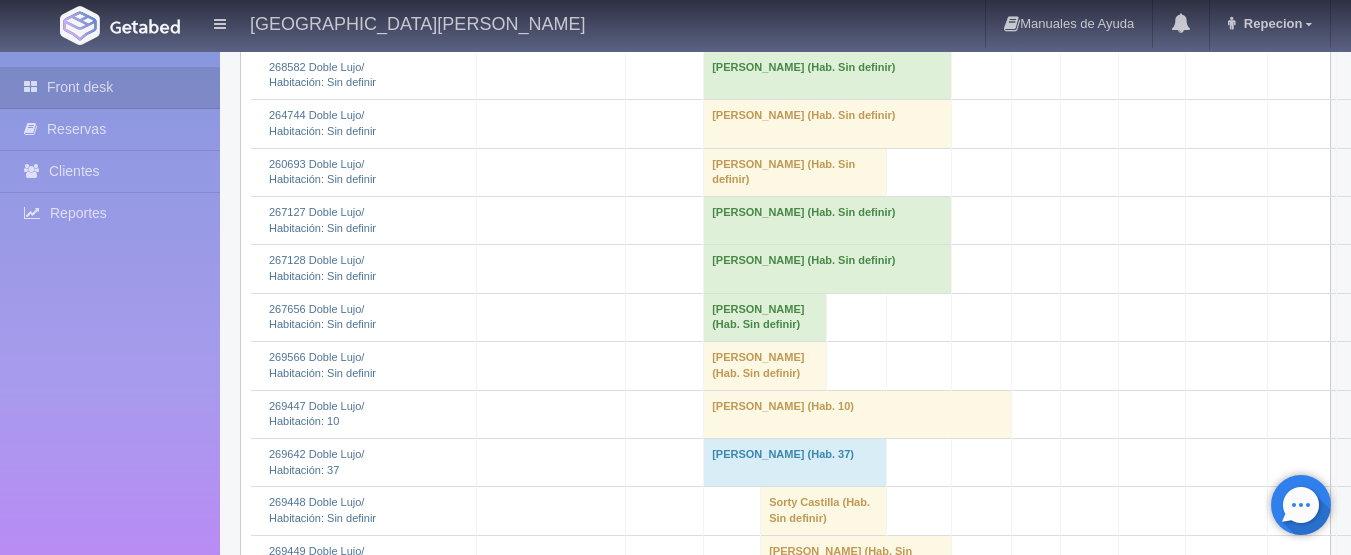 click on "[PERSON_NAME] 												(Hab. Sin definir)" at bounding box center (765, 366) 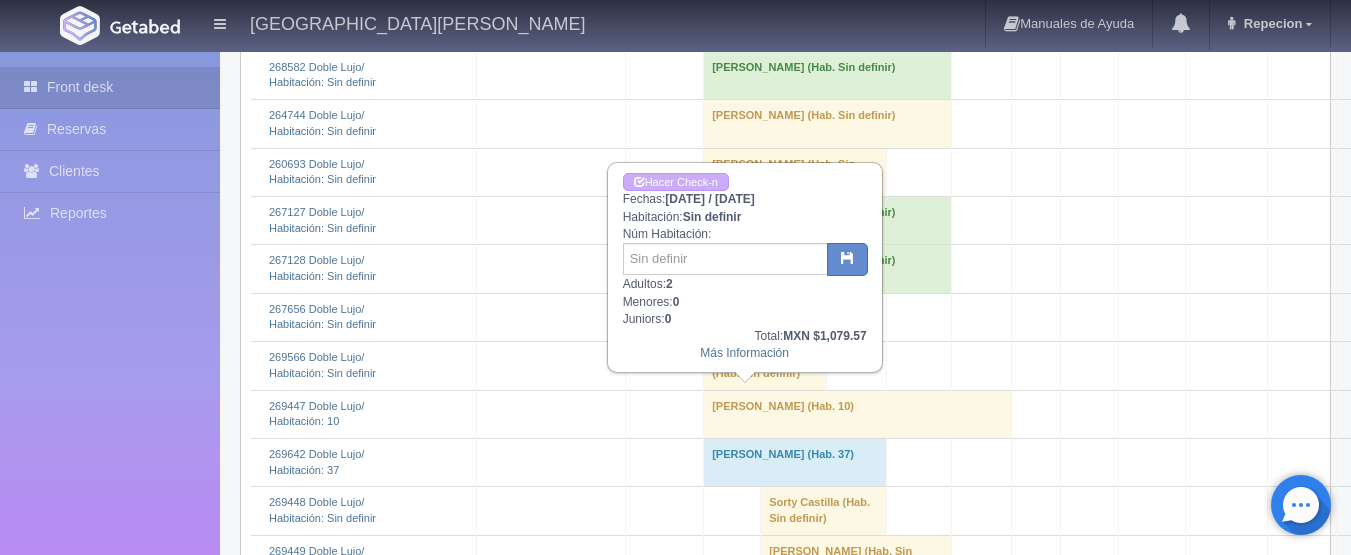 click on "[PERSON_NAME] 												(Hab. Sin definir)" at bounding box center (765, 366) 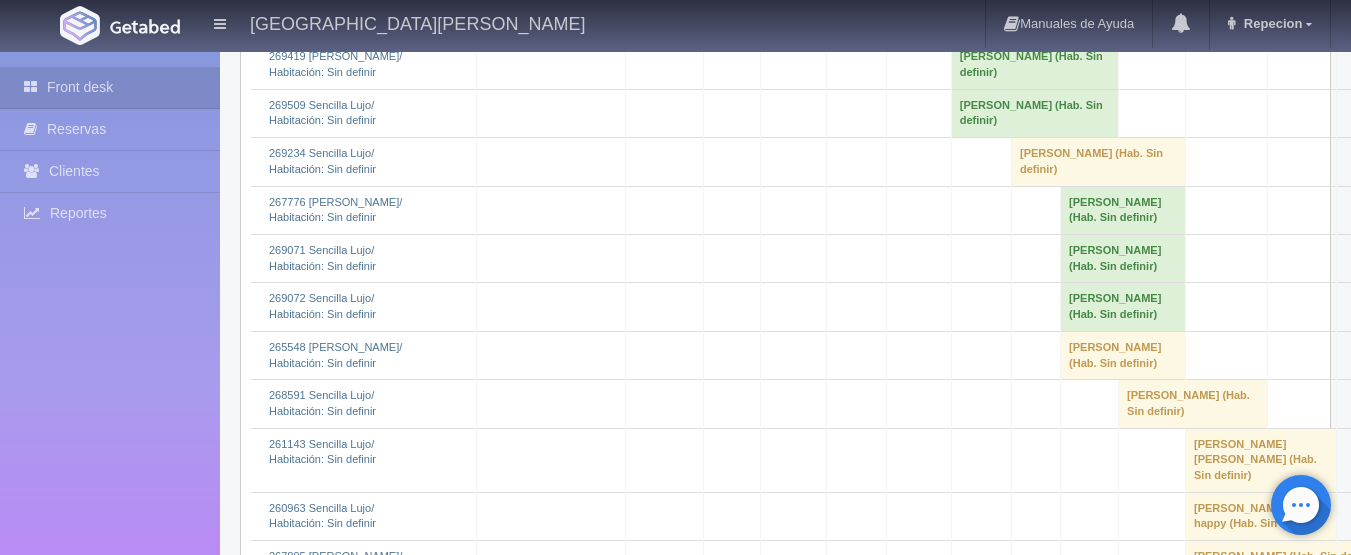 scroll, scrollTop: 4000, scrollLeft: 0, axis: vertical 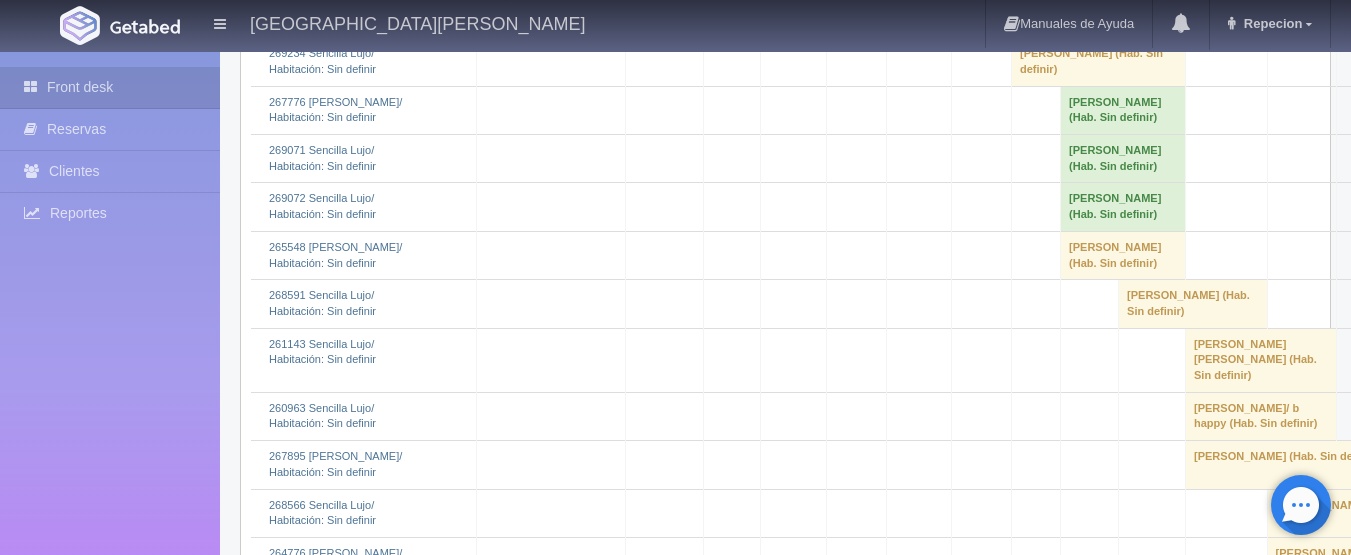 click on "[PERSON_NAME] 												(Hab. Sin definir)" at bounding box center [795, -326] 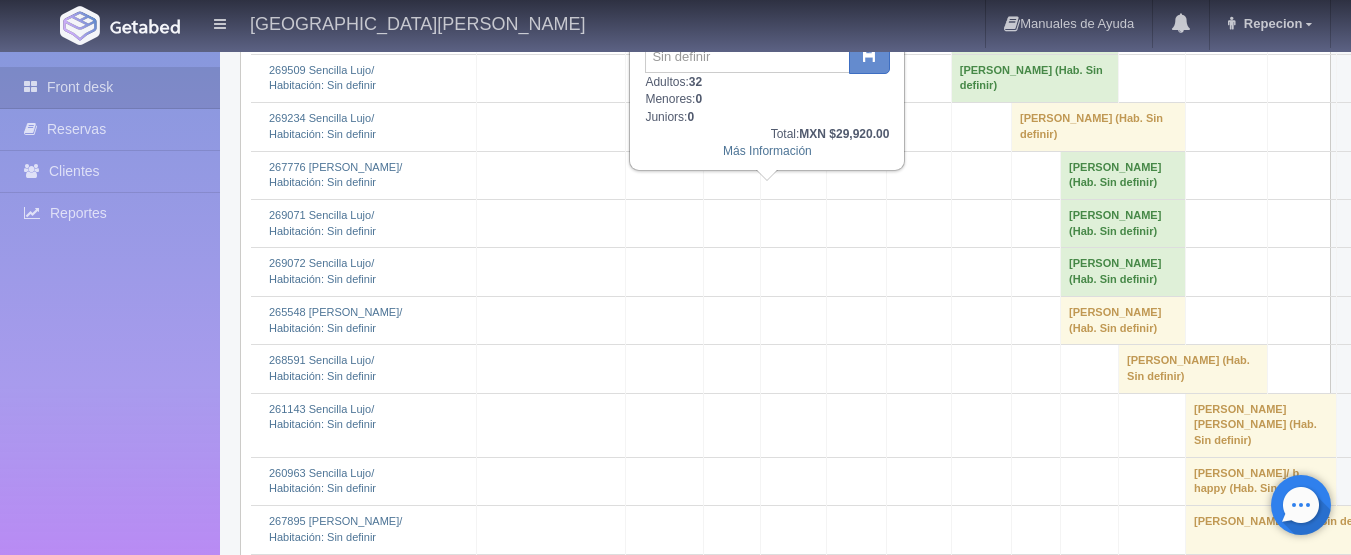 scroll, scrollTop: 3900, scrollLeft: 0, axis: vertical 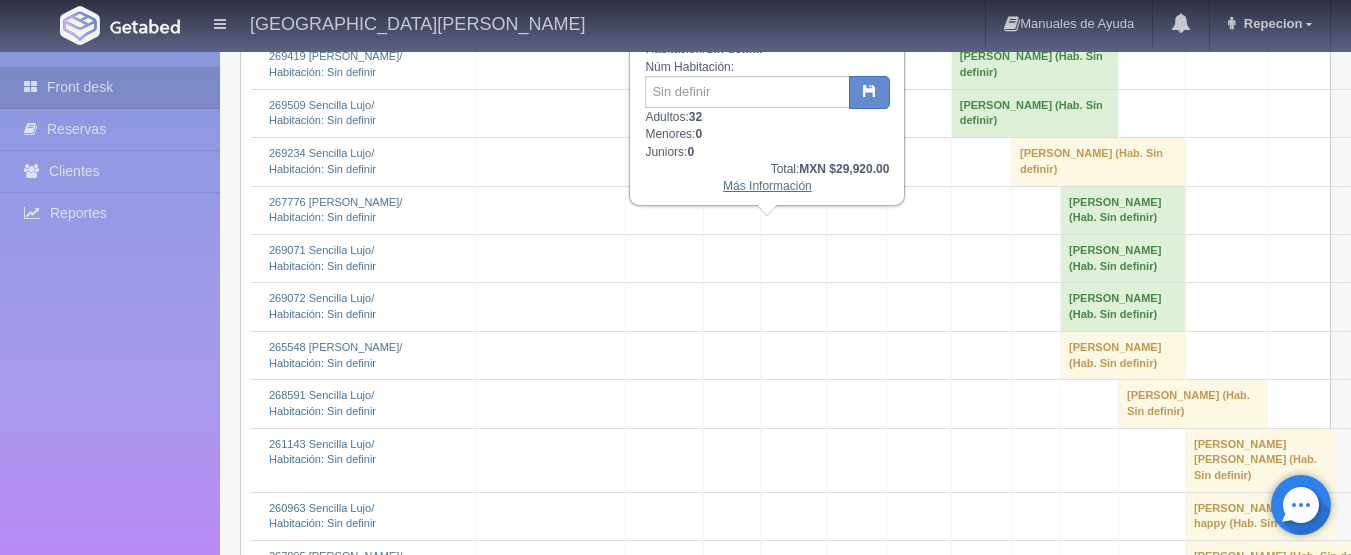 click on "Más Información" at bounding box center [767, 186] 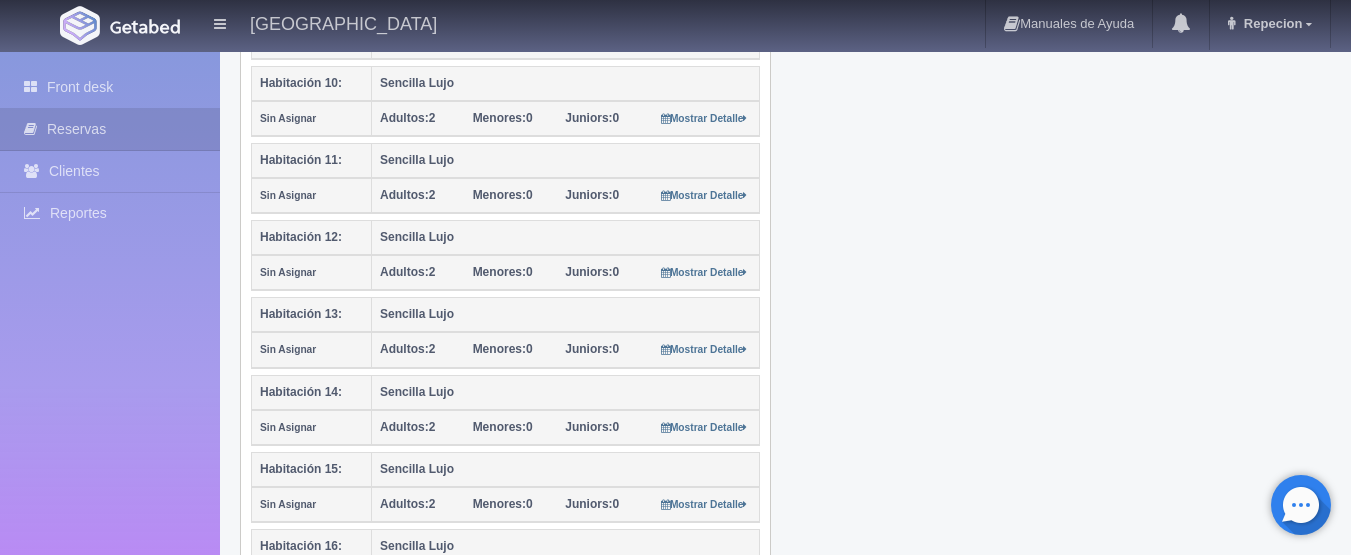 scroll, scrollTop: 1400, scrollLeft: 0, axis: vertical 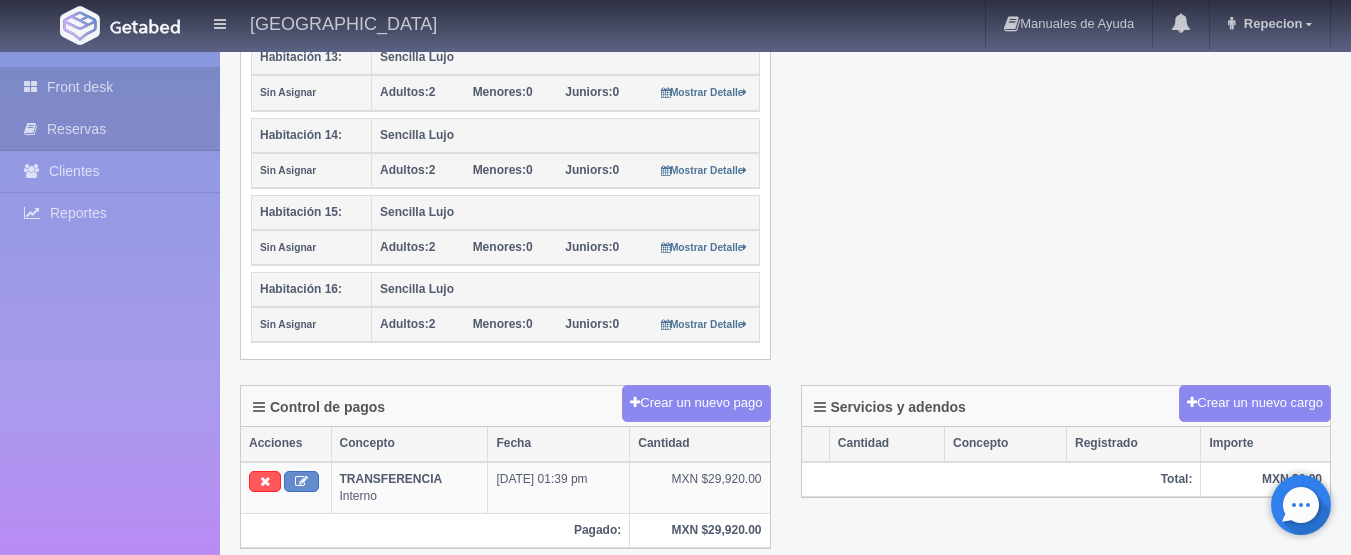 click on "Front desk" at bounding box center [110, 87] 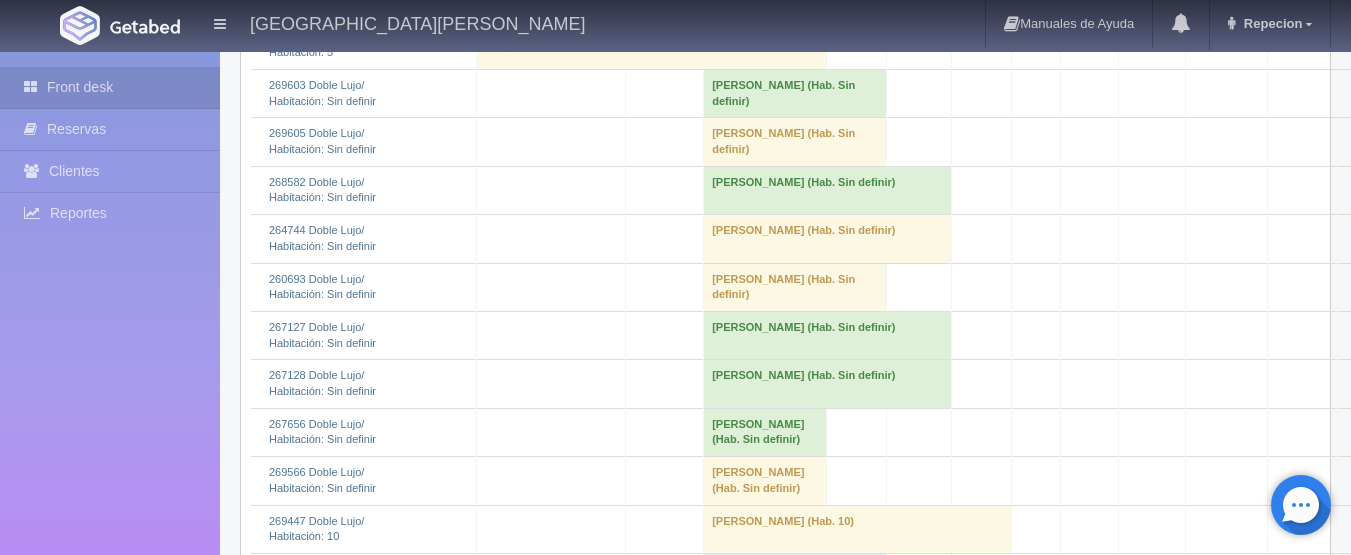 scroll, scrollTop: 1100, scrollLeft: 0, axis: vertical 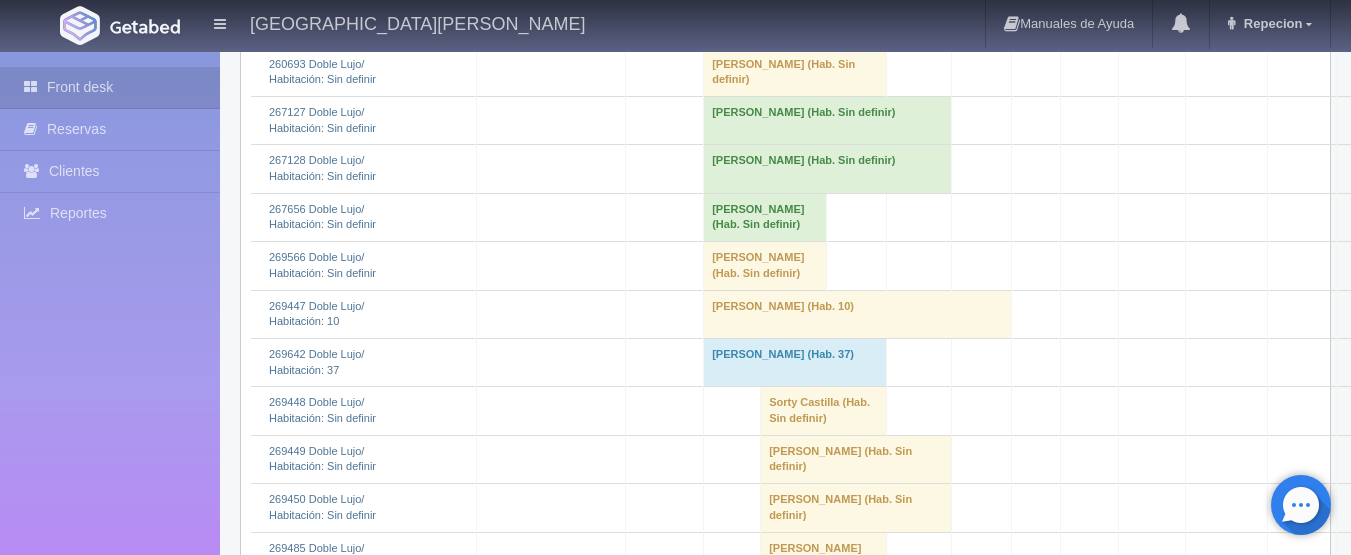 click on "[PERSON_NAME] 												(Hab. Sin definir)" at bounding box center [765, 217] 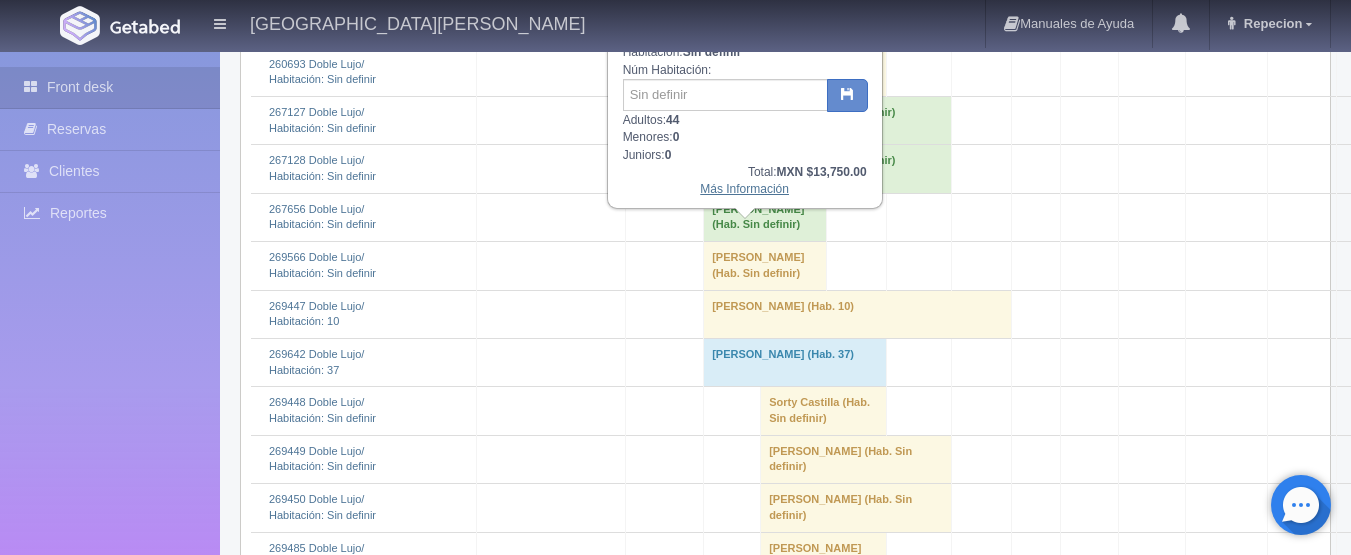 click on "Más Información" at bounding box center (744, 189) 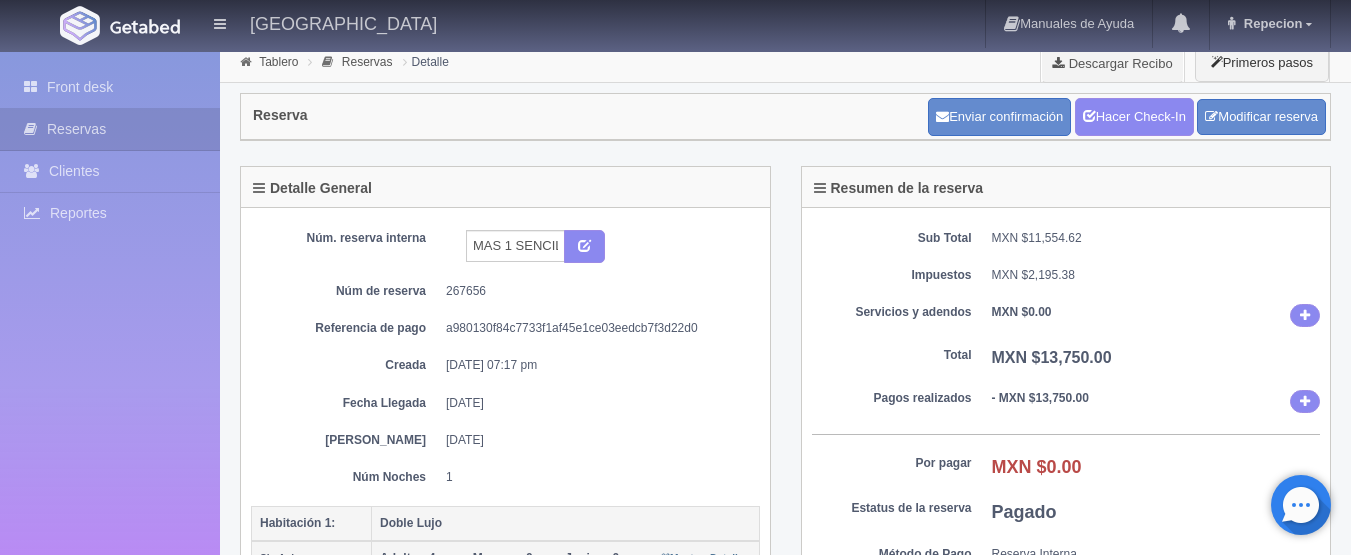 scroll, scrollTop: 0, scrollLeft: 0, axis: both 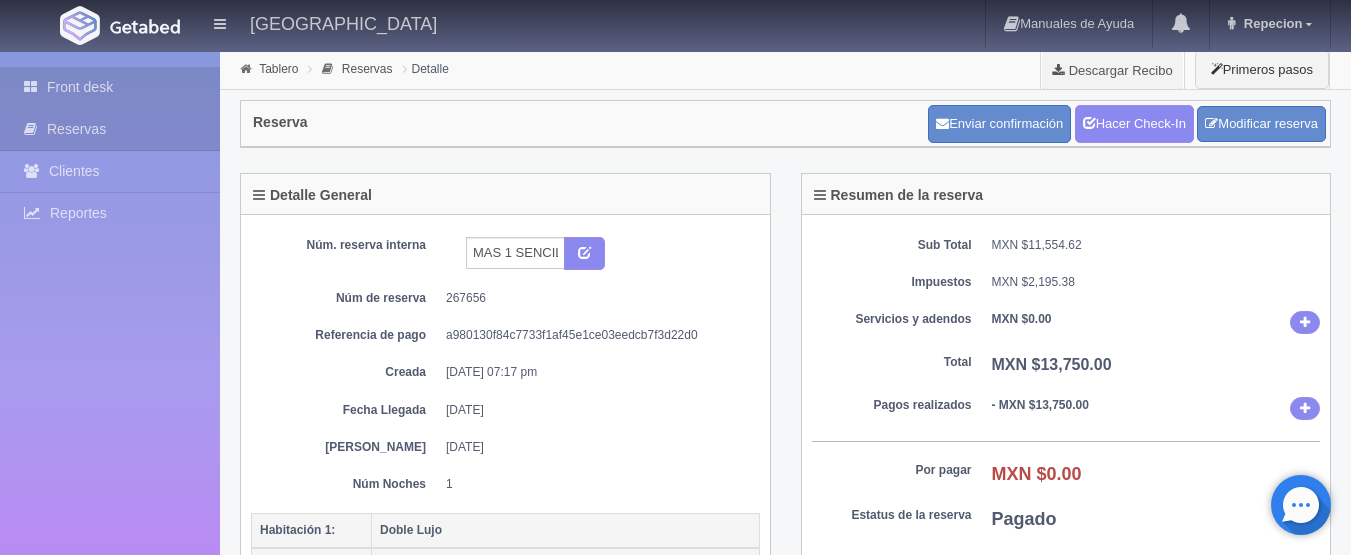 click on "Front desk" at bounding box center (110, 87) 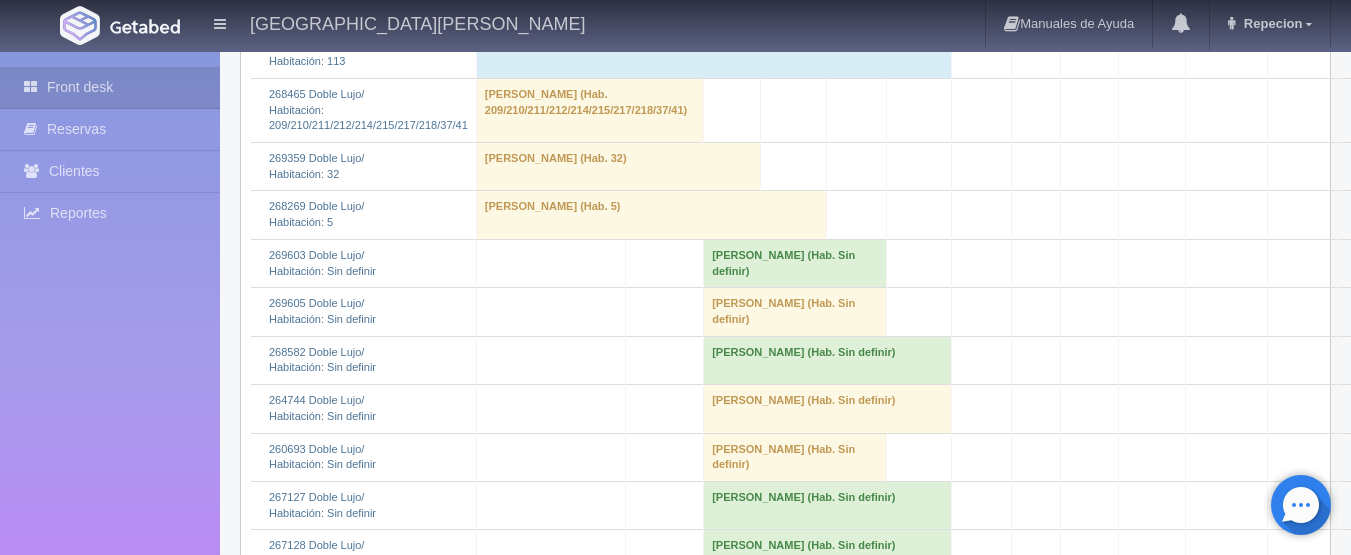 scroll, scrollTop: 700, scrollLeft: 0, axis: vertical 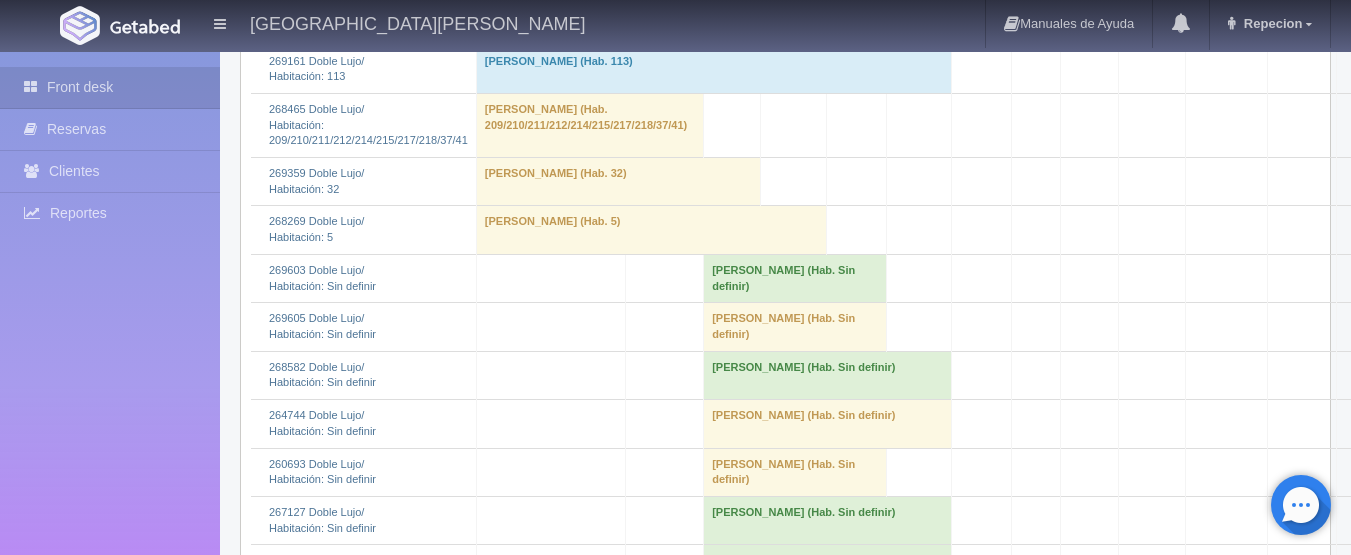 click on "[PERSON_NAME] 												(Hab. Sin definir)" at bounding box center [795, 278] 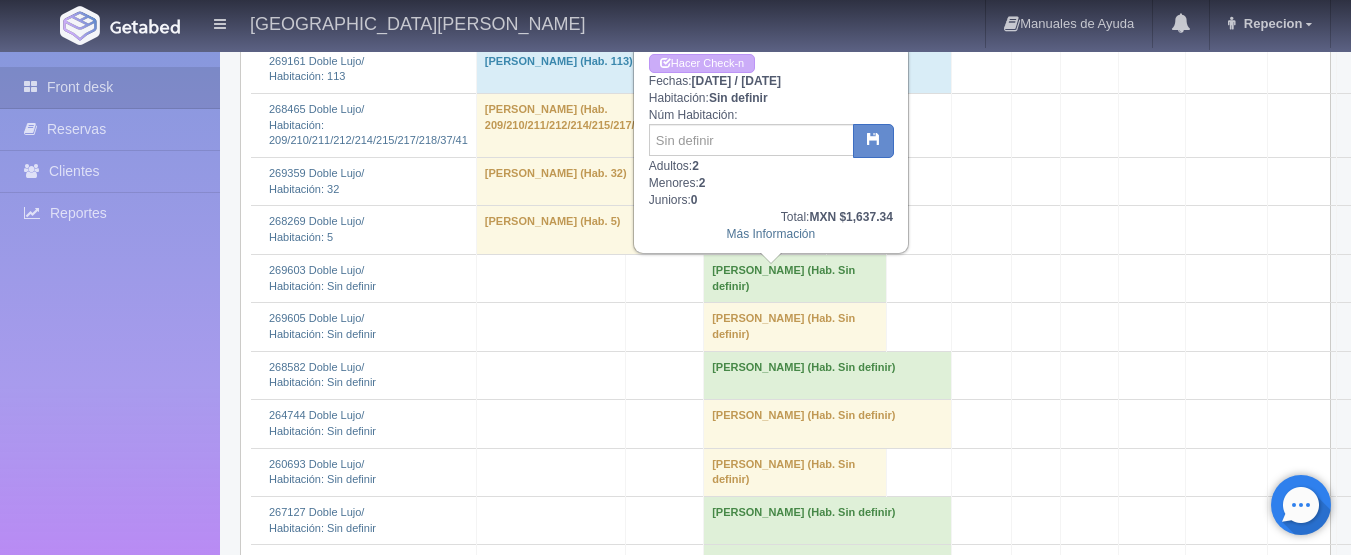 click on "[PERSON_NAME] 												(Hab. Sin definir)" at bounding box center [795, 278] 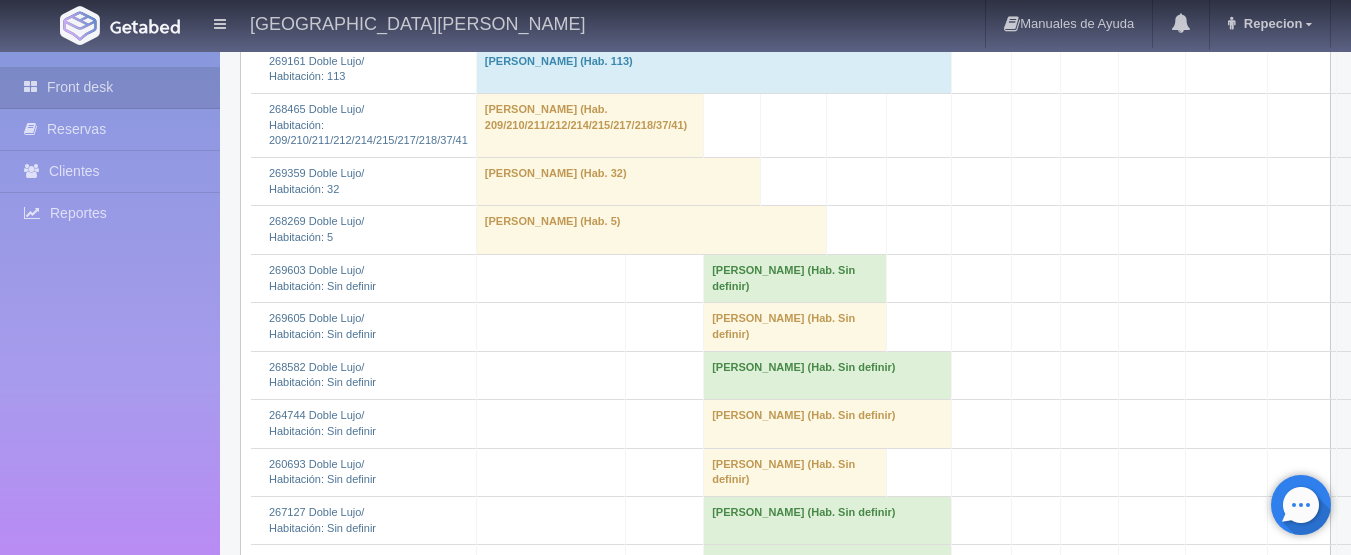 click on "[PERSON_NAME] 												(Hab. Sin definir)" at bounding box center [795, 327] 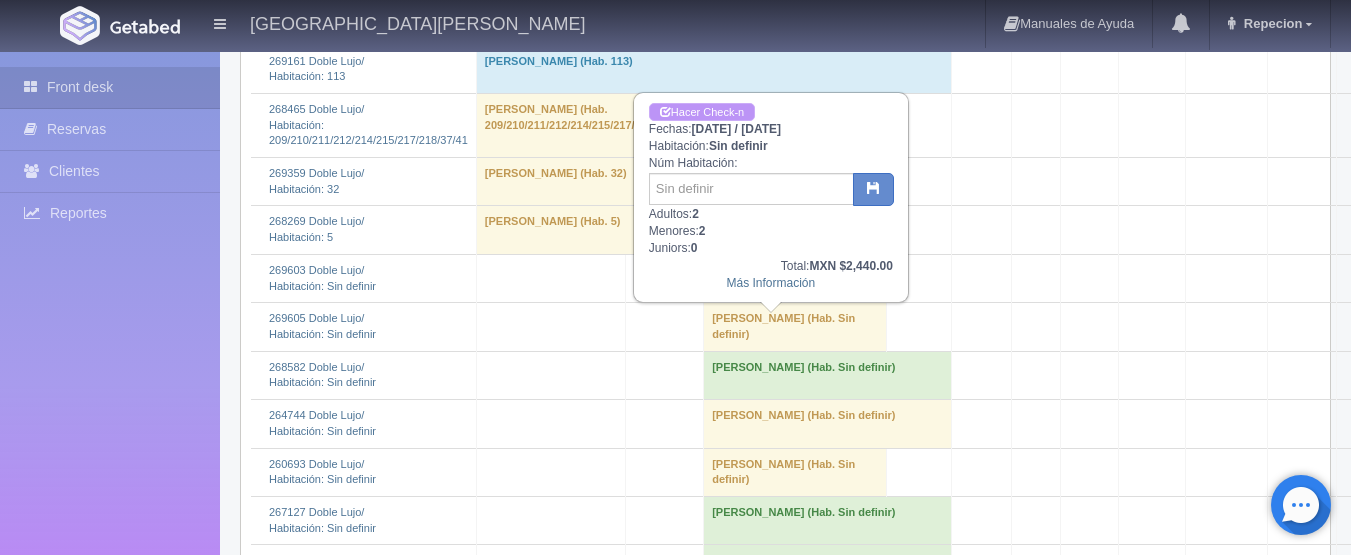 click on "Hacer Check-n" at bounding box center [702, 112] 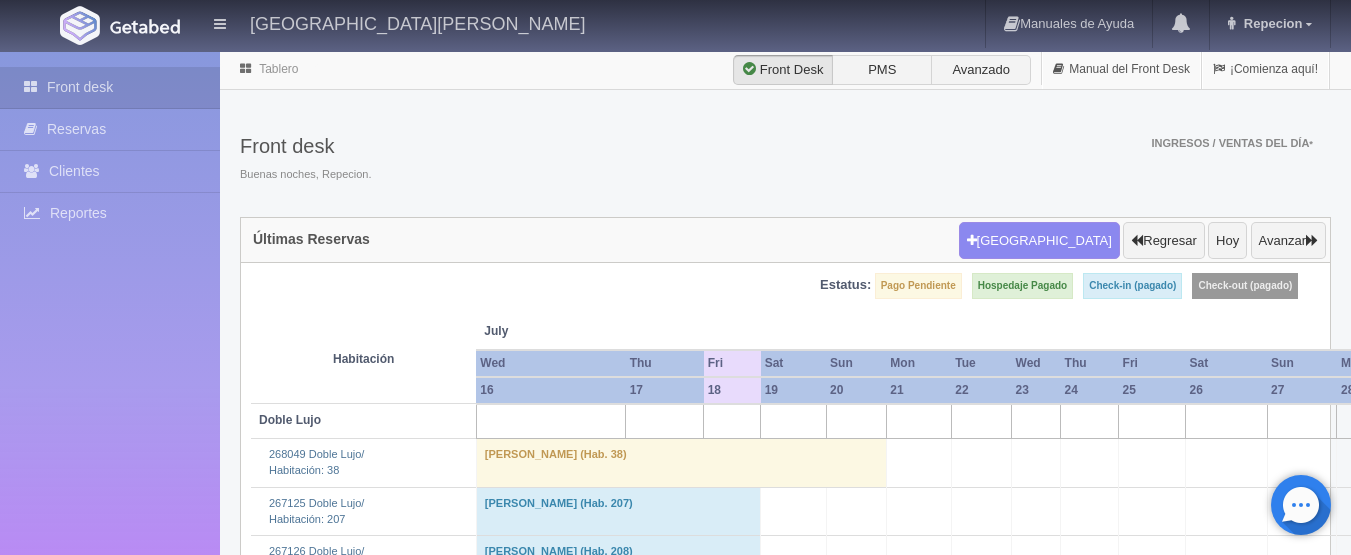 scroll, scrollTop: 700, scrollLeft: 0, axis: vertical 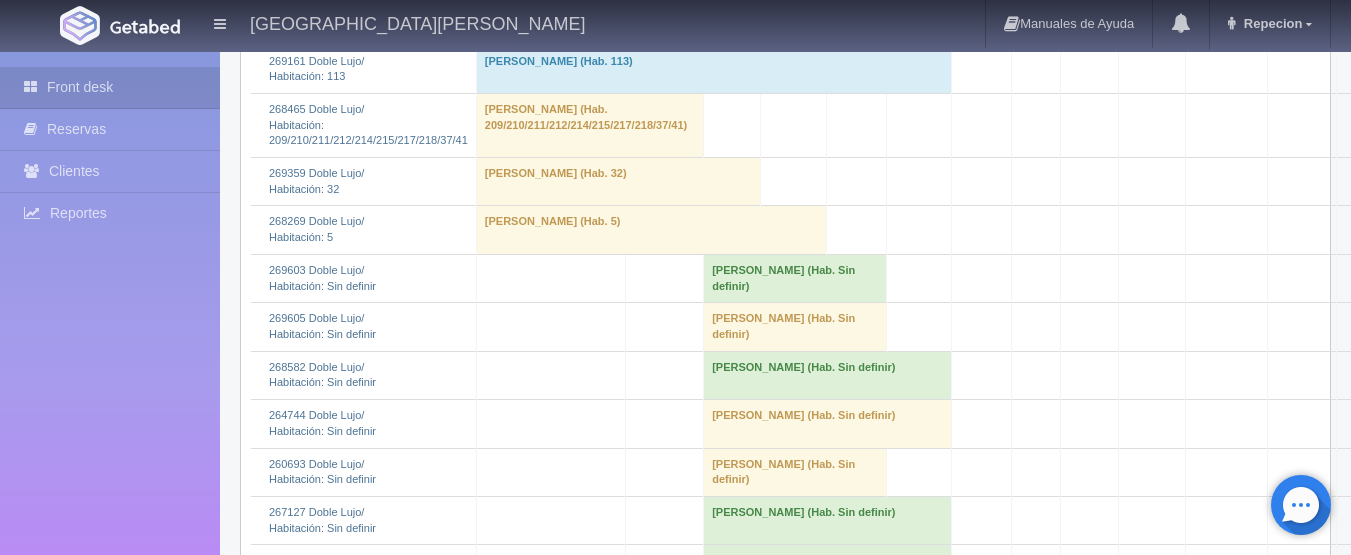 click on "Israel Gutierrez Calderon 												(Hab. Sin definir)" at bounding box center (795, 327) 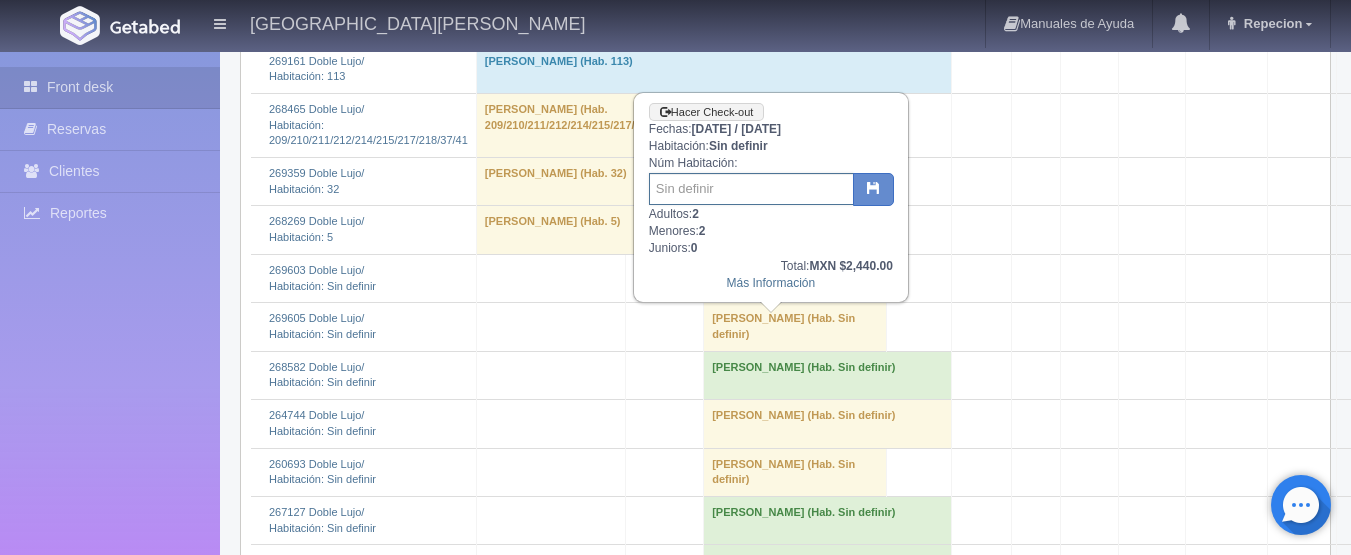 click at bounding box center [751, 189] 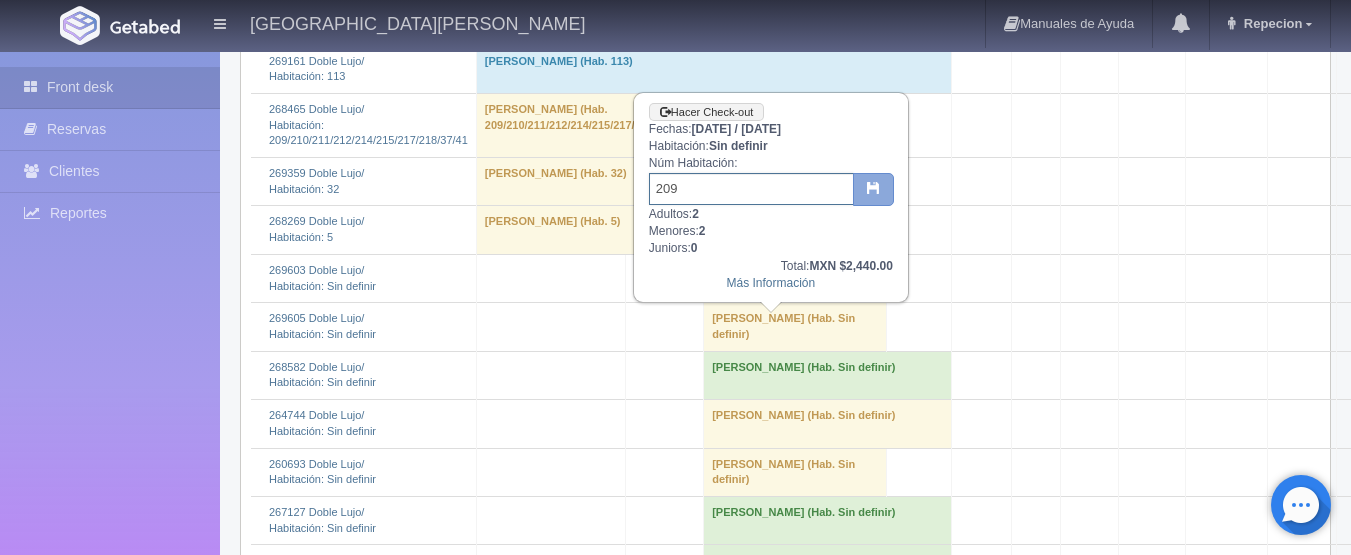 type on "209" 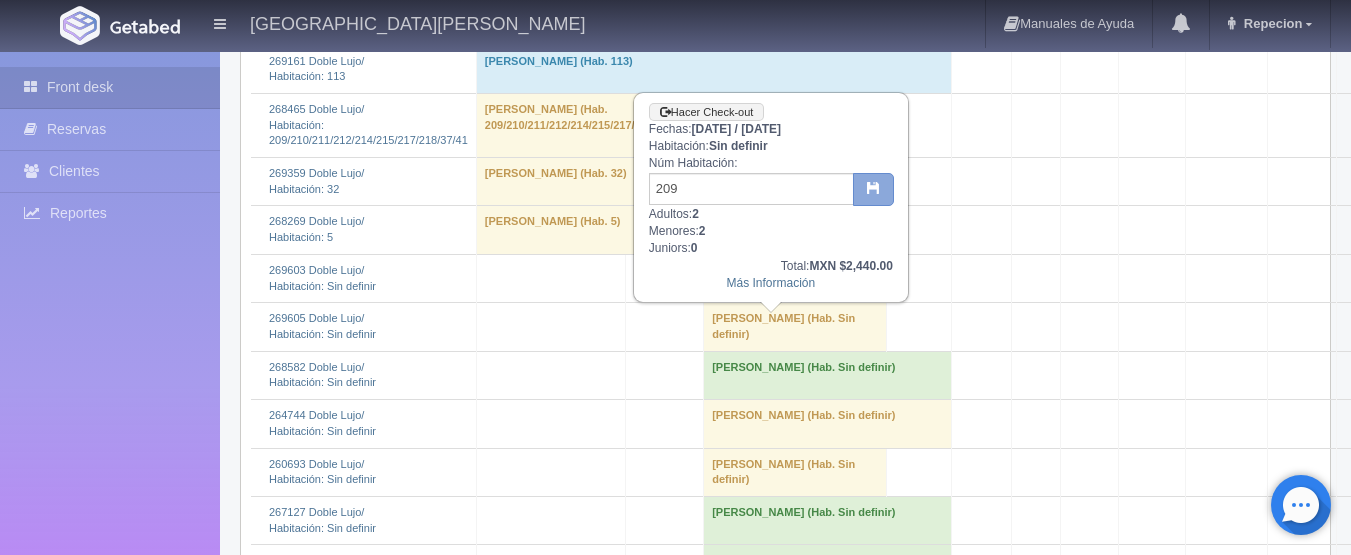 click at bounding box center [873, 187] 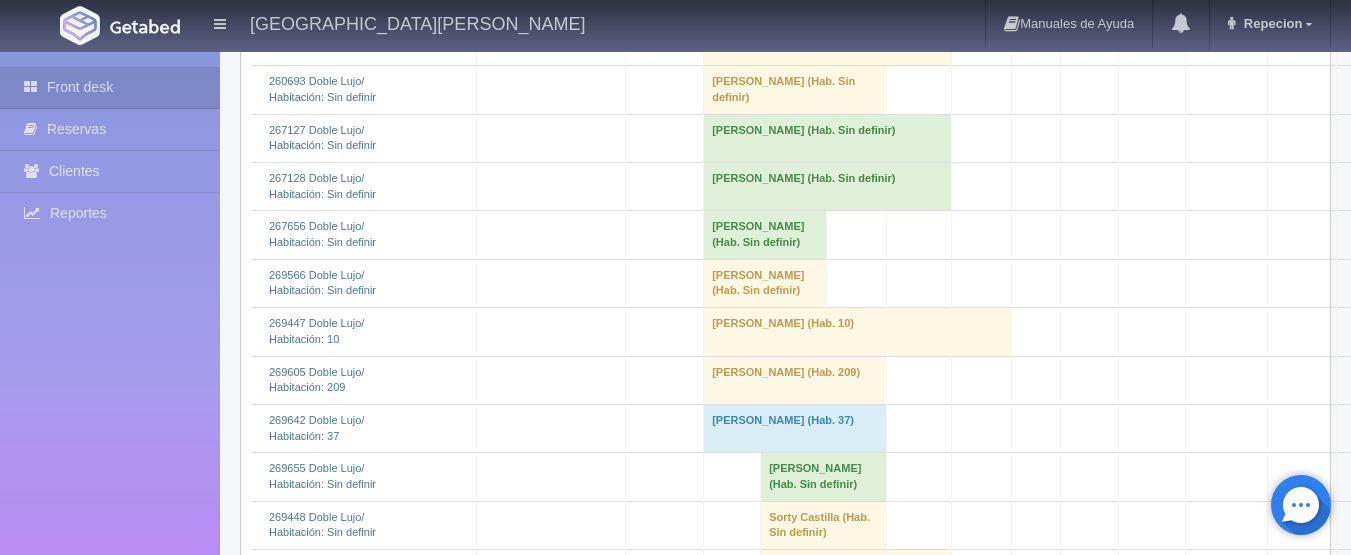 scroll, scrollTop: 1000, scrollLeft: 0, axis: vertical 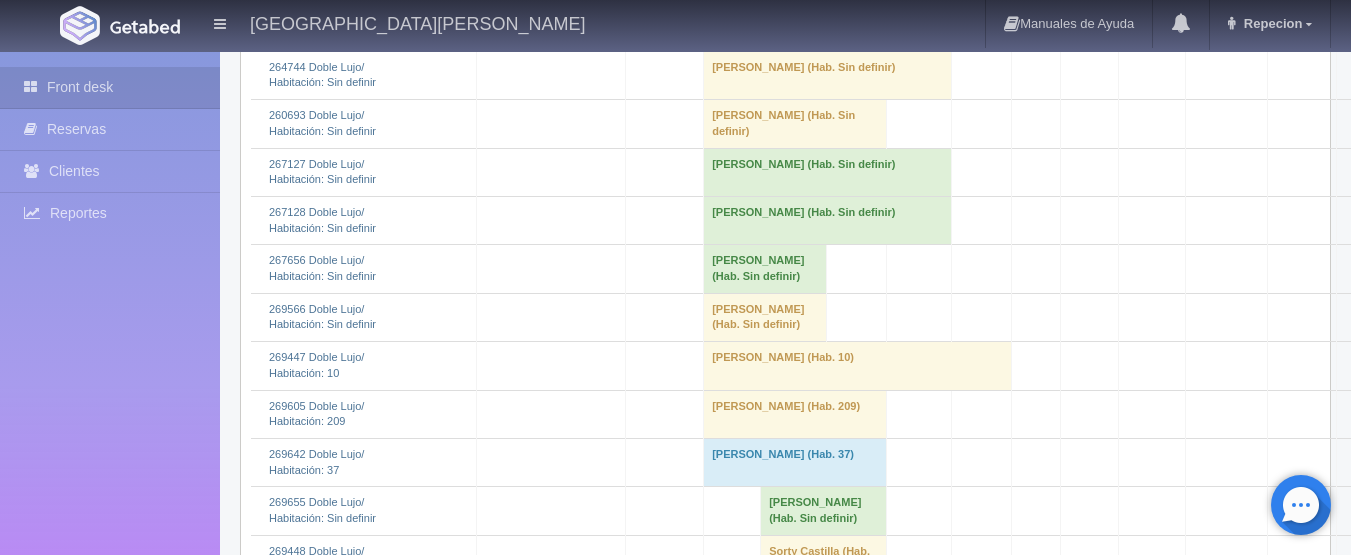 click on "Ignacio  Juarez Hernandez 												(Hab. Sin definir)" at bounding box center [765, 317] 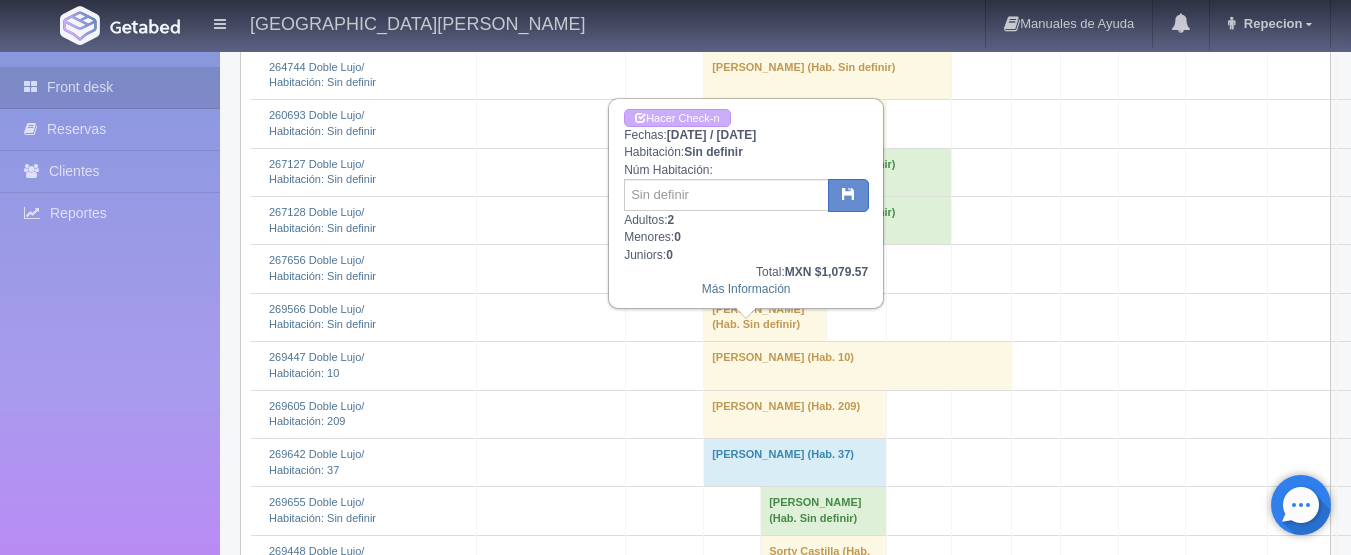 click on "Ignacio  Juarez Hernandez 												(Hab. Sin definir)" at bounding box center [765, 317] 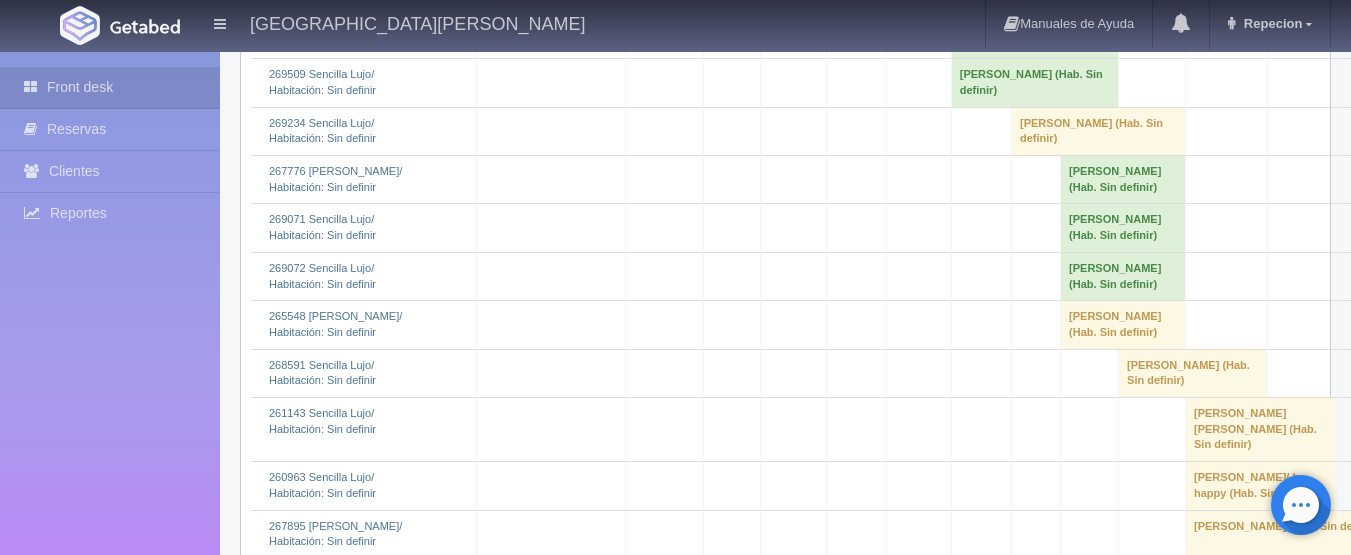scroll, scrollTop: 4013, scrollLeft: 0, axis: vertical 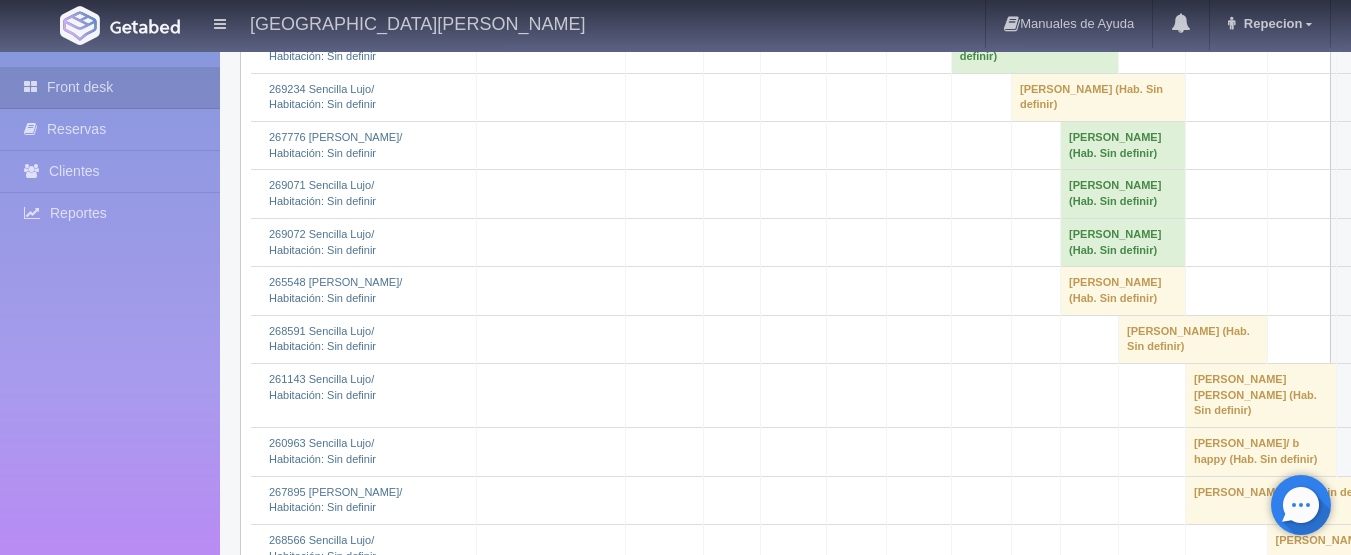 click on "leticia quiñones 												(Hab. Sin definir)" at bounding box center [795, -290] 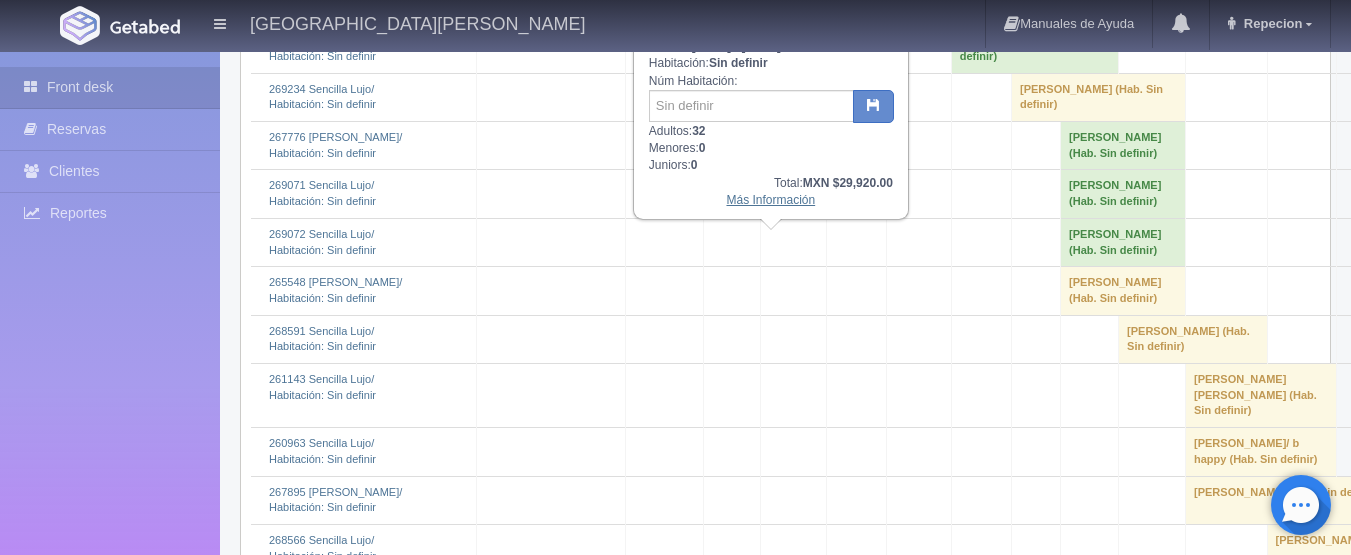 click on "Más Información" at bounding box center [770, 200] 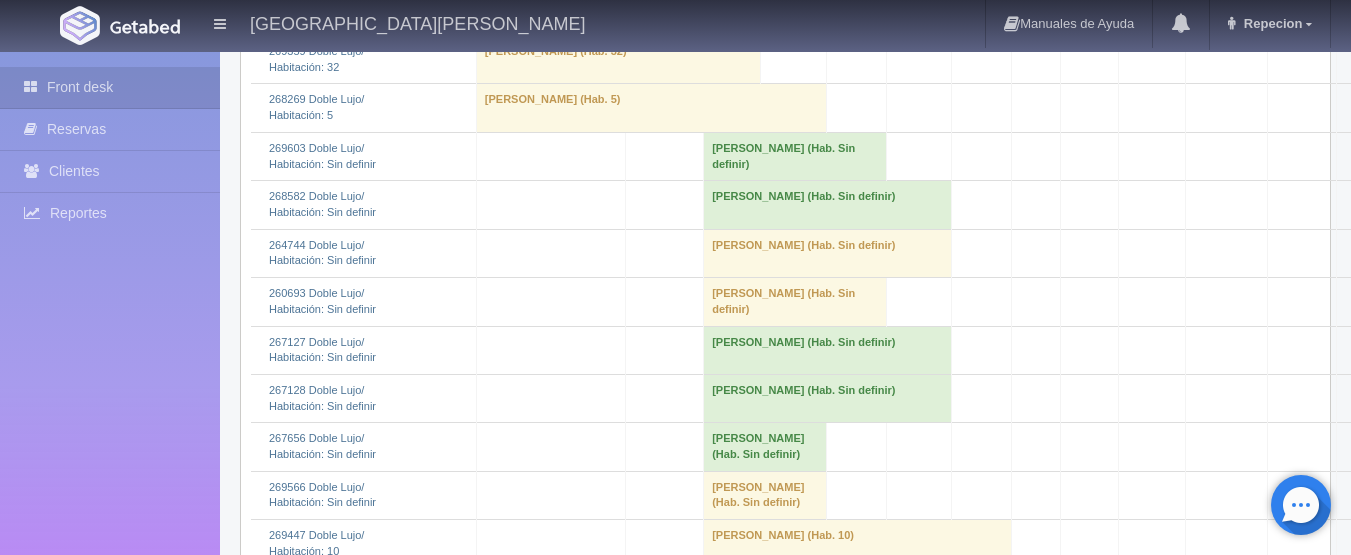scroll, scrollTop: 800, scrollLeft: 0, axis: vertical 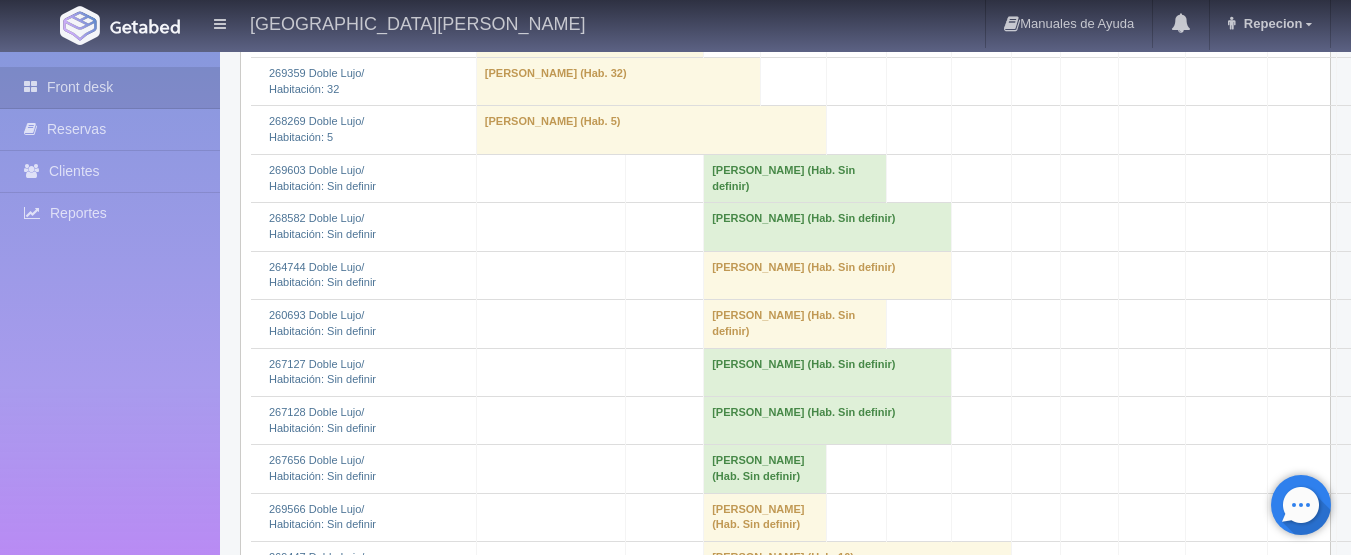 click on "ABEL GONZALEZ 												(Hab. Sin definir)" at bounding box center [828, 275] 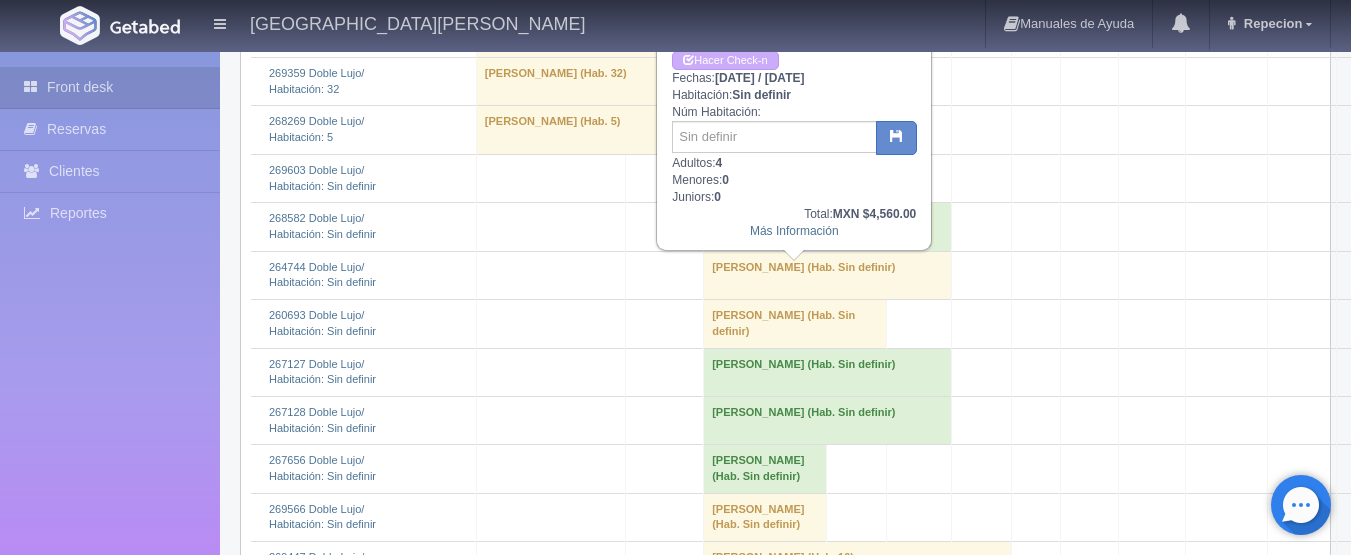 click on "ABEL GONZALEZ 												(Hab. Sin definir)" at bounding box center (828, 275) 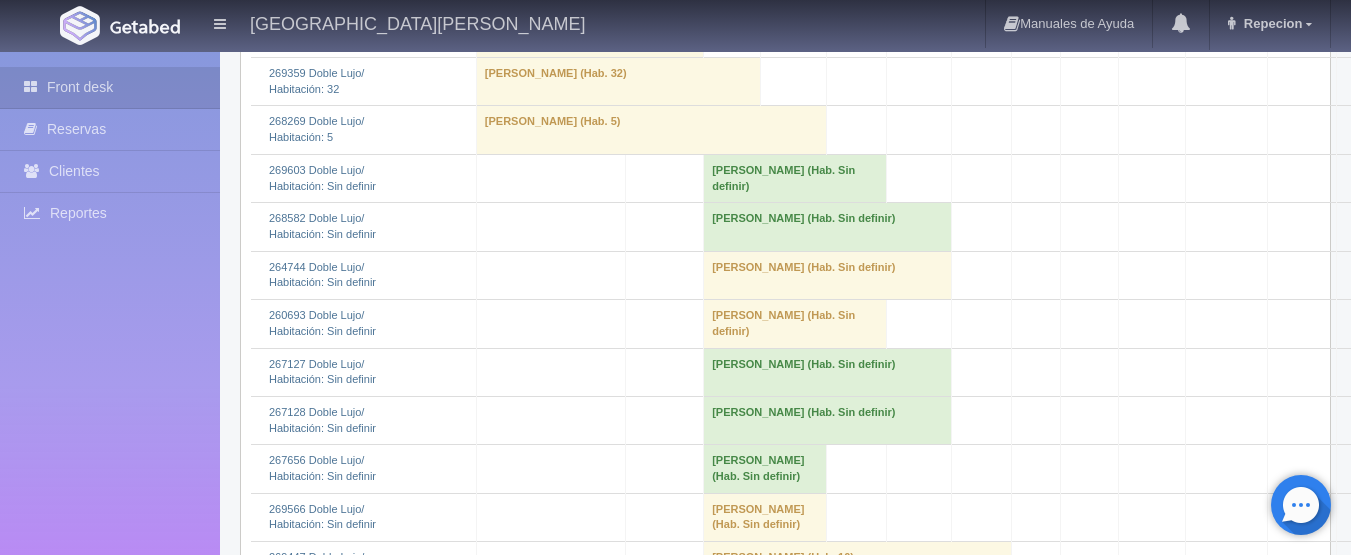 click on "leticia quiñones 												(Hab. Sin definir)" at bounding box center (795, 324) 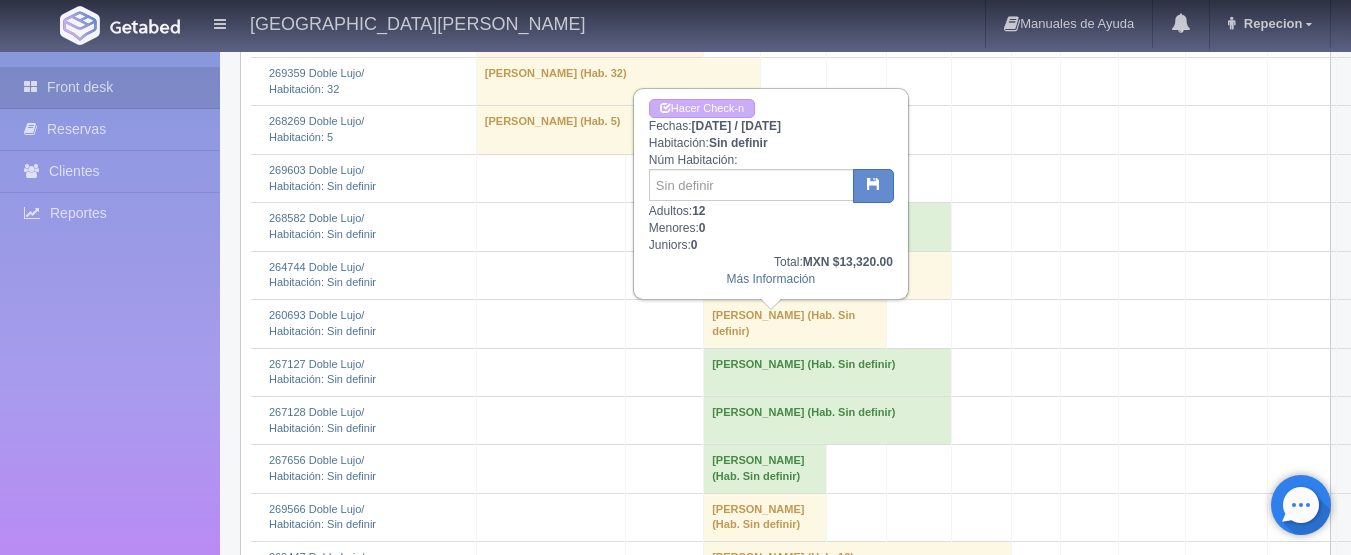 click on "[PERSON_NAME] 												(Hab. Sin definir)" at bounding box center (795, 324) 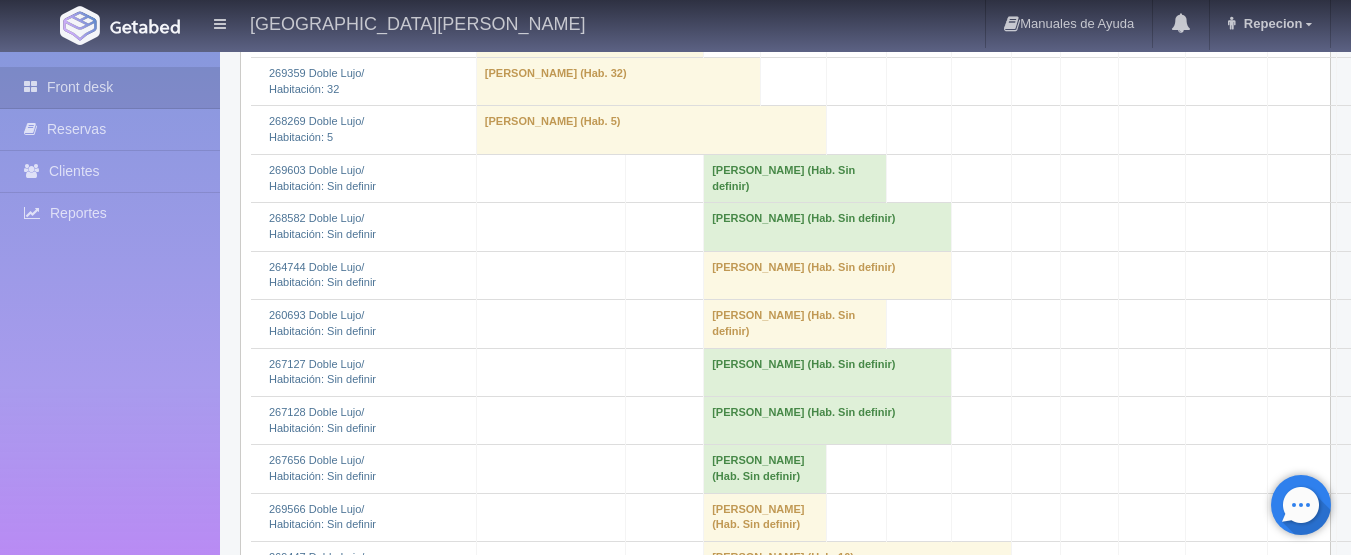 click on "Ivette Carrillo 												(Hab. Sin definir)" at bounding box center [828, 372] 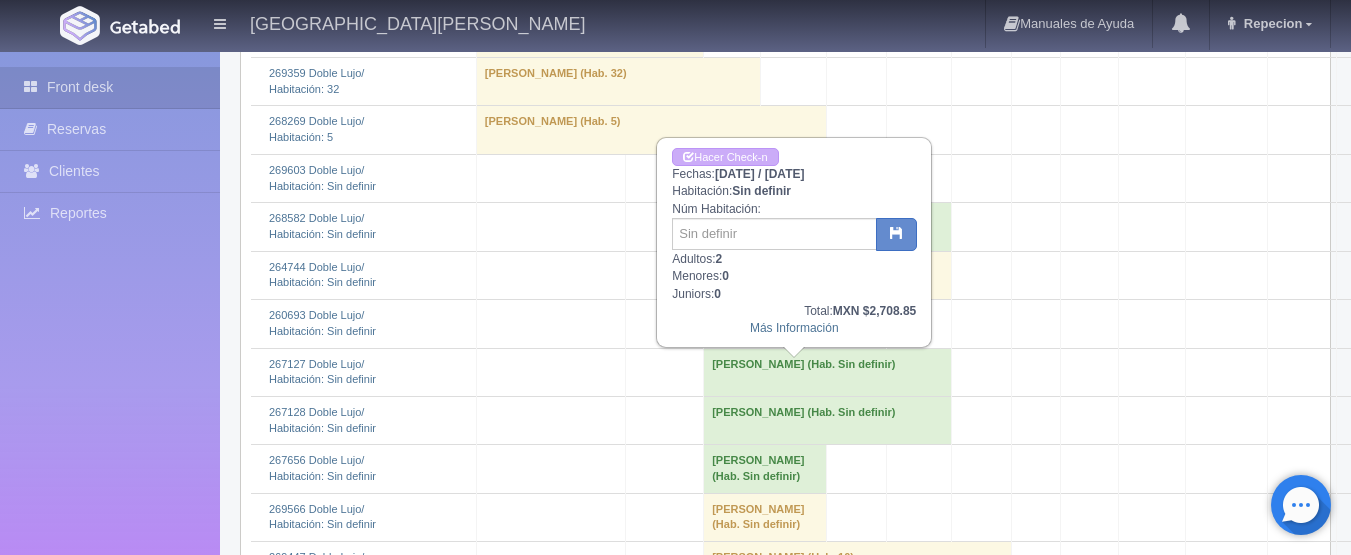 click on "Ivette Carrillo 												(Hab. Sin definir)" at bounding box center (828, 372) 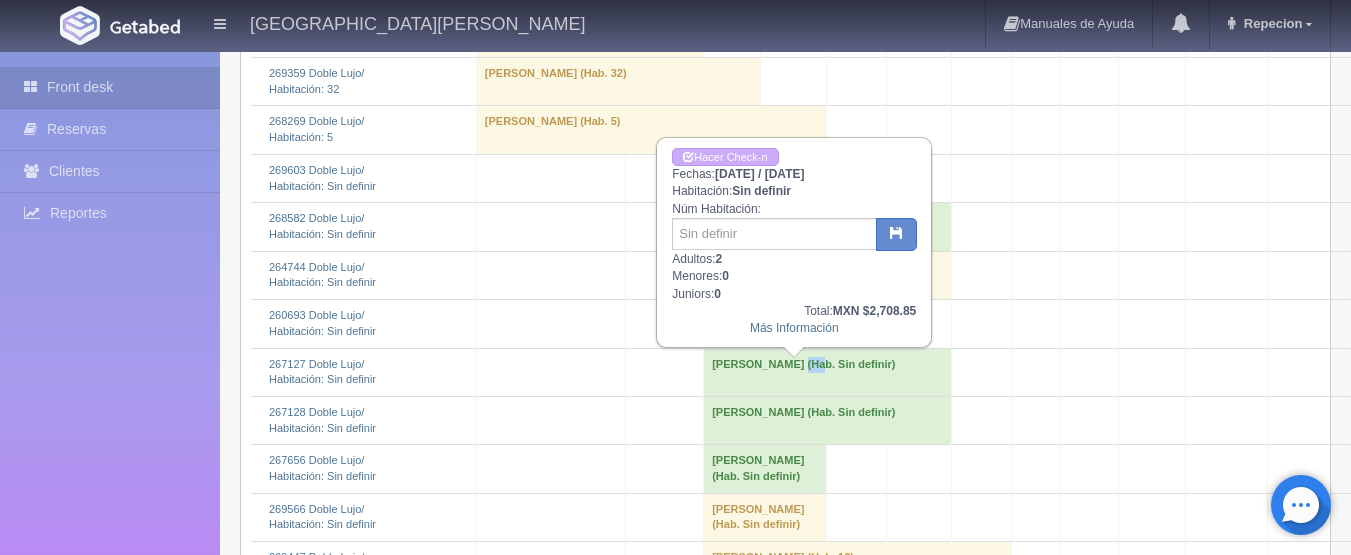 click on "Ivette Carrillo 												(Hab. Sin definir)" at bounding box center [828, 372] 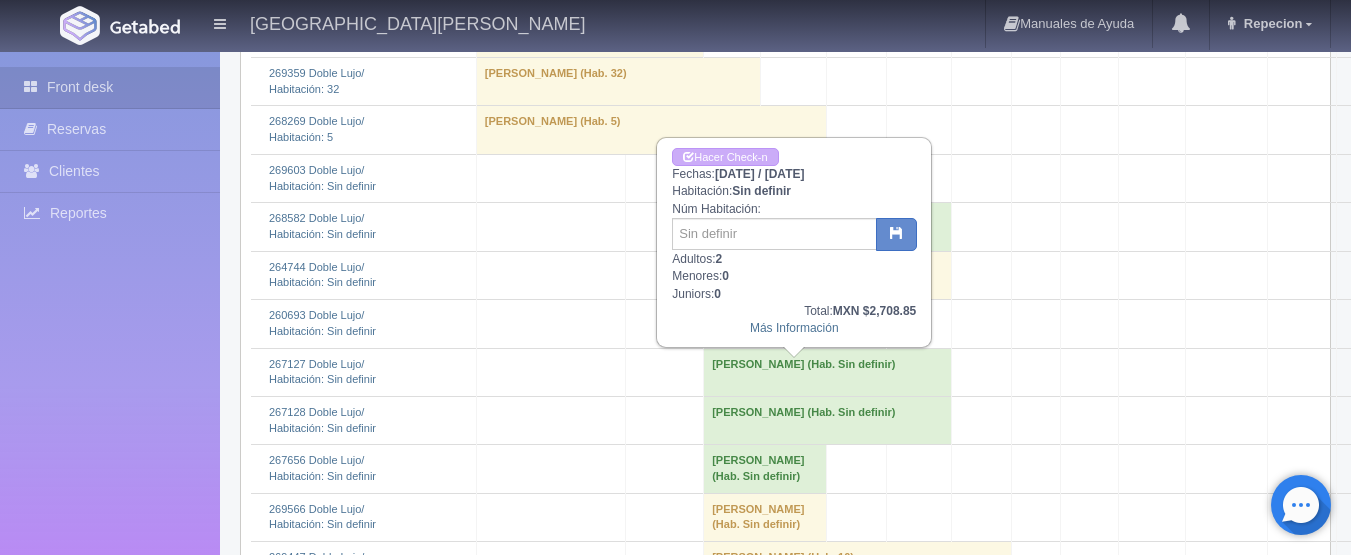 click on "[PERSON_NAME] 												(Hab. Sin definir)" at bounding box center [828, 372] 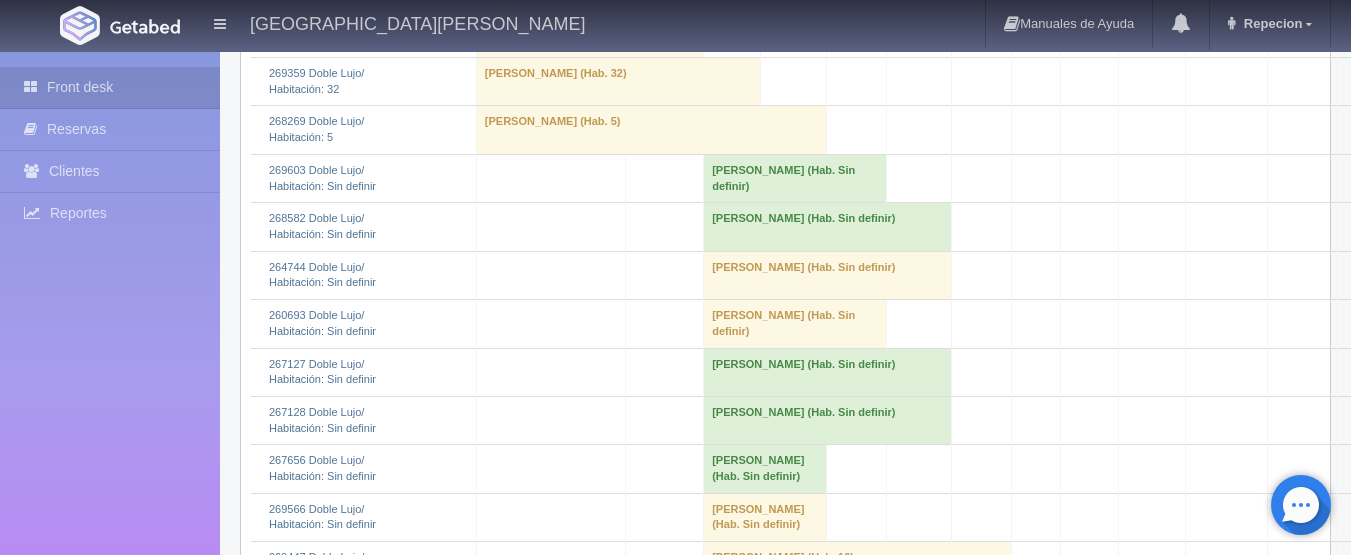 click on "[PERSON_NAME] 												(Hab. Sin definir)" at bounding box center [828, 420] 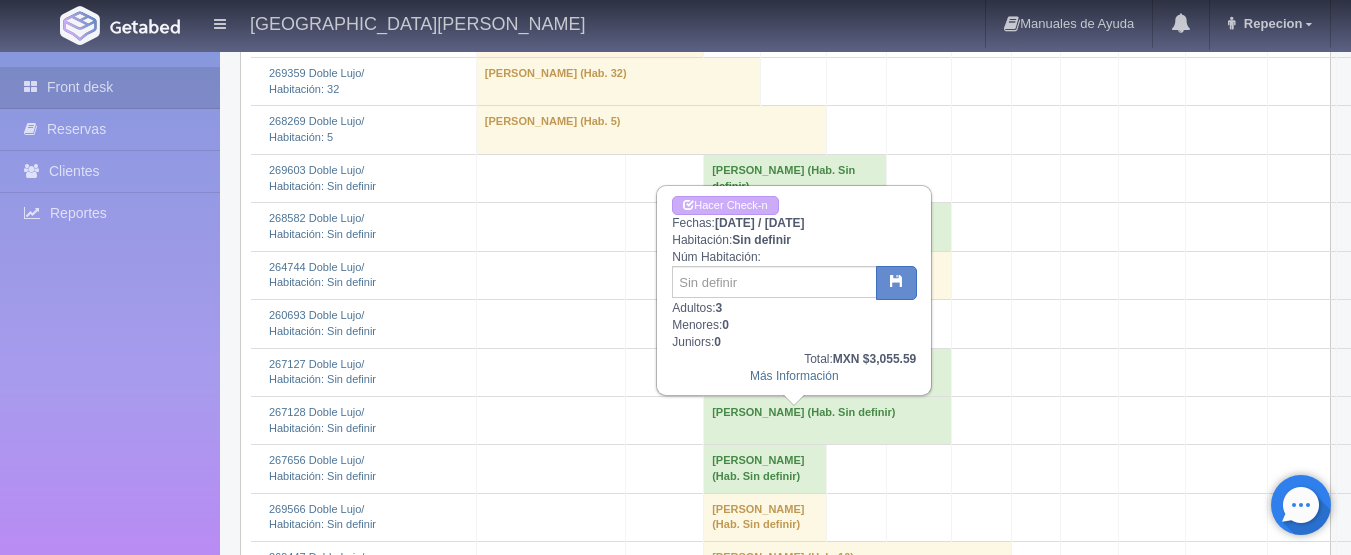 click on "[PERSON_NAME] 												(Hab. Sin definir)" at bounding box center (828, 420) 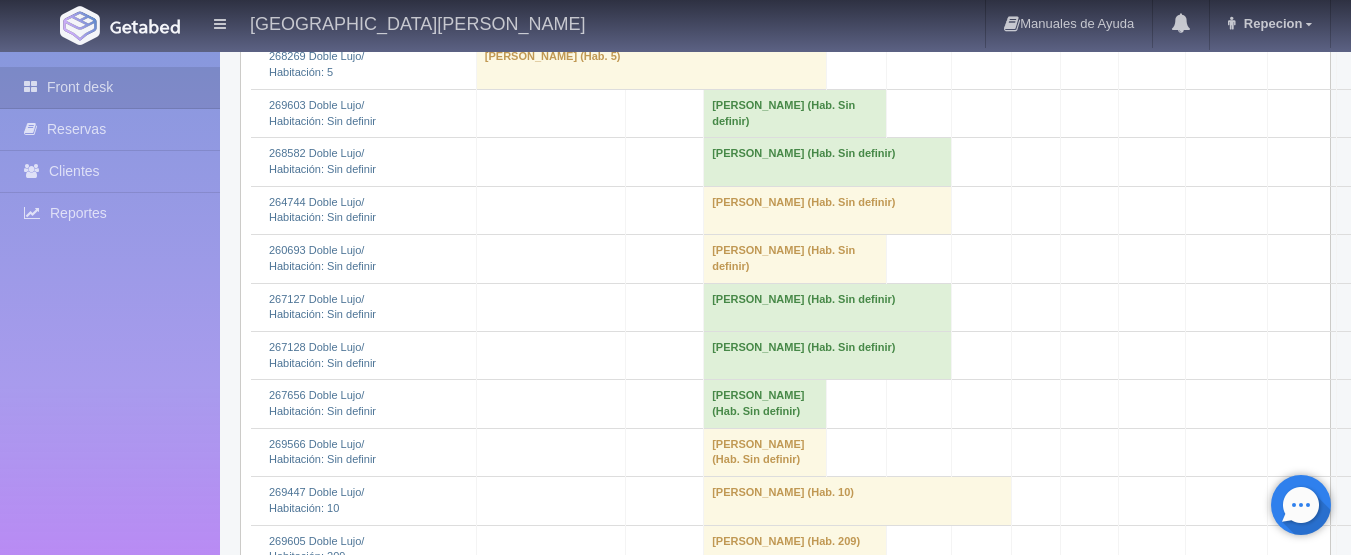 scroll, scrollTop: 900, scrollLeft: 0, axis: vertical 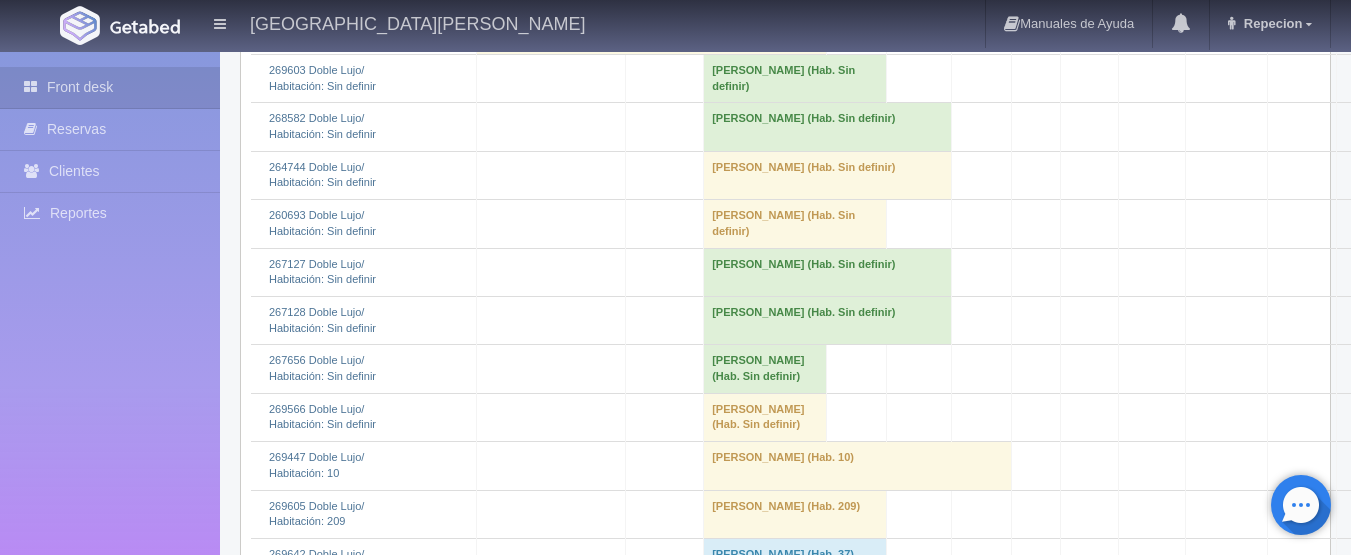 click on "[PERSON_NAME] 												(Hab. Sin definir)" at bounding box center [765, 369] 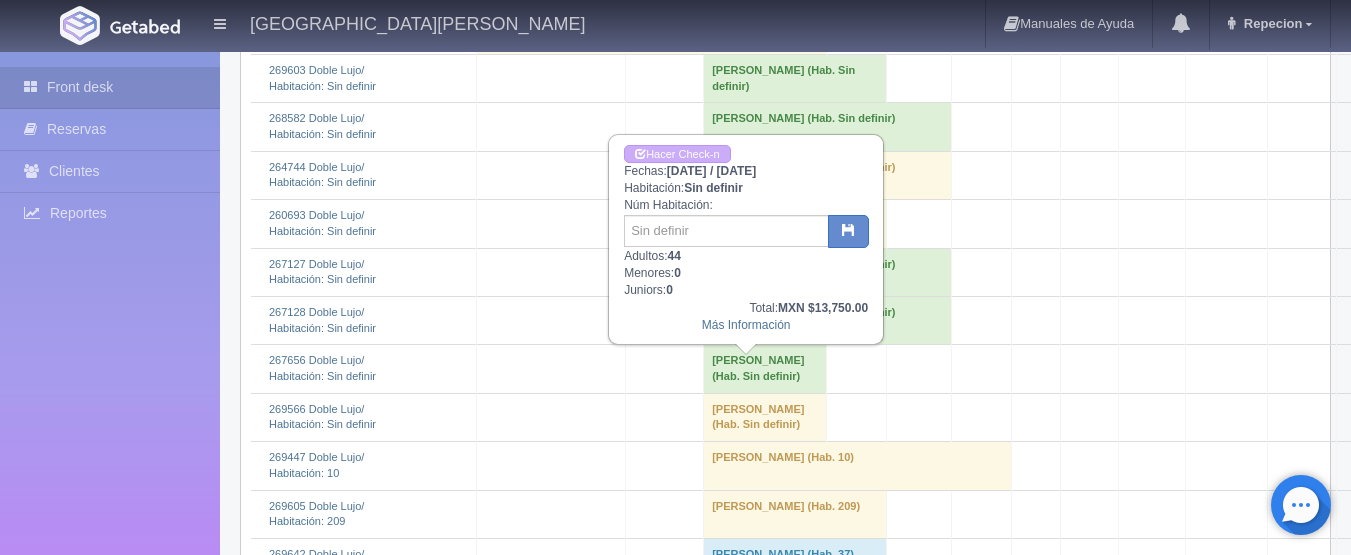 click on "[PERSON_NAME] 												(Hab. Sin definir)" at bounding box center (765, 369) 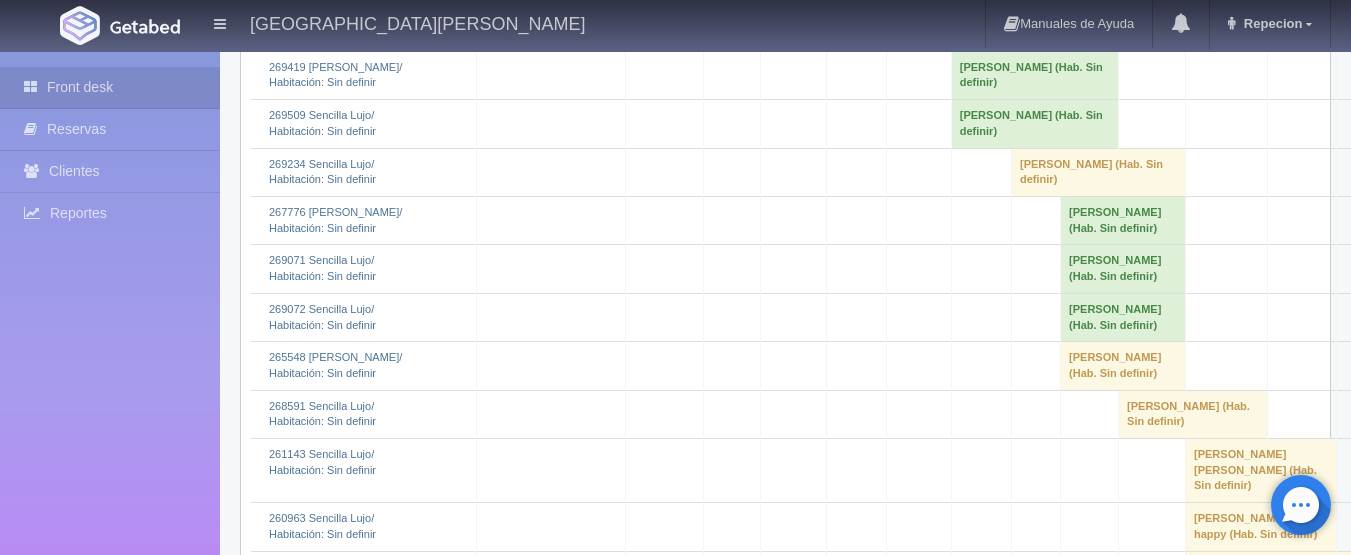 scroll, scrollTop: 3900, scrollLeft: 0, axis: vertical 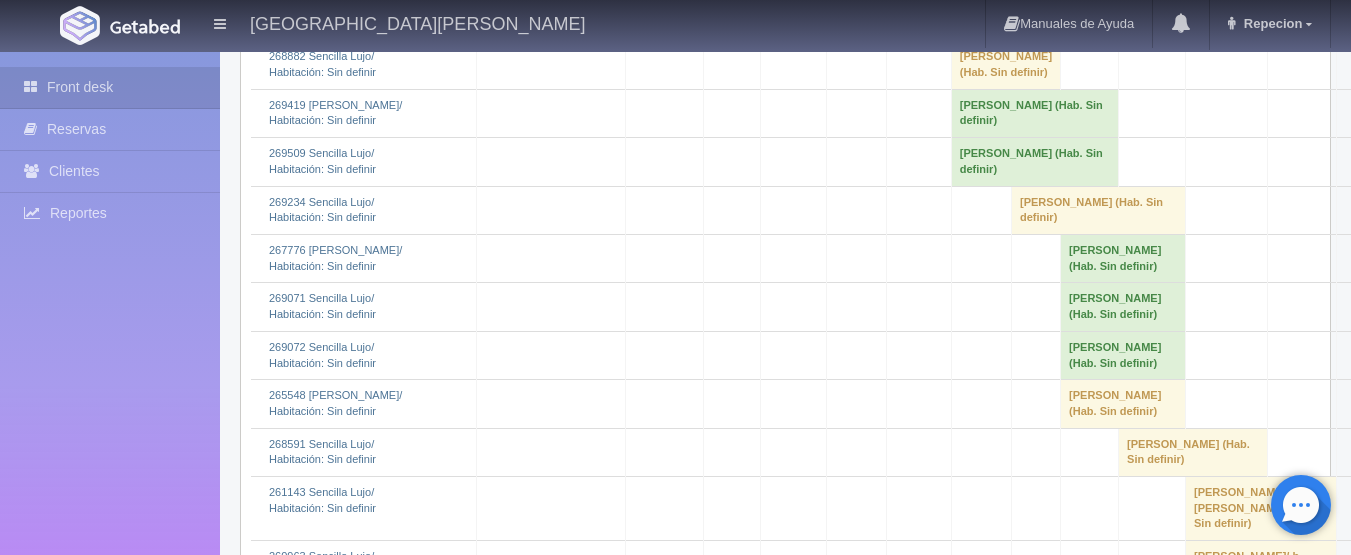 click on "[PERSON_NAME] 												(Hab. Sin definir)" at bounding box center [795, -177] 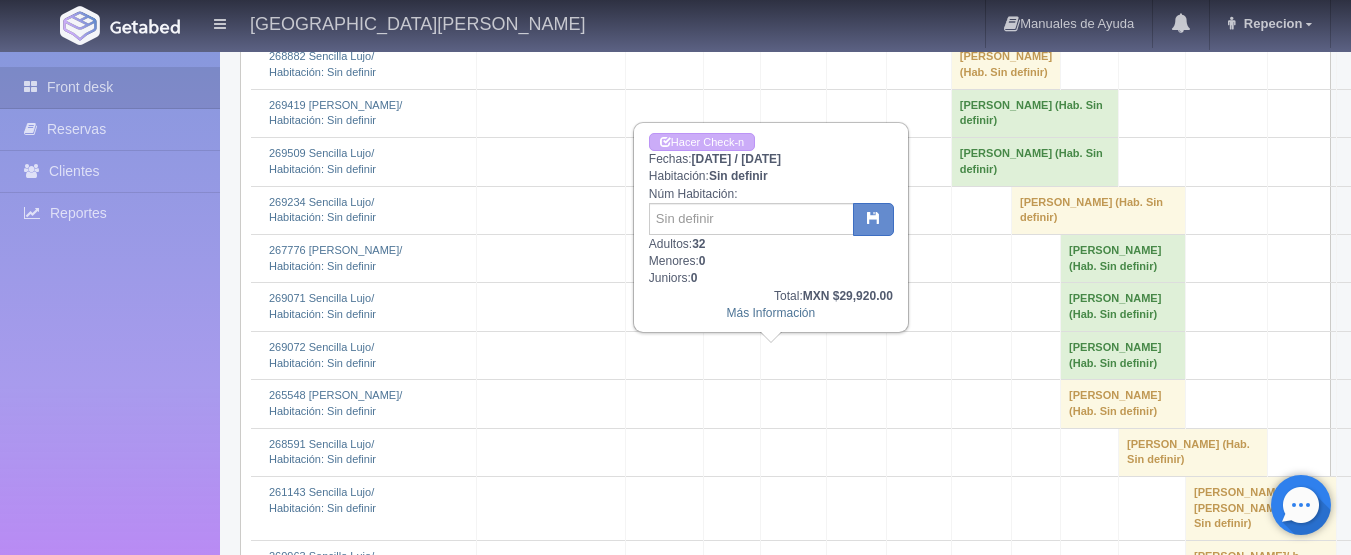 click on "[PERSON_NAME] 												(Hab. Sin definir)" at bounding box center (795, -177) 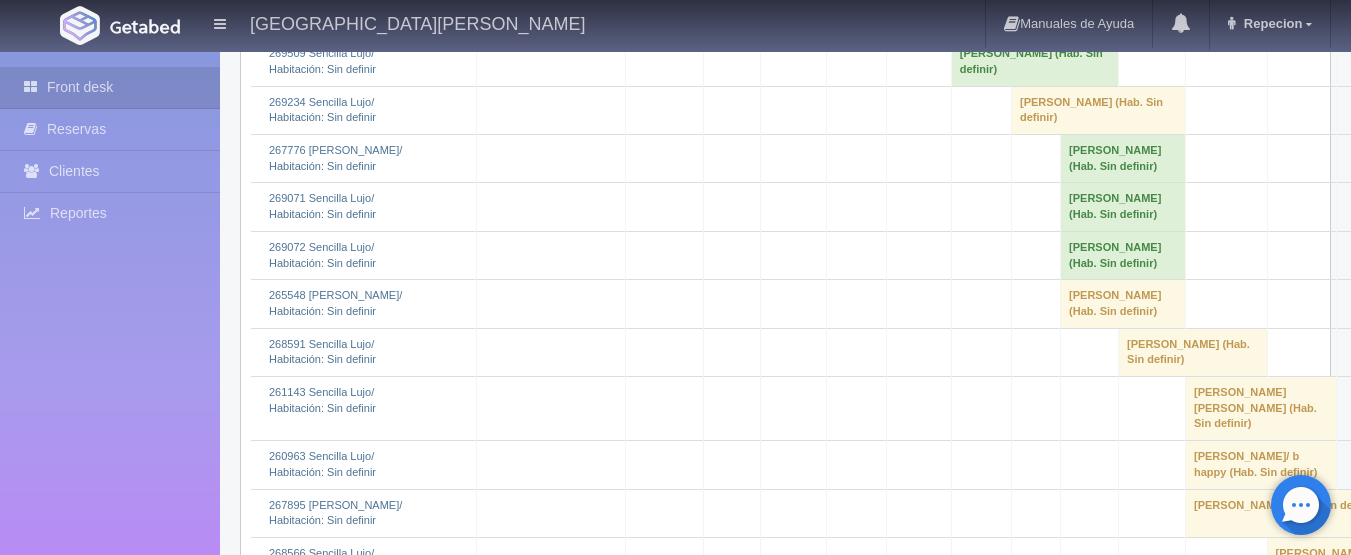 scroll, scrollTop: 4100, scrollLeft: 0, axis: vertical 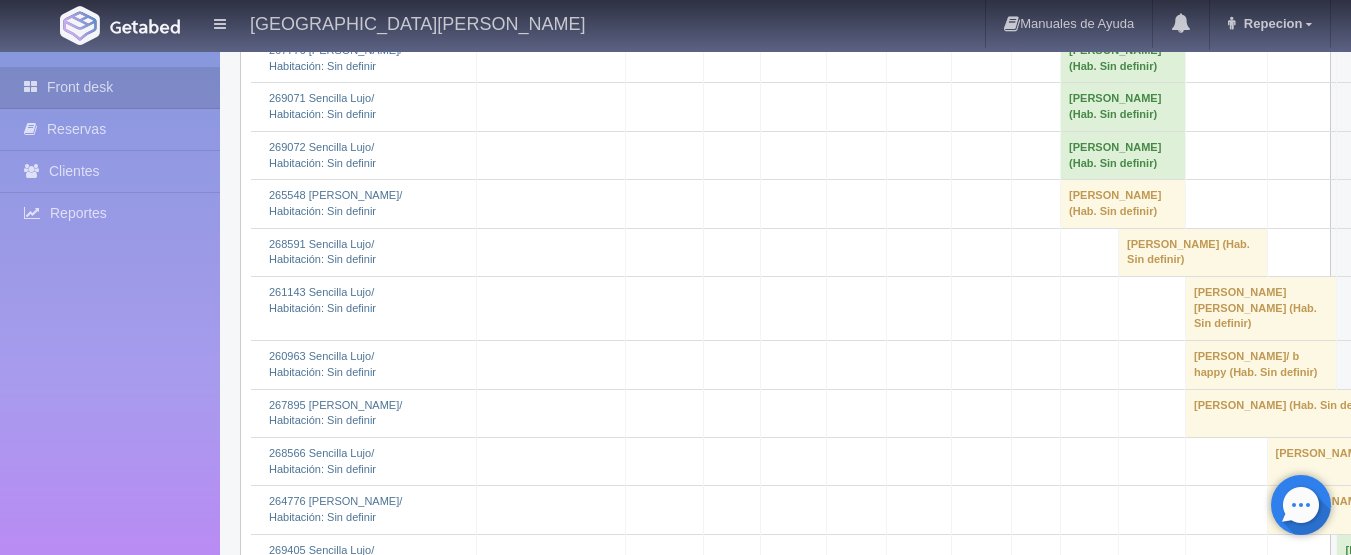 click on "[PERSON_NAME] 												(Hab. Sin definir)" at bounding box center [795, -377] 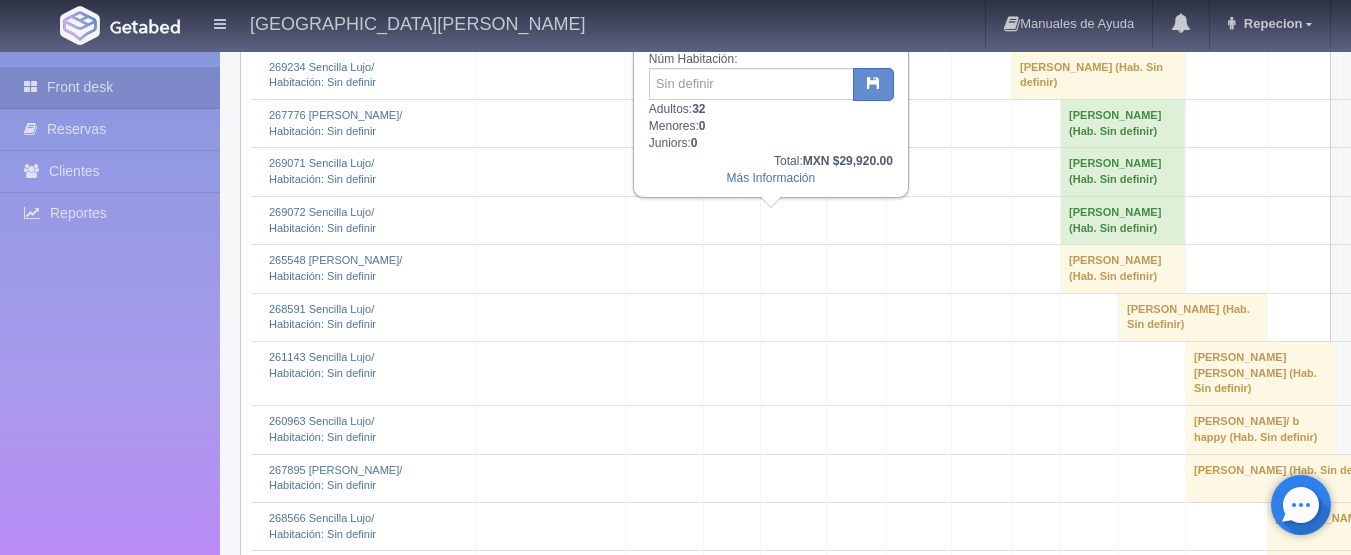 scroll, scrollTop: 4000, scrollLeft: 0, axis: vertical 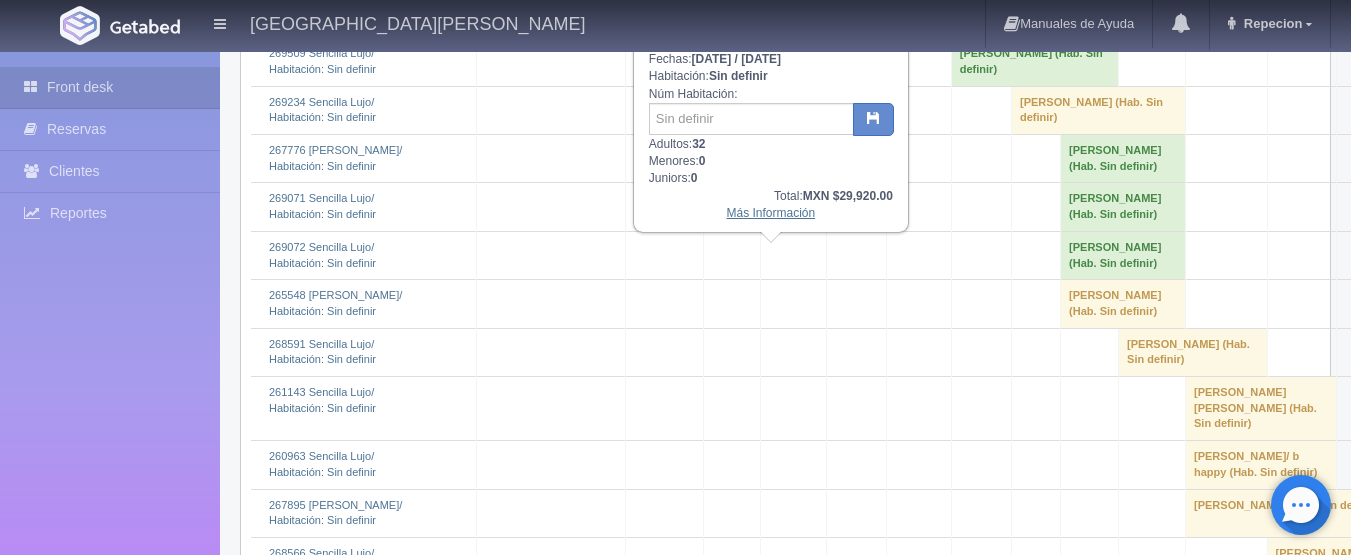 click on "Más Información" at bounding box center [770, 213] 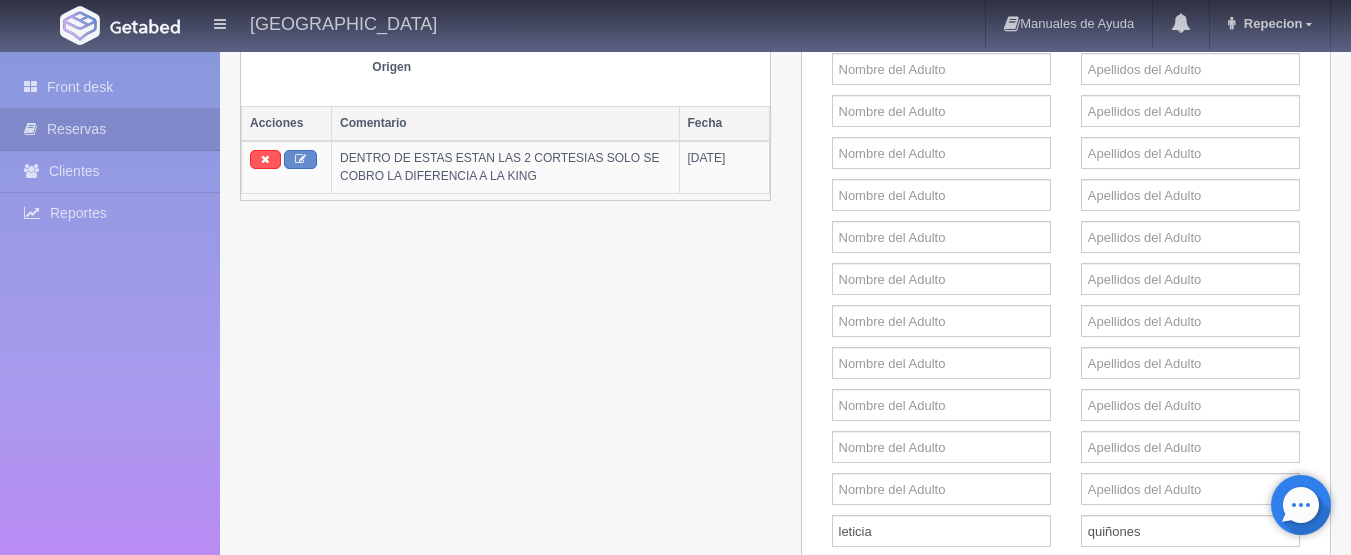 scroll, scrollTop: 2100, scrollLeft: 0, axis: vertical 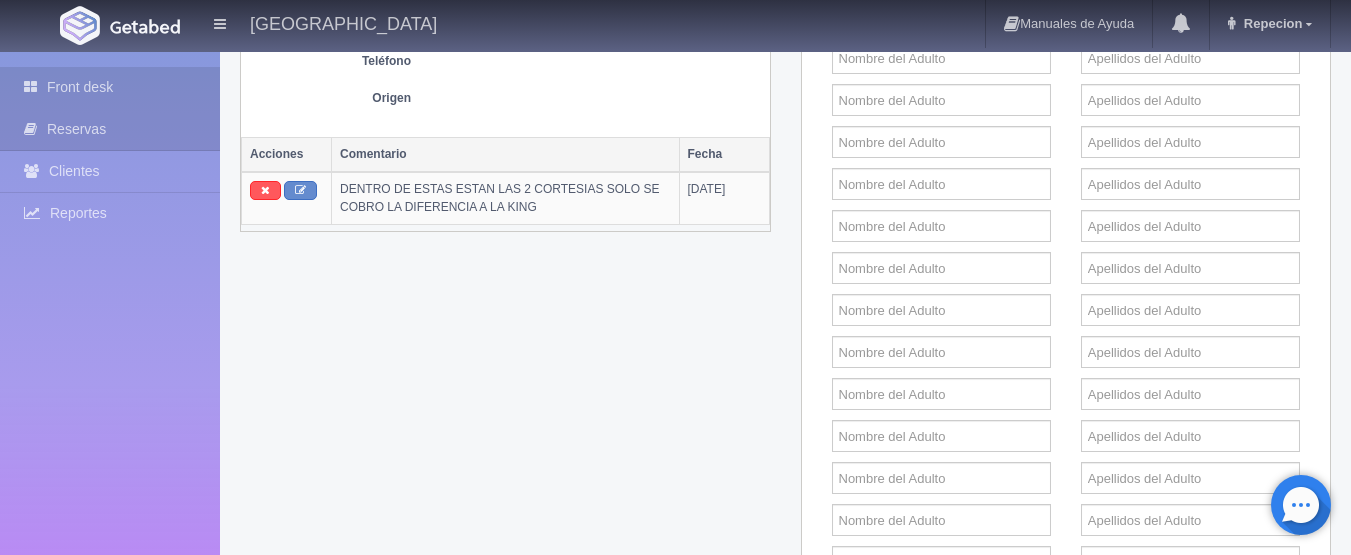 click on "Front desk" at bounding box center (110, 87) 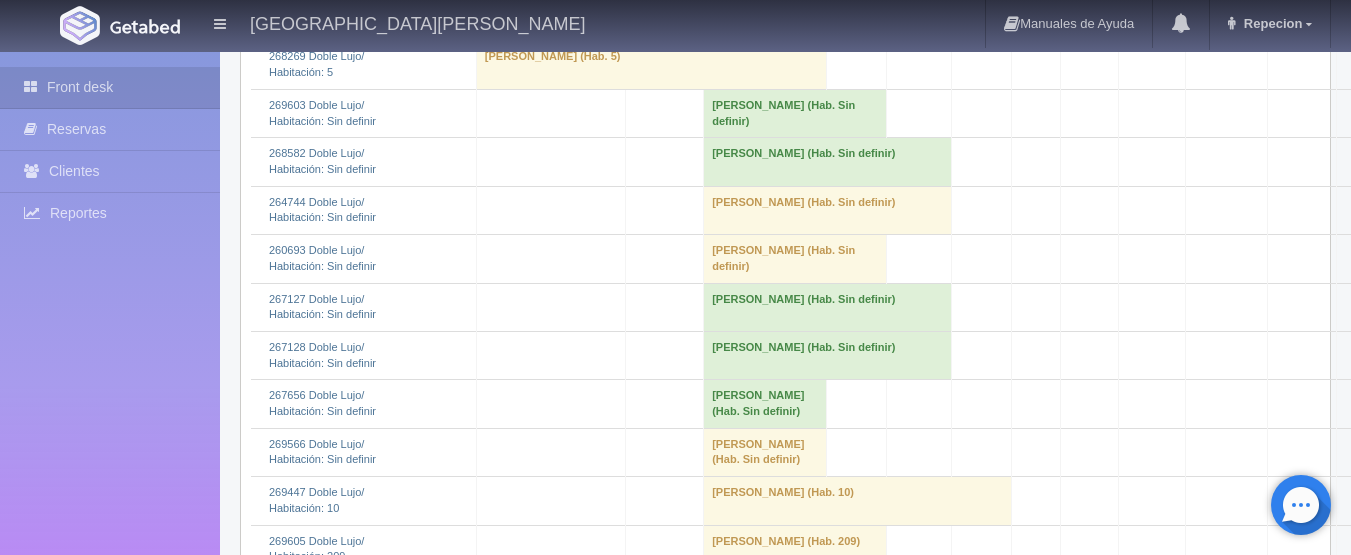 scroll, scrollTop: 900, scrollLeft: 0, axis: vertical 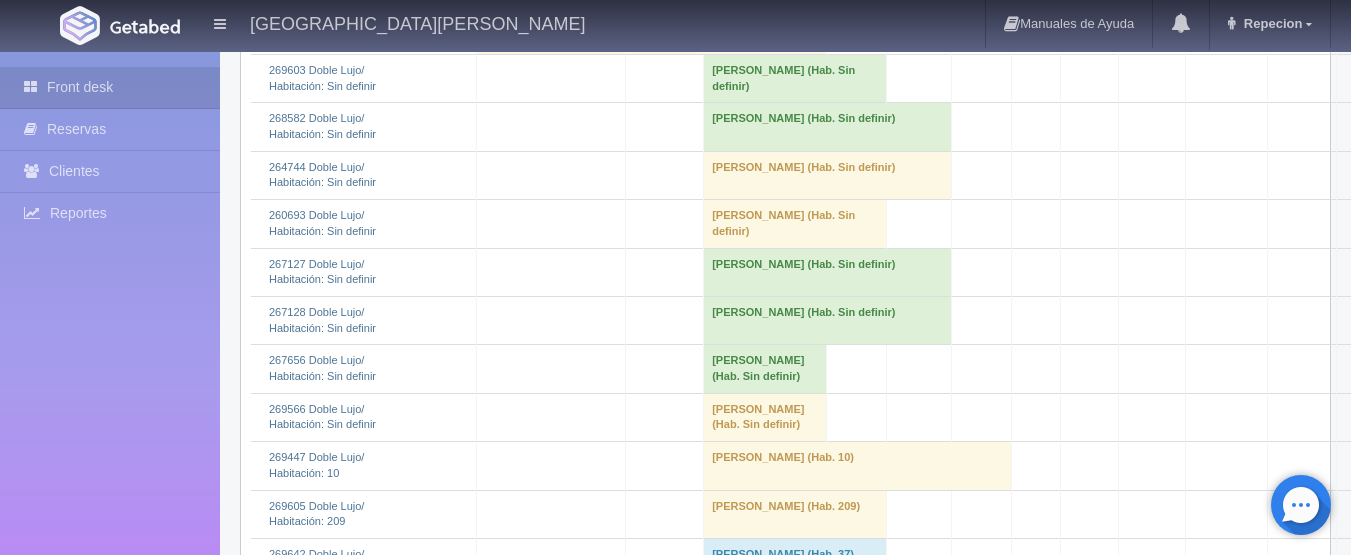 click on "leticia quiñones 												(Hab. Sin definir)" at bounding box center (795, 224) 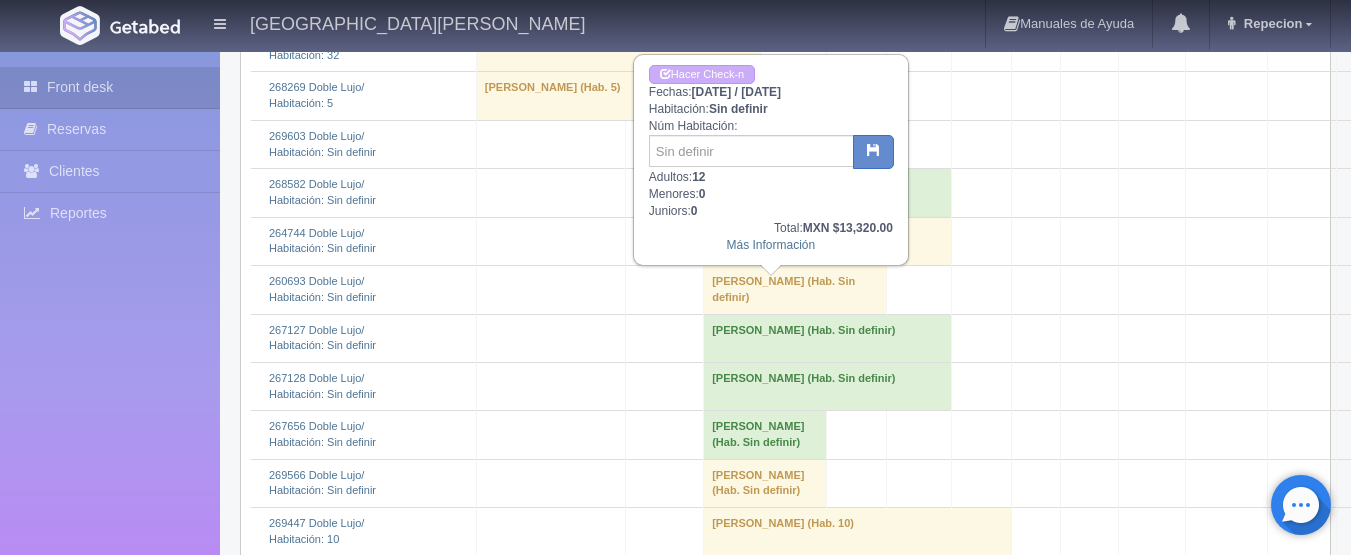 scroll, scrollTop: 800, scrollLeft: 0, axis: vertical 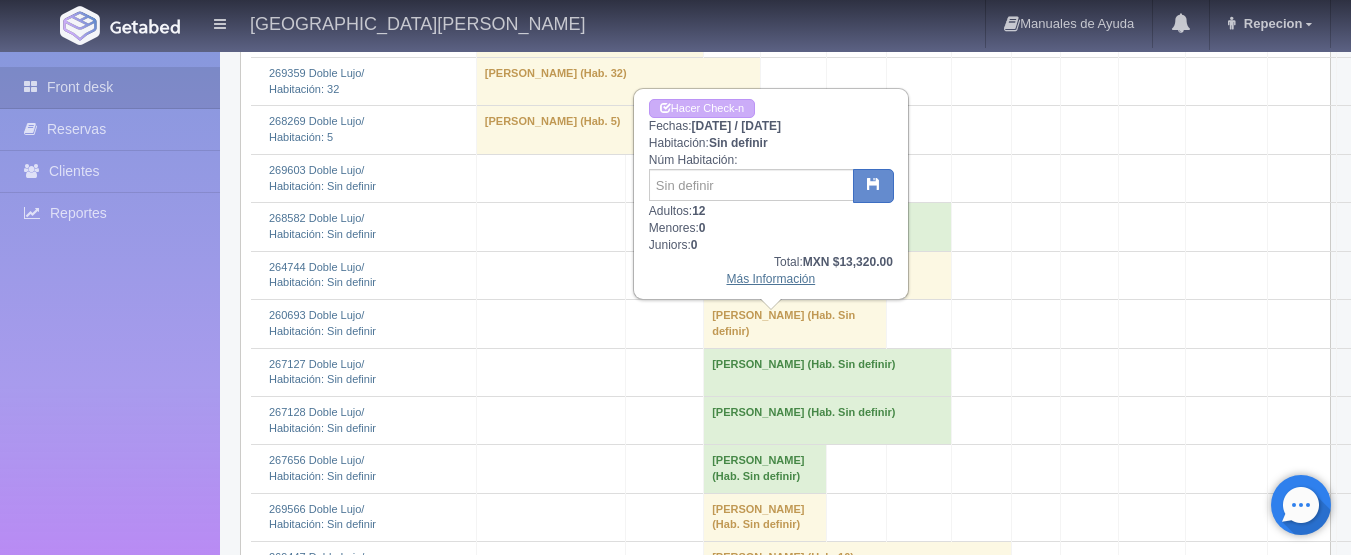click on "Más Información" at bounding box center (770, 279) 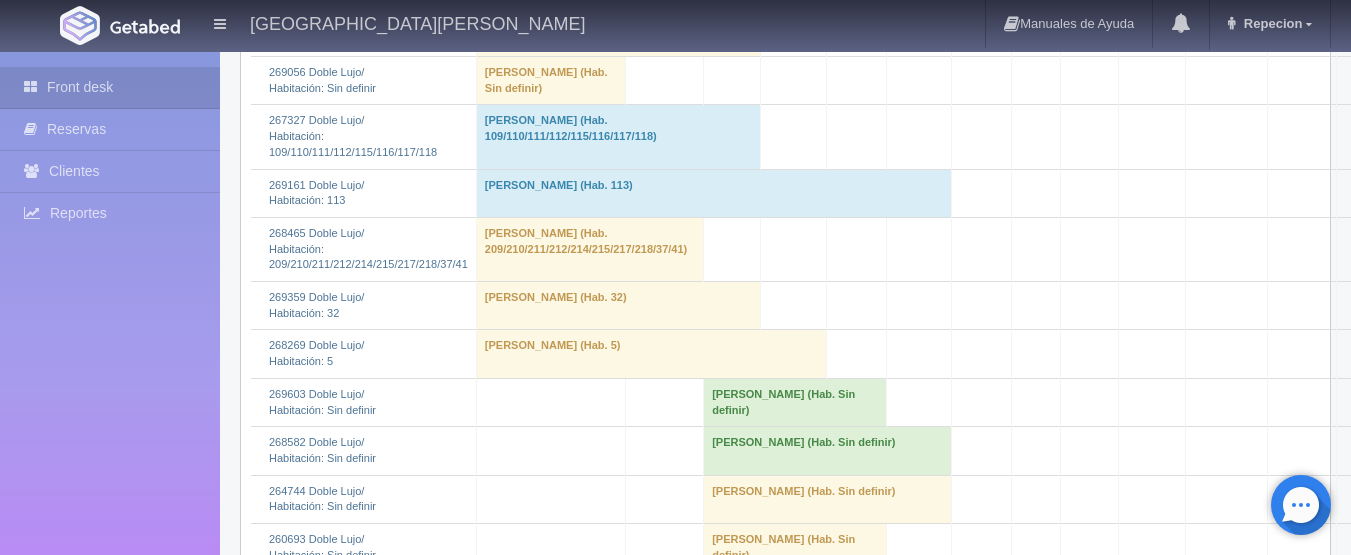 scroll, scrollTop: 700, scrollLeft: 0, axis: vertical 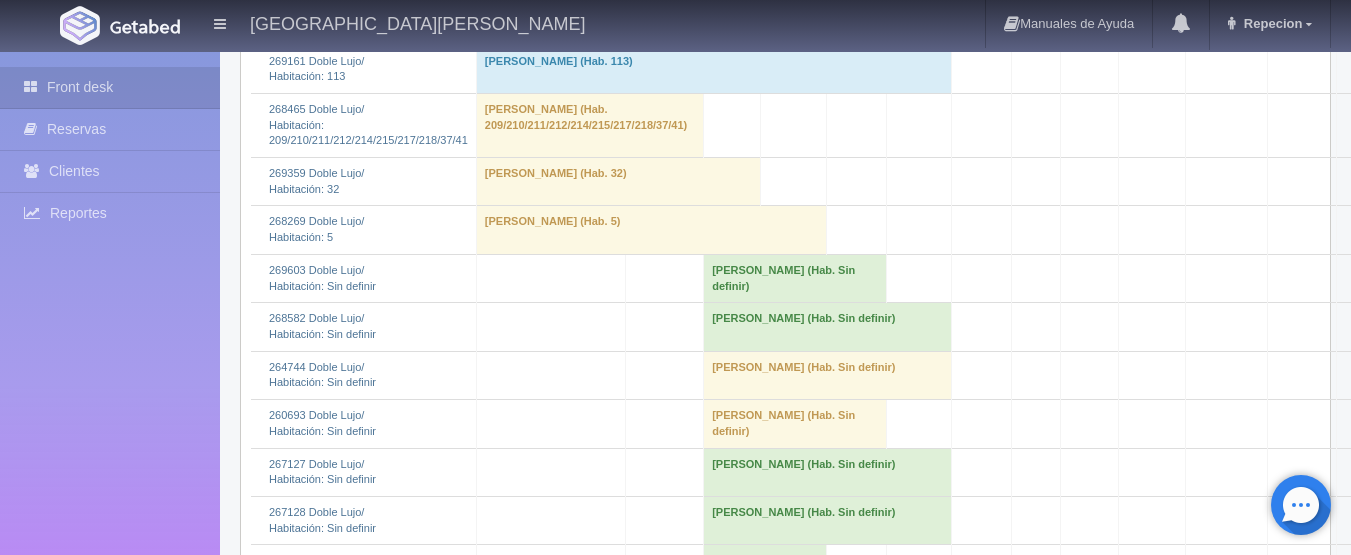 click on "Alejandrina Espinoza 												(Hab. Sin definir)" at bounding box center [828, 327] 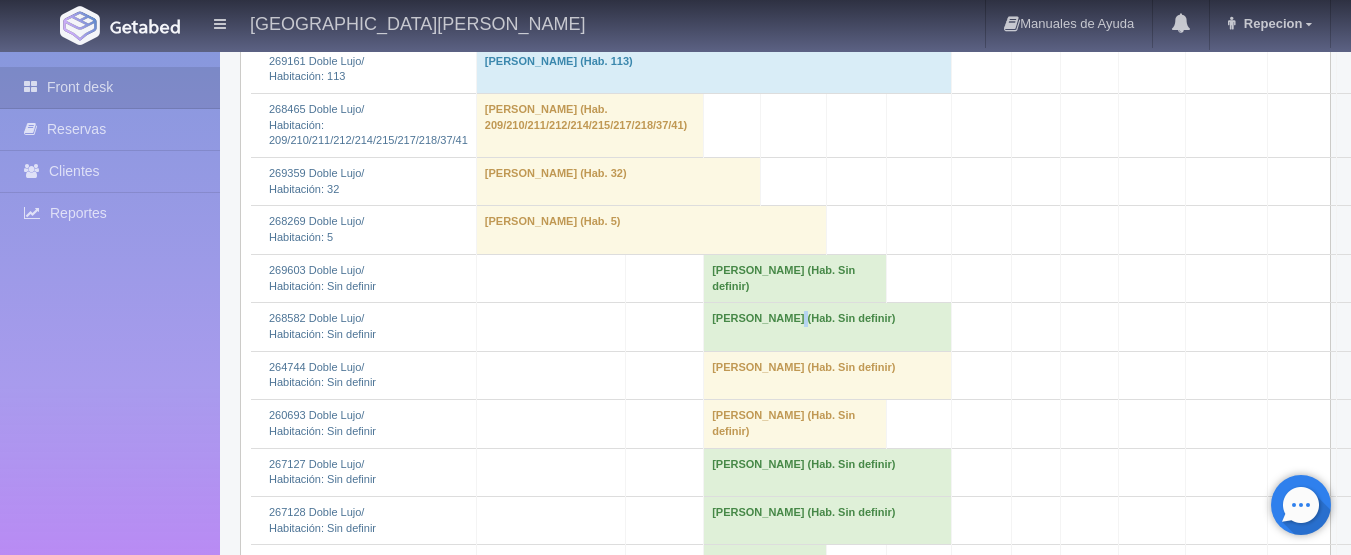 click on "Alejandrina Espinoza 												(Hab. Sin definir)" at bounding box center [828, 327] 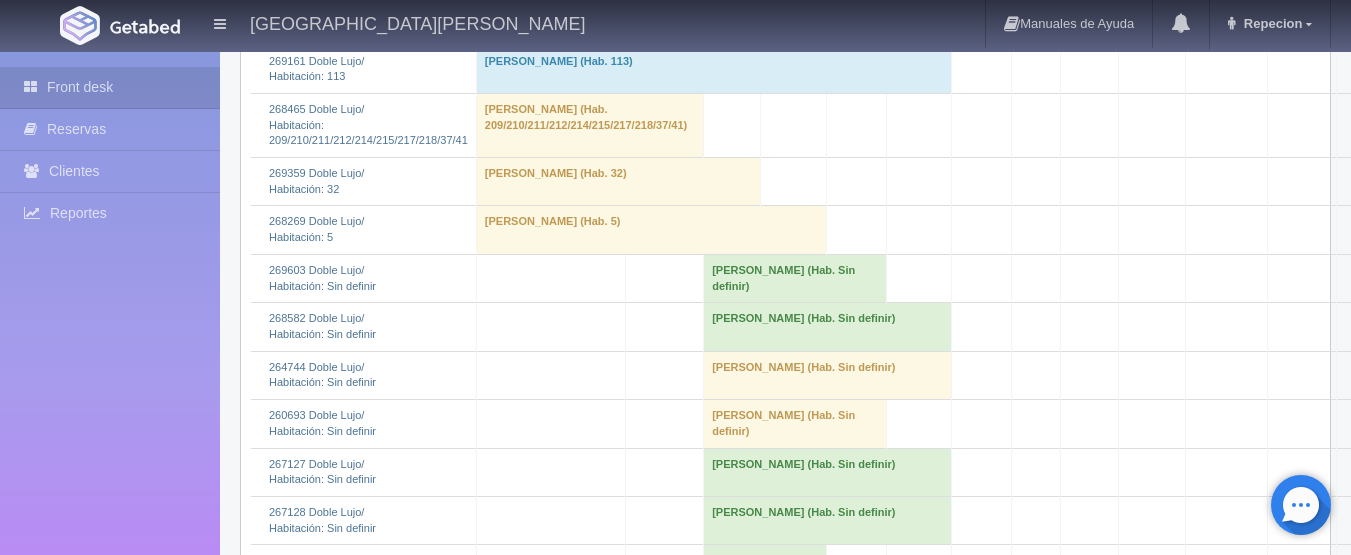 click on "Alejandrina Espinoza 												(Hab. Sin definir)" at bounding box center [828, 327] 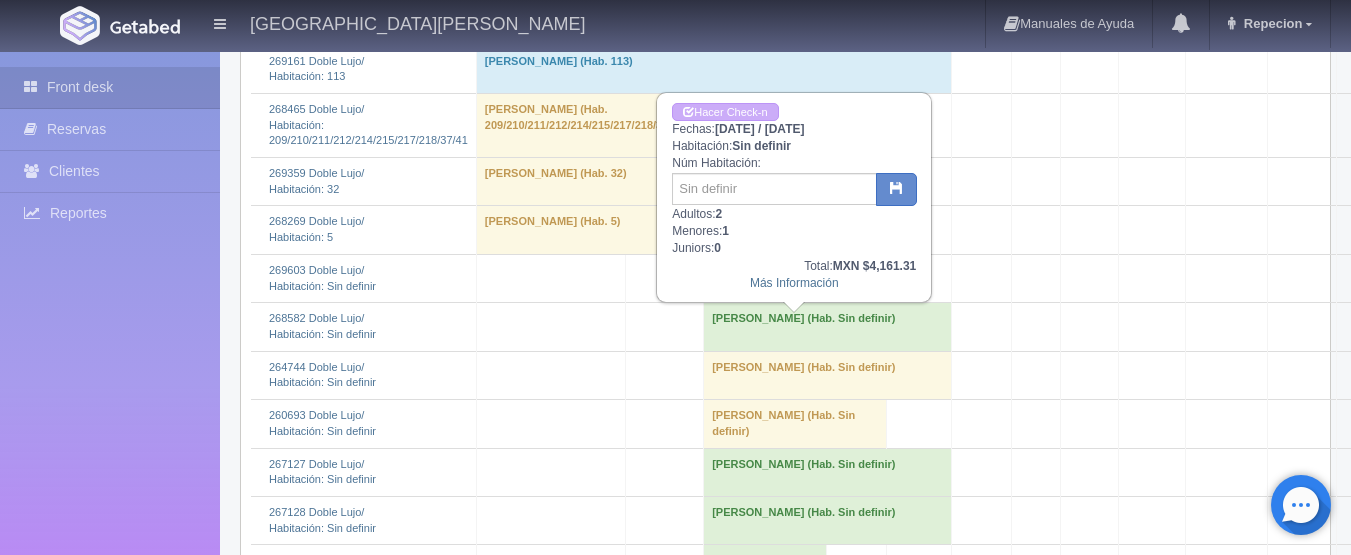 click on "Alejandrina Espinoza 												(Hab. Sin definir)" at bounding box center (828, 327) 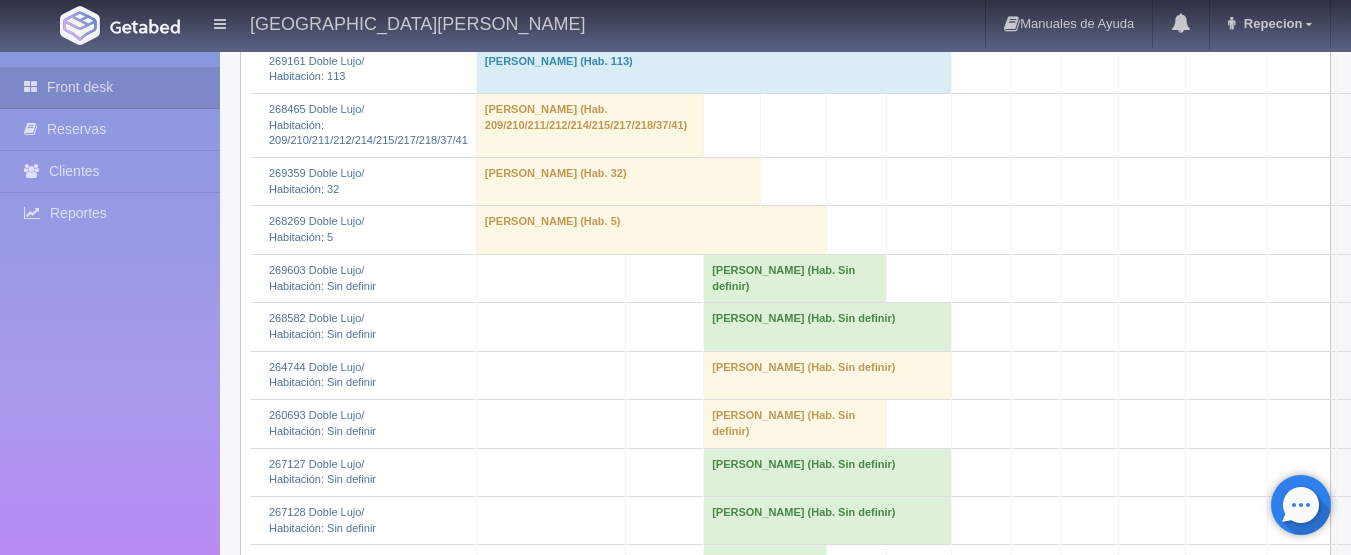 click on "[PERSON_NAME] 												(Hab. Sin definir)" at bounding box center [795, 278] 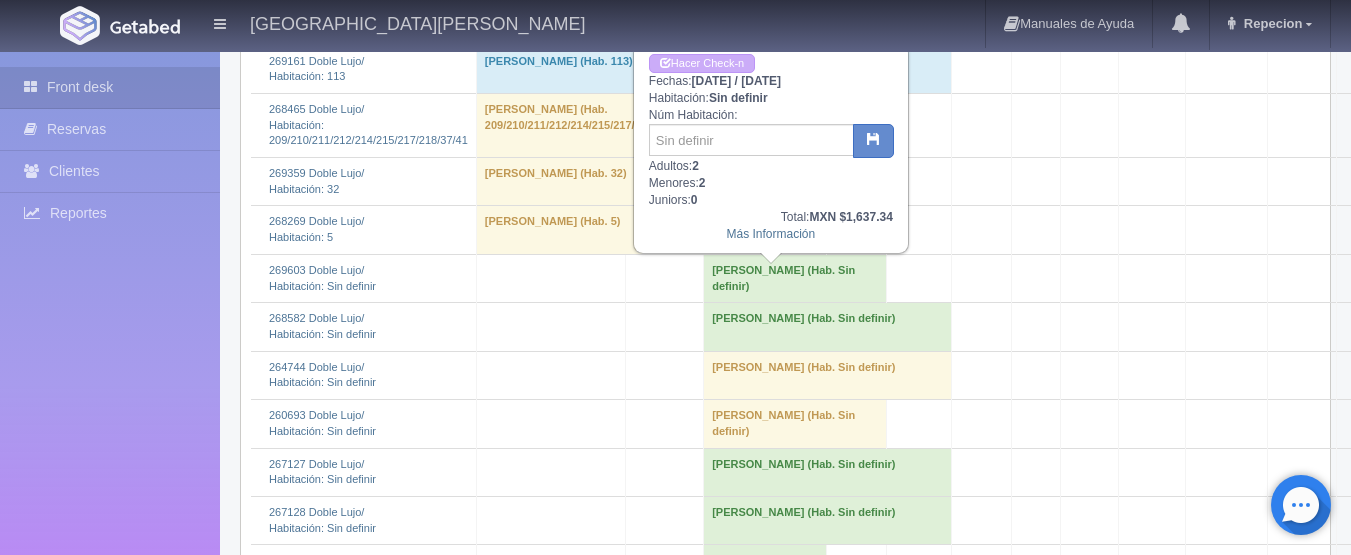 click on "[PERSON_NAME] 												(Hab. Sin definir)" at bounding box center (795, 278) 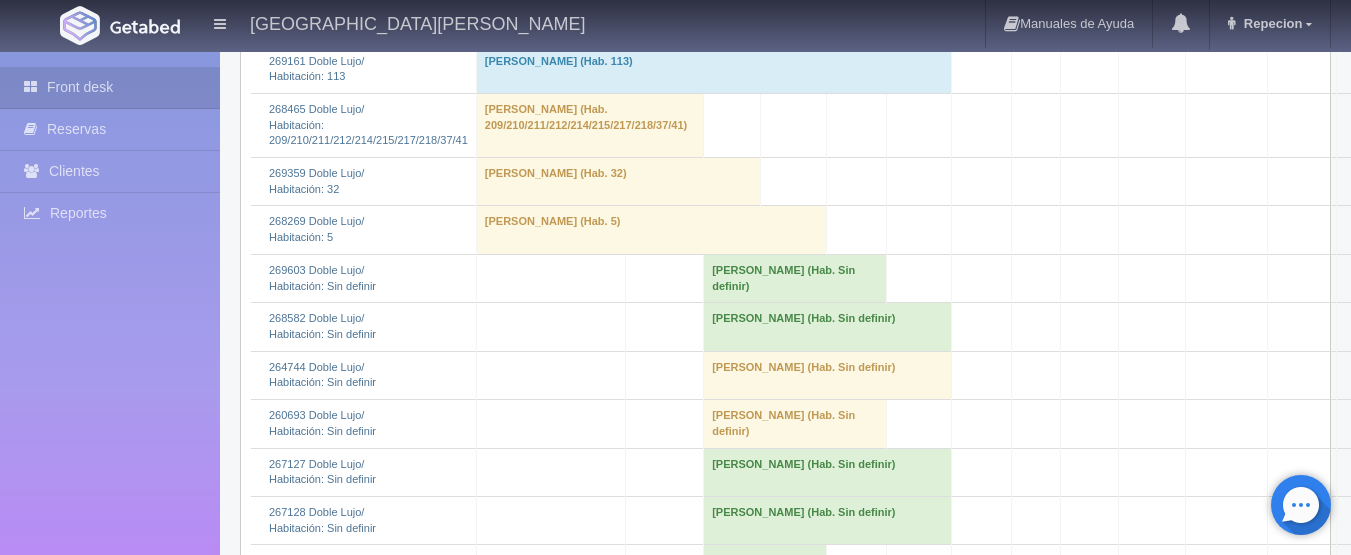 click on "[PERSON_NAME] 												(Hab. Sin definir)" at bounding box center (828, 375) 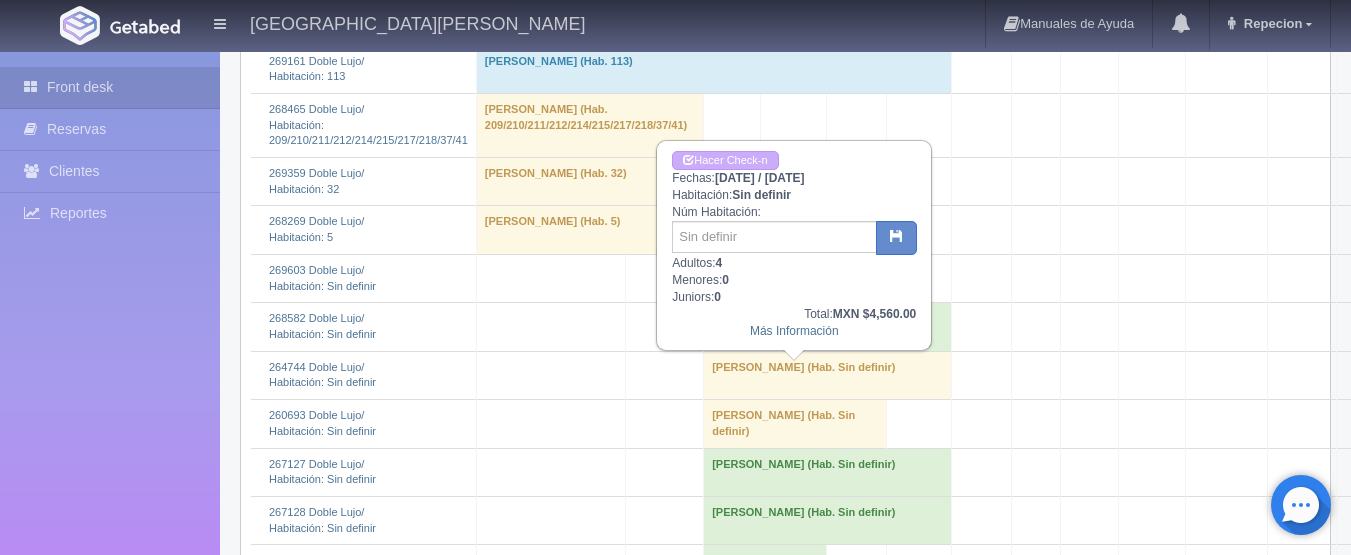 click on "[PERSON_NAME] 												(Hab. Sin definir)" at bounding box center (828, 375) 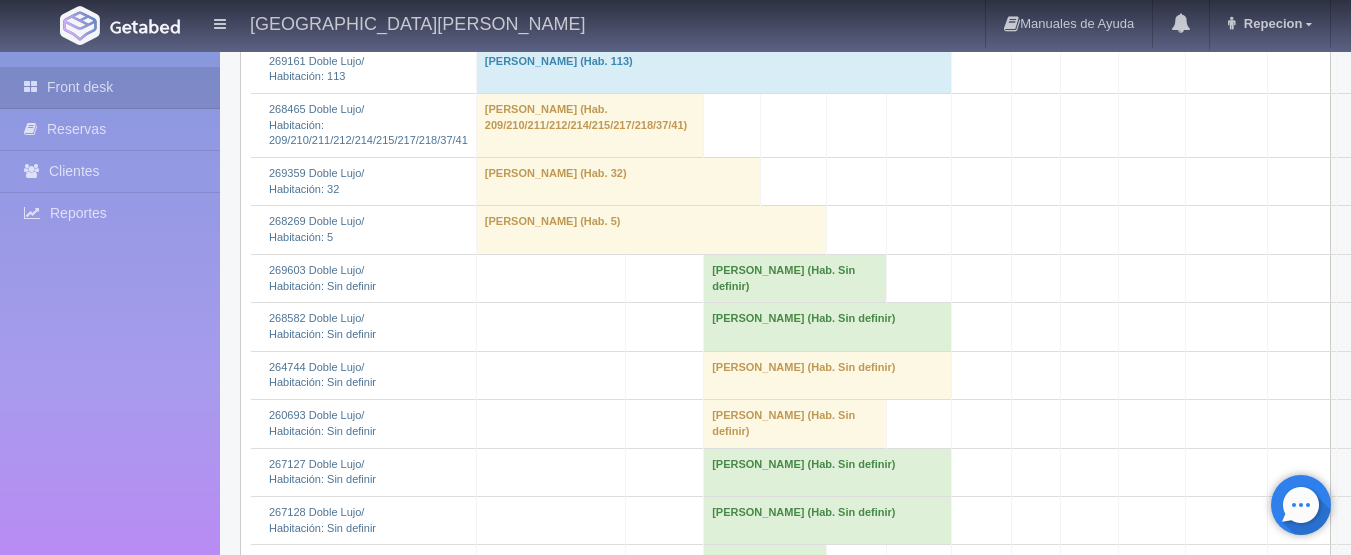 click on "[PERSON_NAME] 												(Hab. Sin definir)" at bounding box center (795, 424) 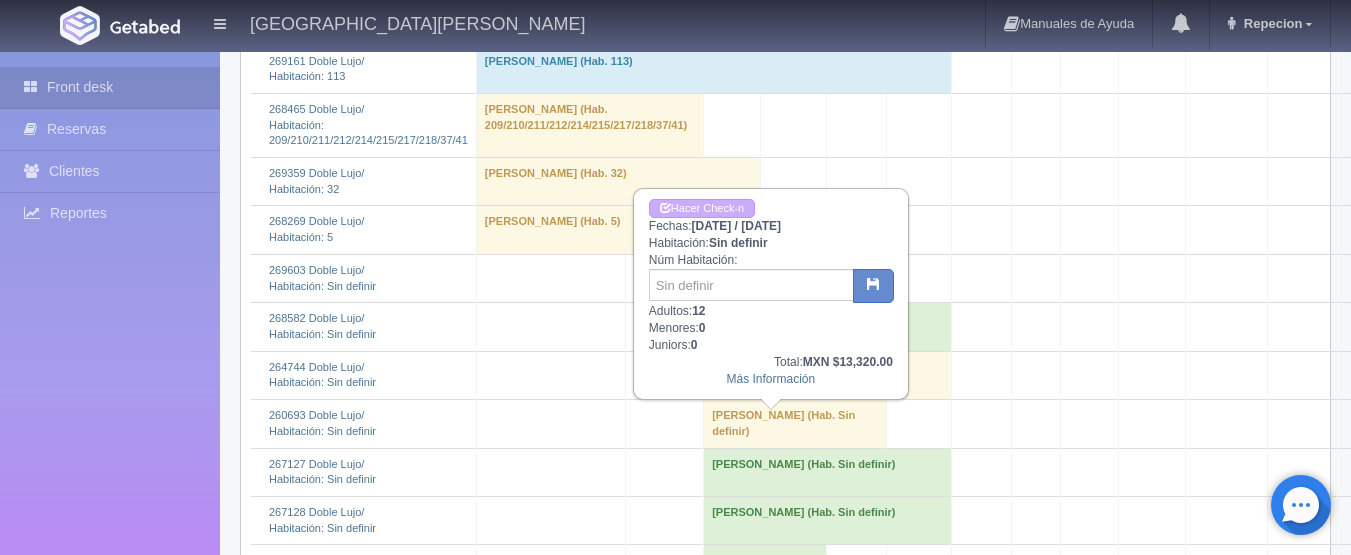 click on "[PERSON_NAME] 												(Hab. Sin definir)" at bounding box center [795, 424] 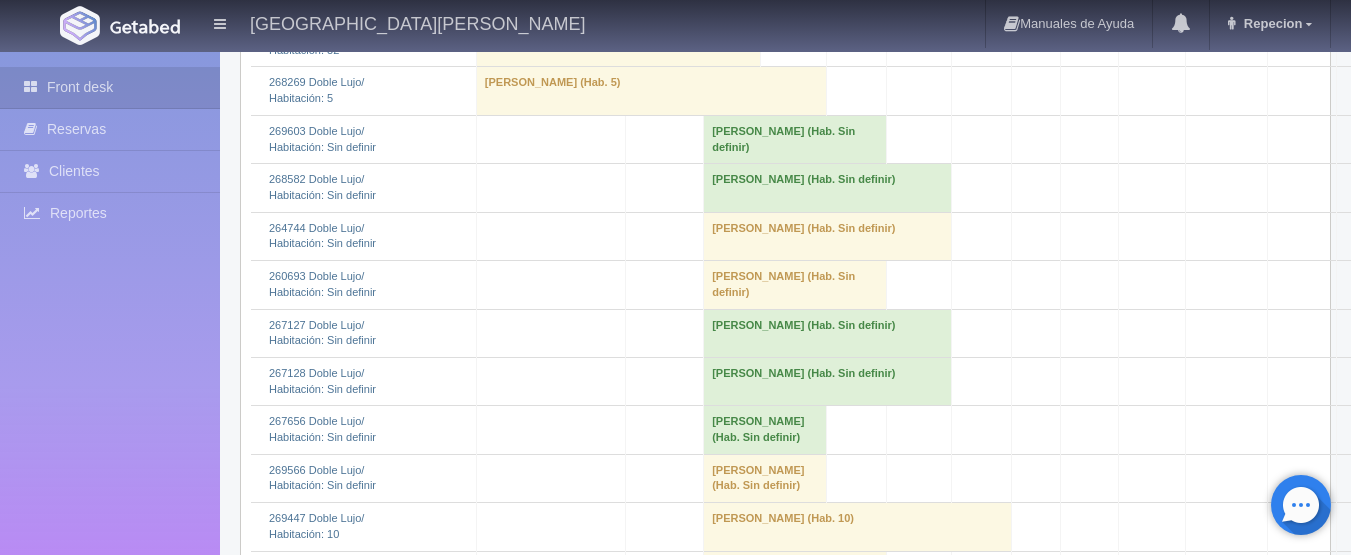scroll, scrollTop: 900, scrollLeft: 0, axis: vertical 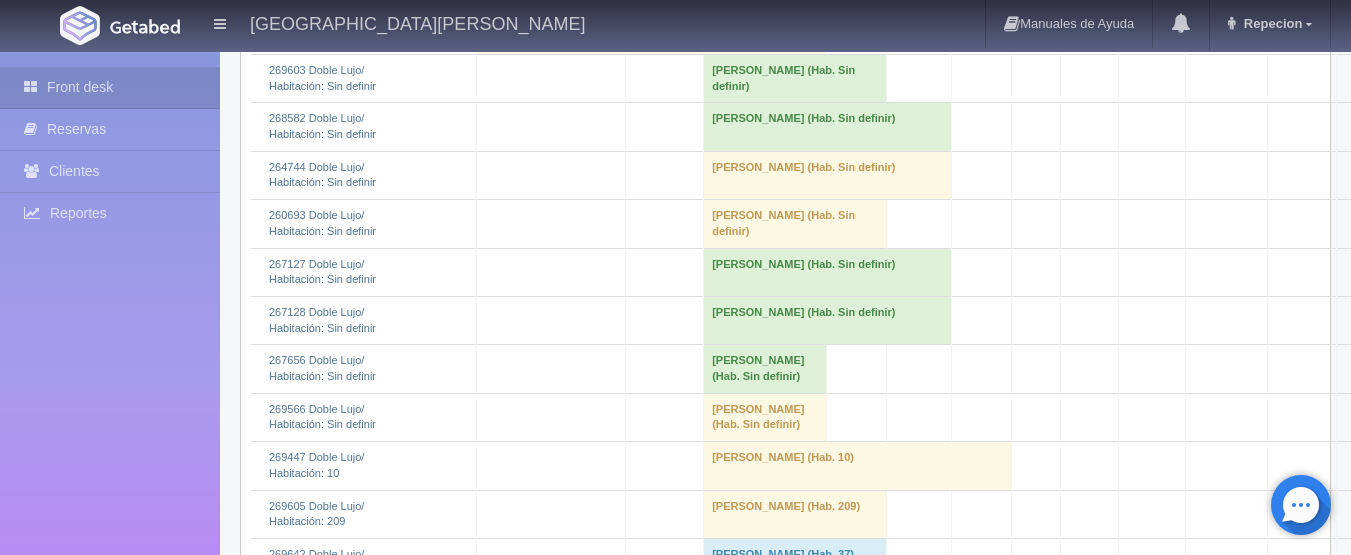 click on "[PERSON_NAME] 												(Hab. Sin definir)" at bounding box center [828, 272] 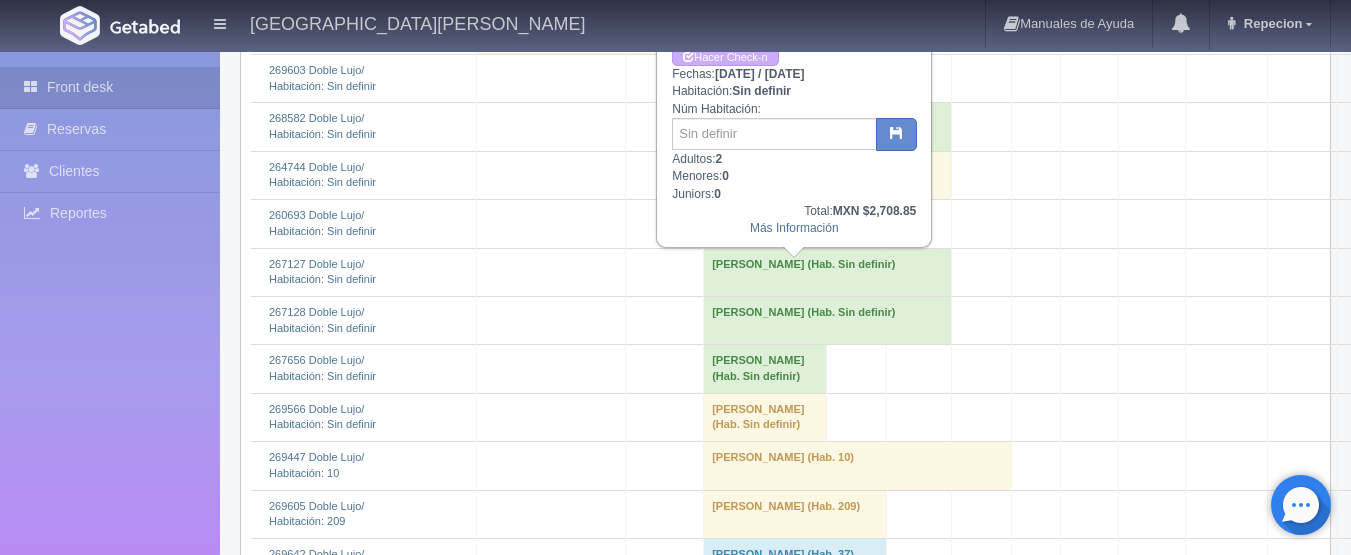 click on "[PERSON_NAME] 												(Hab. Sin definir)" at bounding box center [828, 272] 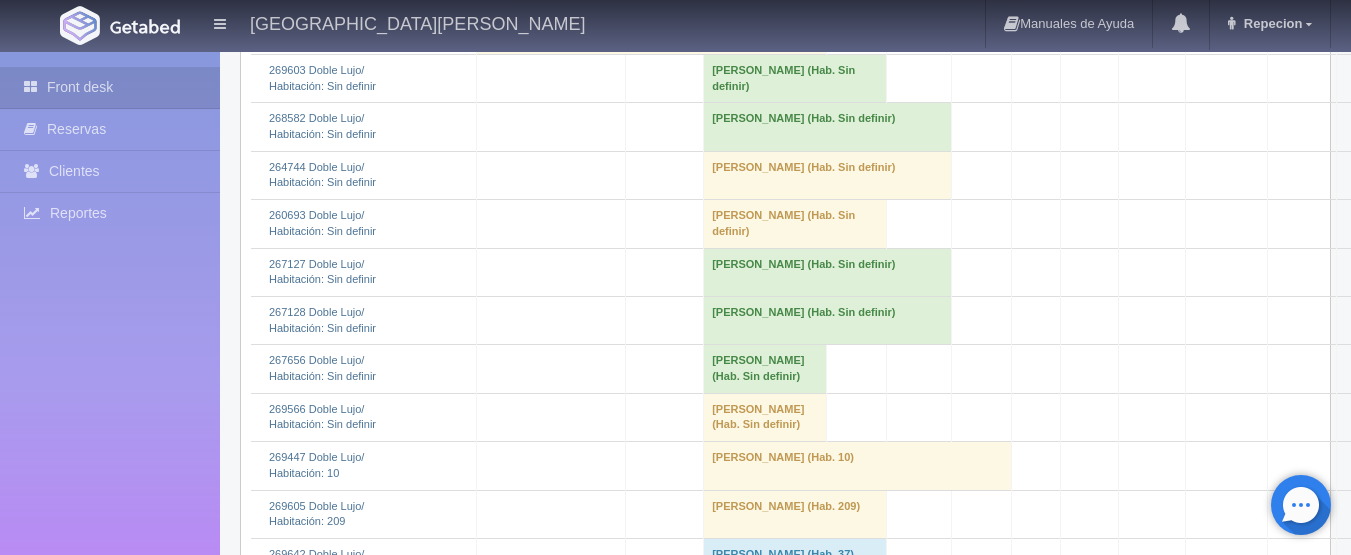 click on "[PERSON_NAME] 												(Hab. Sin definir)" at bounding box center [828, 320] 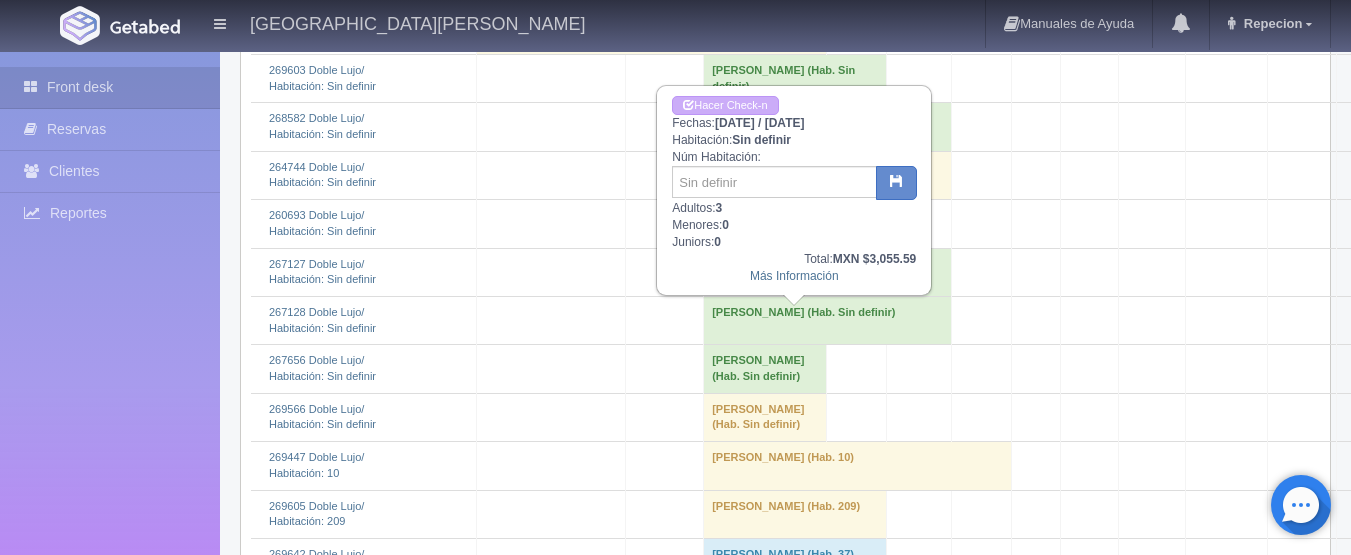 click on "[PERSON_NAME] 												(Hab. Sin definir)" at bounding box center [828, 320] 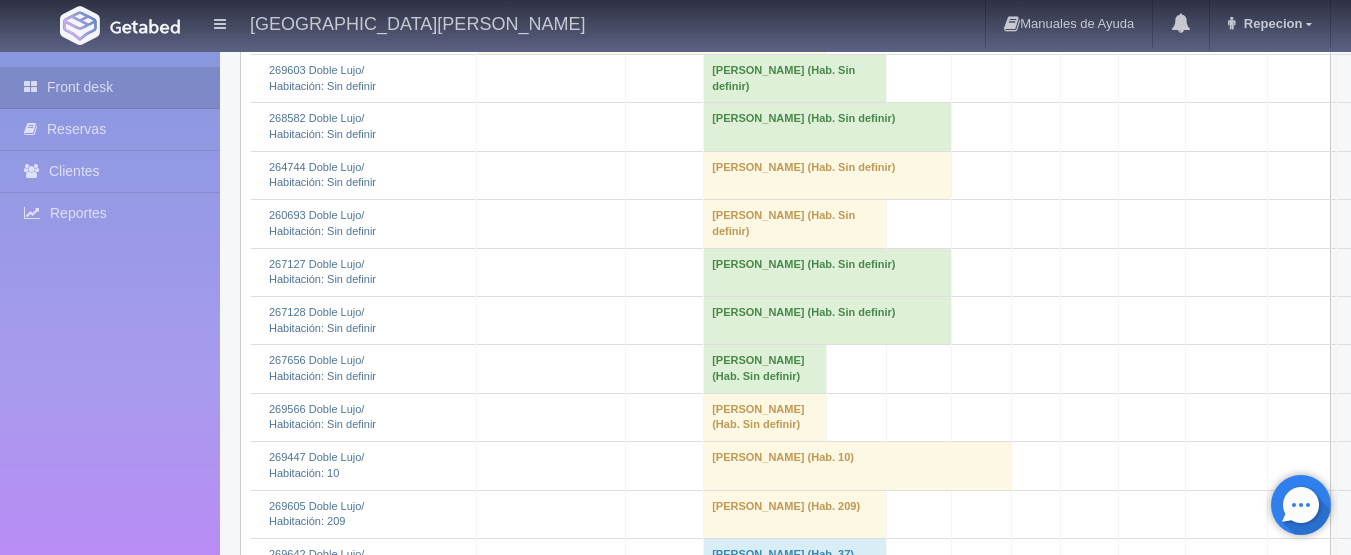 click on "[PERSON_NAME] 												(Hab. Sin definir)" at bounding box center (765, 369) 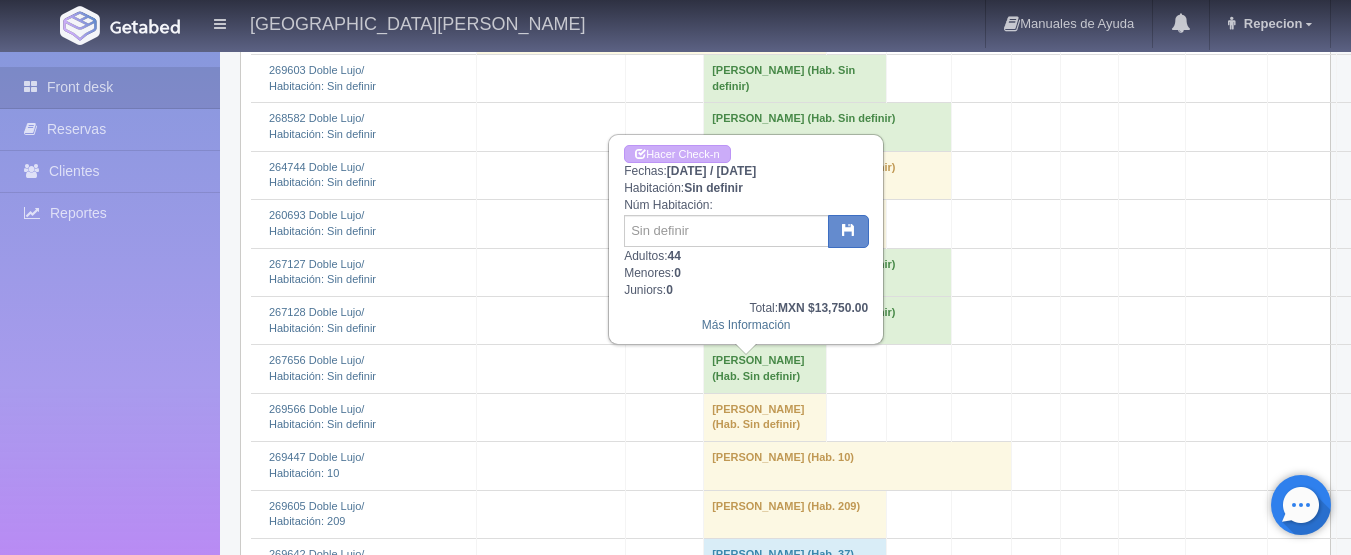 click on "[PERSON_NAME] 												(Hab. Sin definir)" at bounding box center [765, 369] 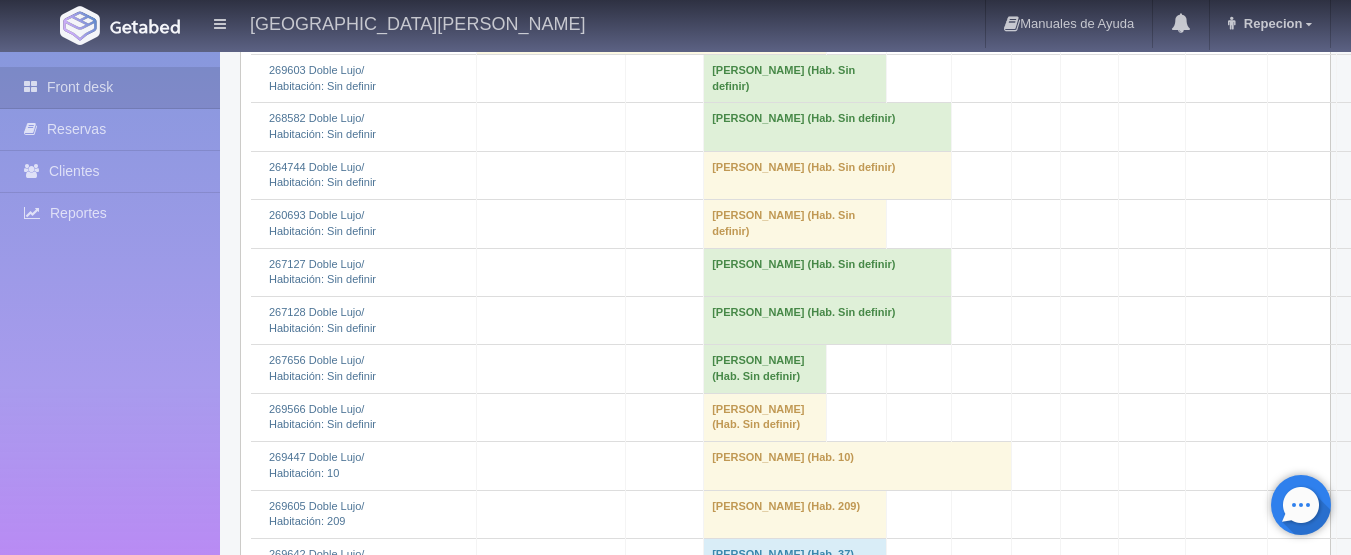 click on "[PERSON_NAME] 												(Hab. Sin definir)" at bounding box center (765, 369) 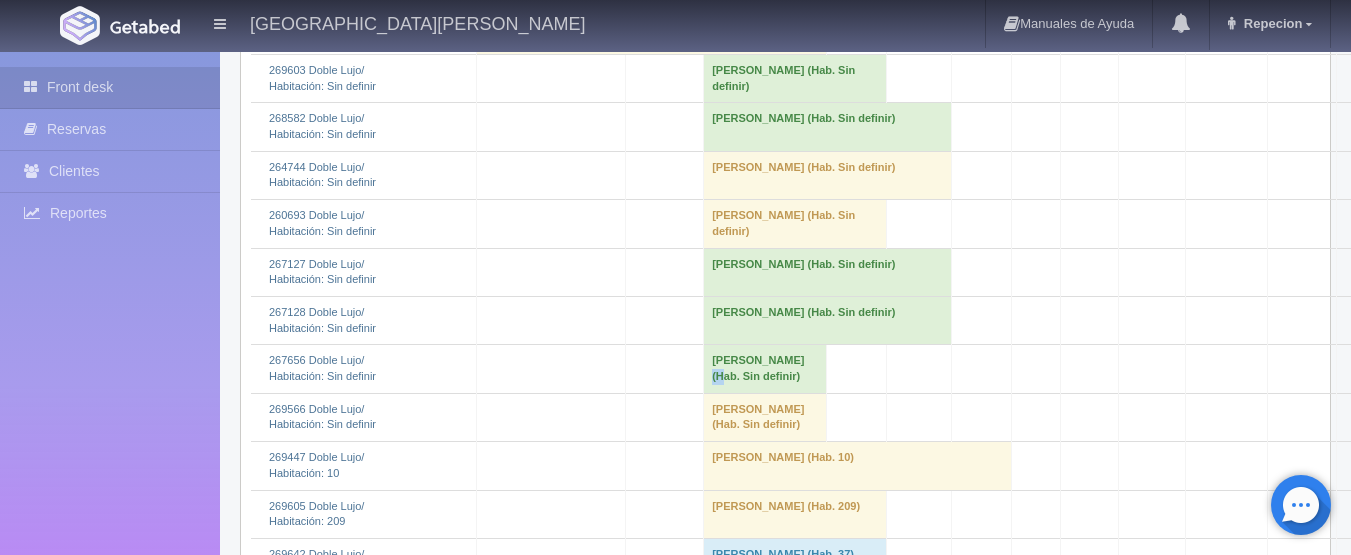 click on "[PERSON_NAME] 												(Hab. Sin definir)" at bounding box center (765, 369) 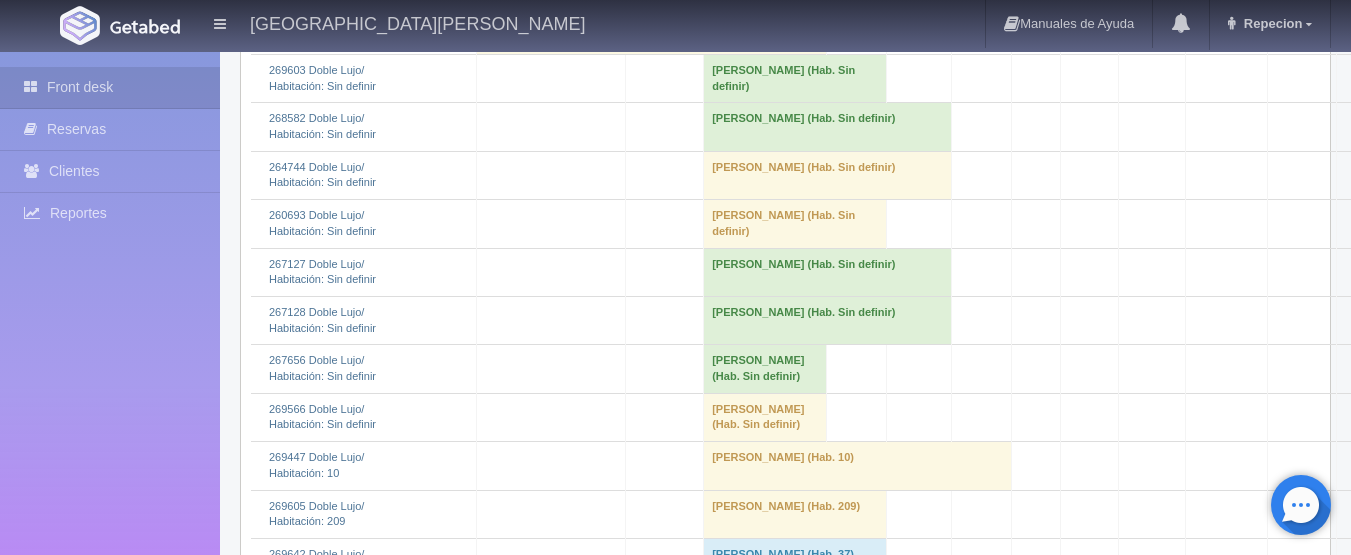 click on "[PERSON_NAME] 												(Hab. Sin definir)" at bounding box center (765, 369) 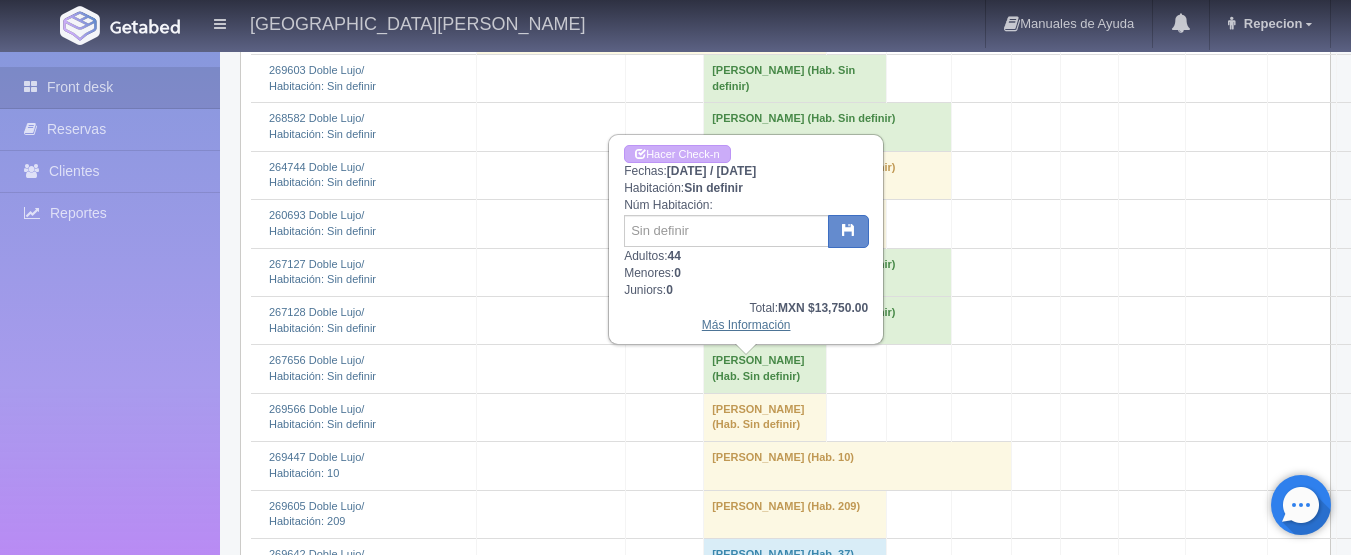 click on "Más Información" at bounding box center (746, 325) 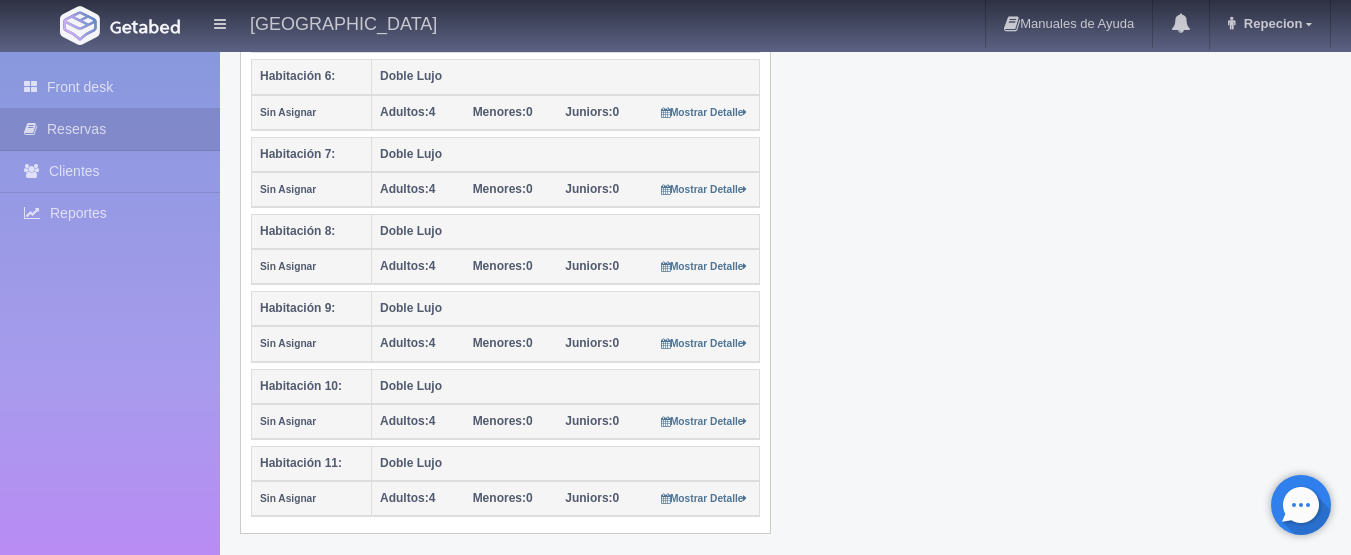 scroll, scrollTop: 800, scrollLeft: 0, axis: vertical 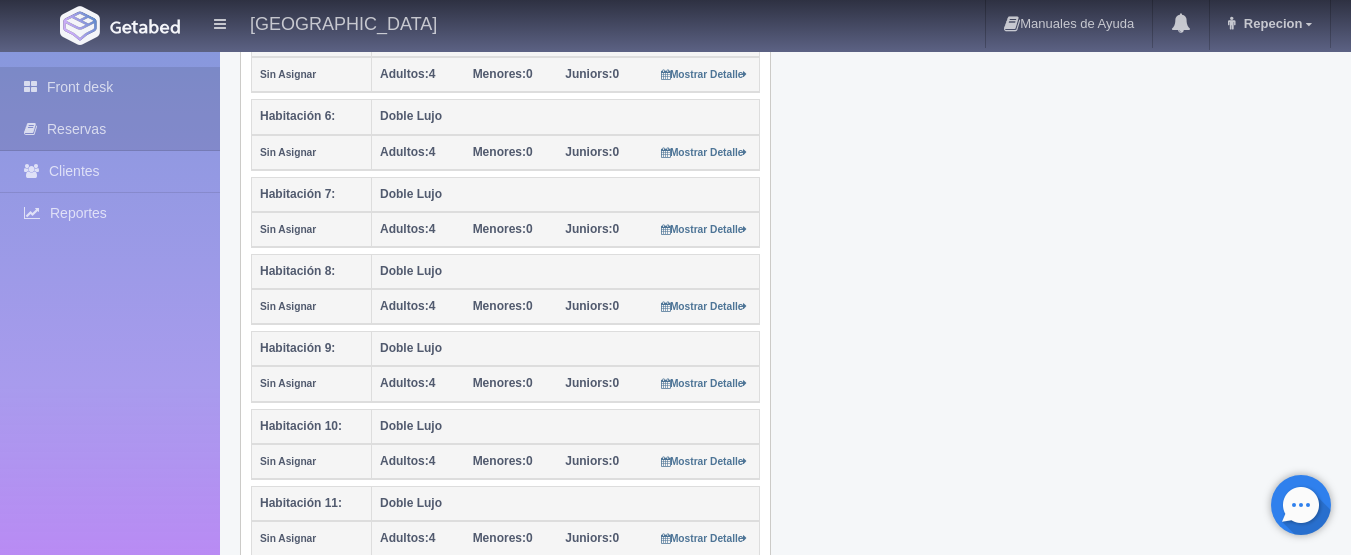click on "Front desk" at bounding box center (110, 87) 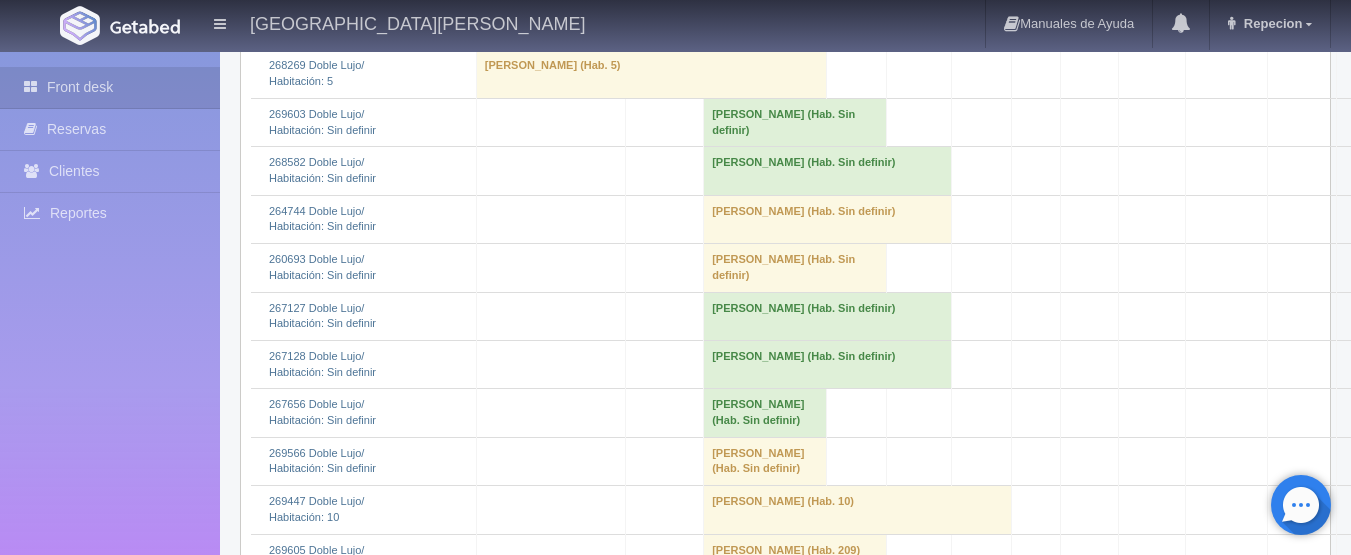 scroll, scrollTop: 800, scrollLeft: 0, axis: vertical 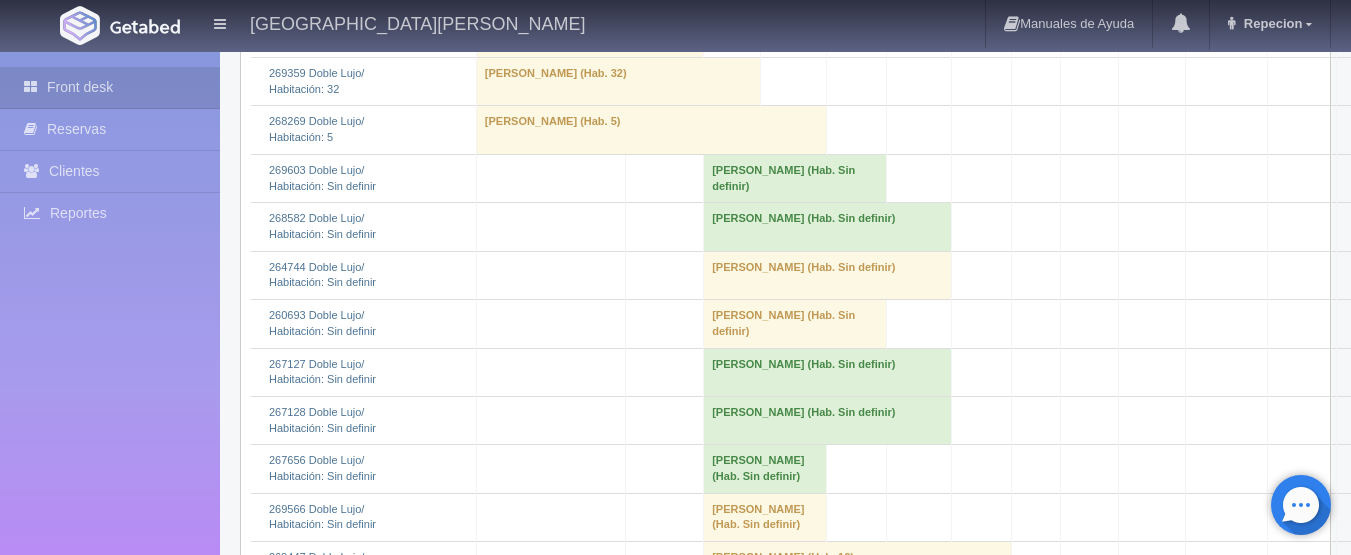 click on "[PERSON_NAME] 												(Hab. Sin definir)" at bounding box center [795, 178] 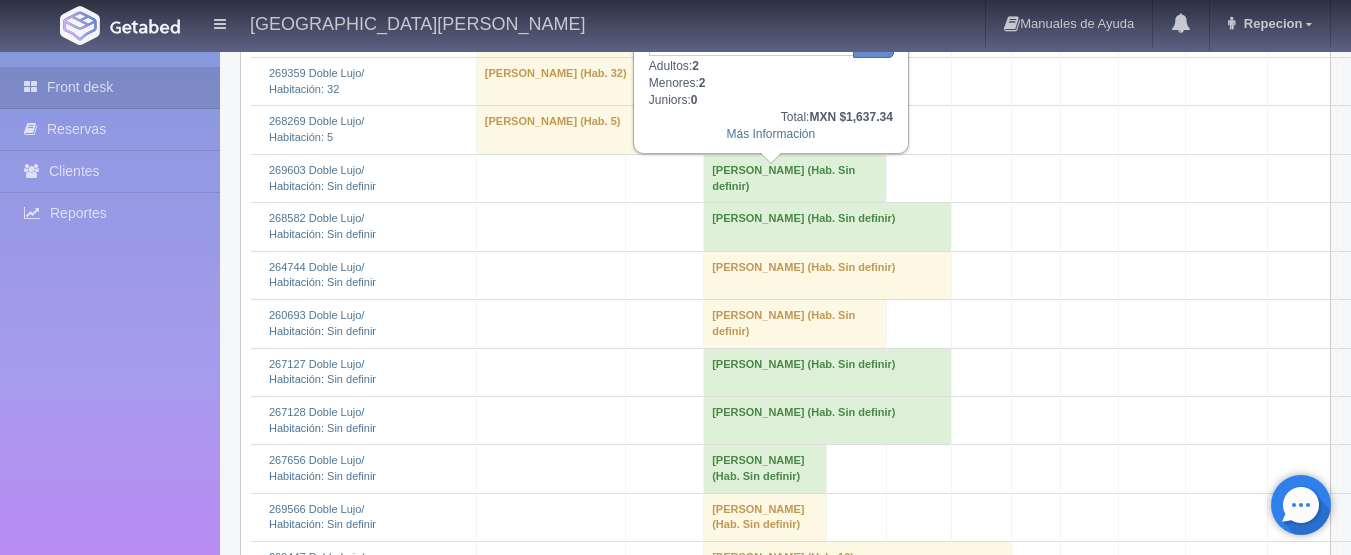 click on "[PERSON_NAME] 												(Hab. Sin definir)" at bounding box center [795, 178] 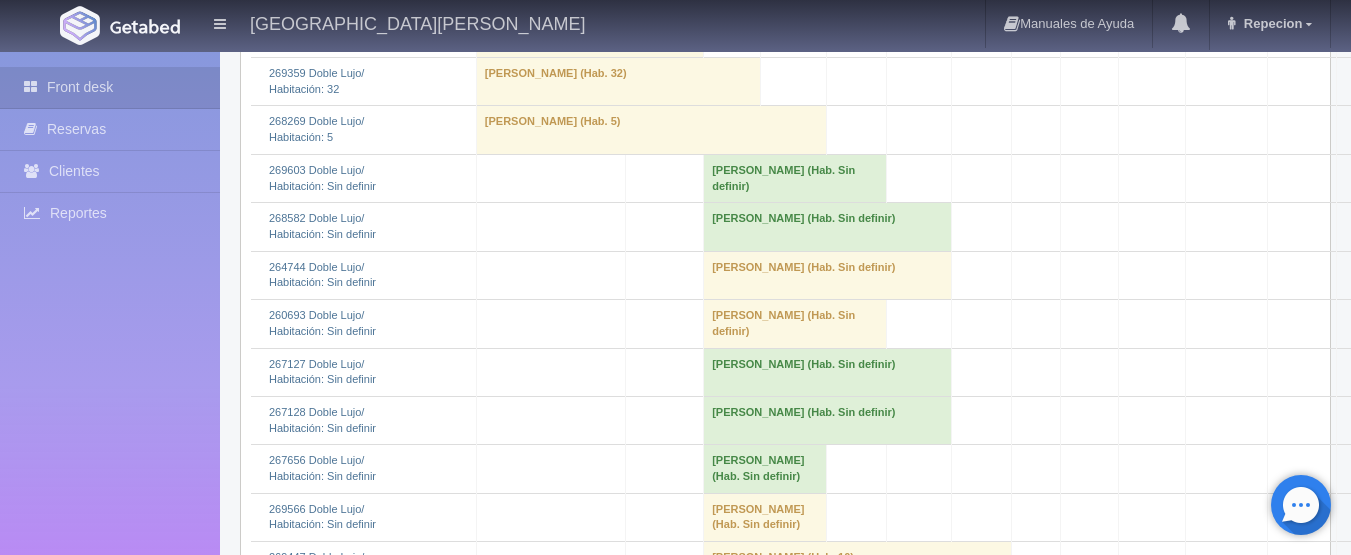 click on "[PERSON_NAME] 												(Hab. Sin definir)" at bounding box center [828, 227] 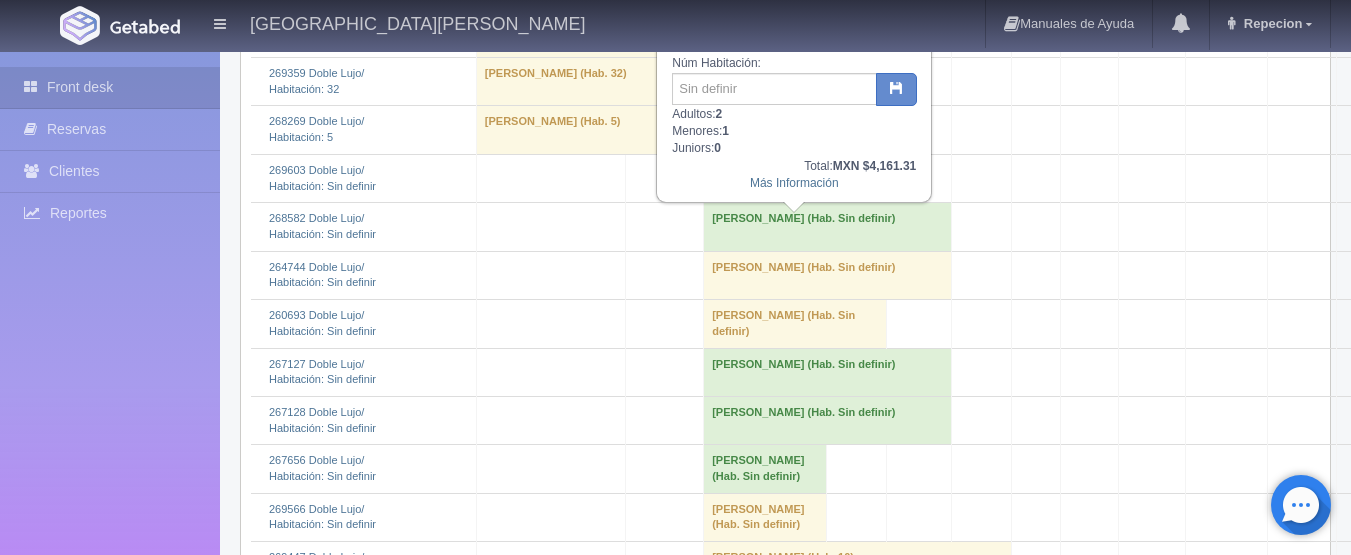 click on "[PERSON_NAME] 												(Hab. Sin definir)" at bounding box center [828, 227] 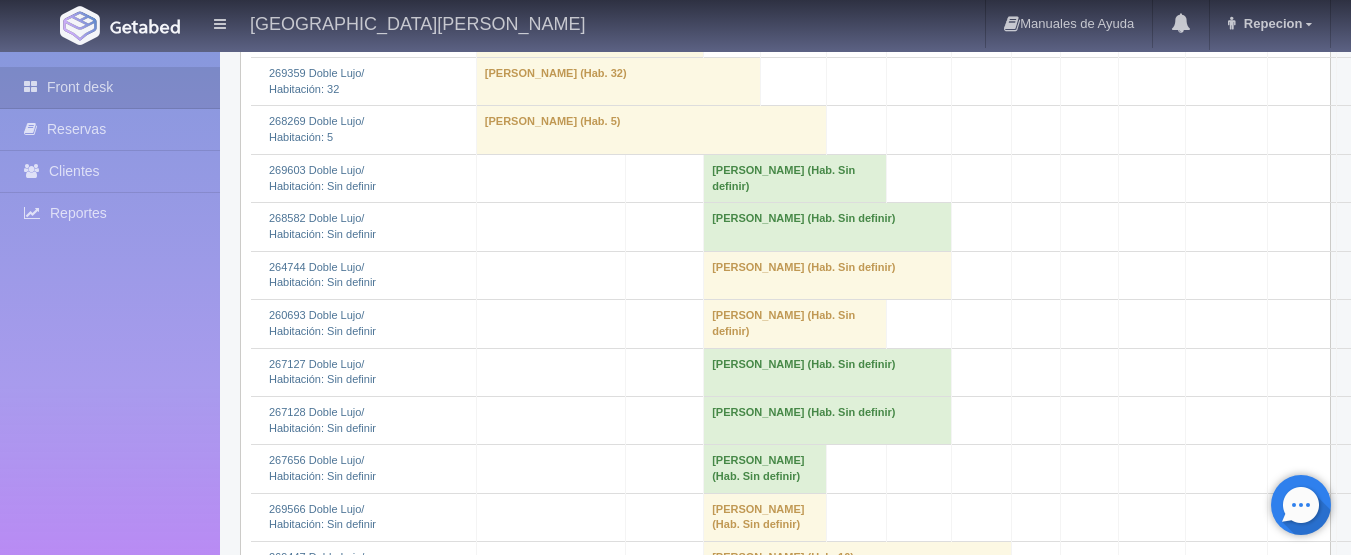 click on "[PERSON_NAME] 												(Hab. Sin definir)" at bounding box center [828, 275] 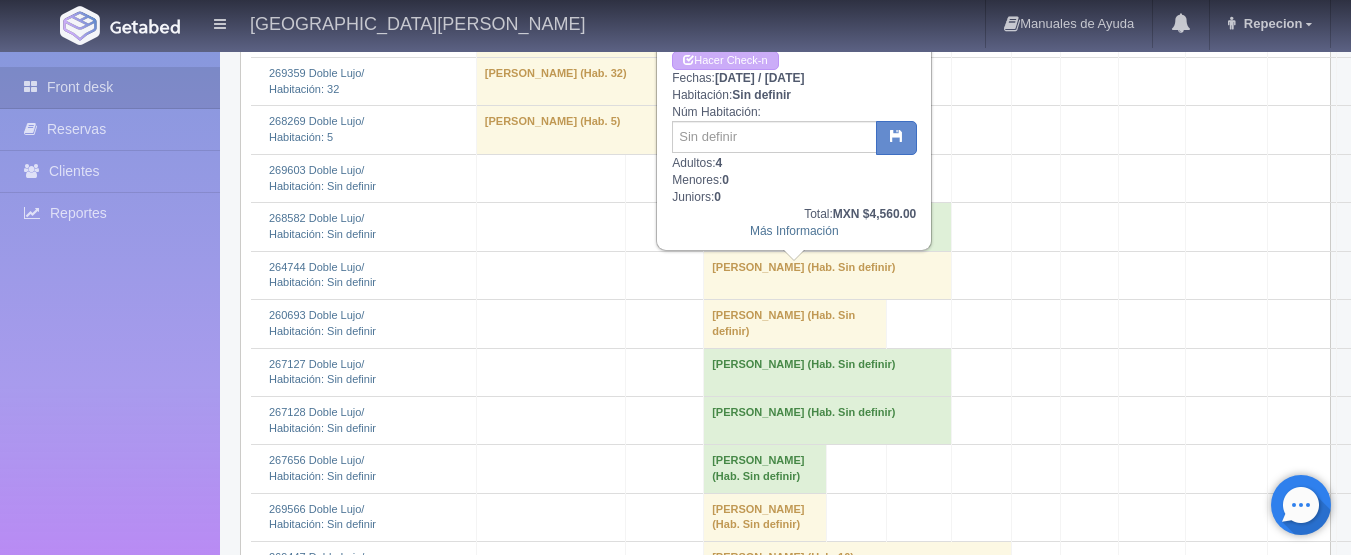 click on "[PERSON_NAME] 												(Hab. Sin definir)" at bounding box center [828, 275] 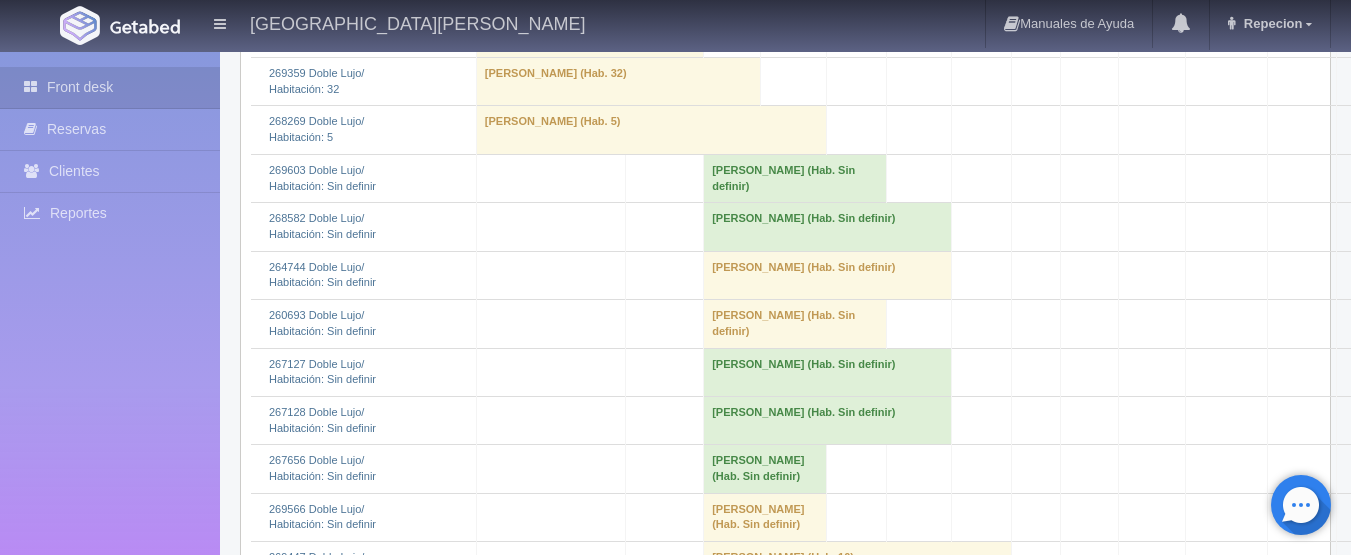 scroll, scrollTop: 900, scrollLeft: 0, axis: vertical 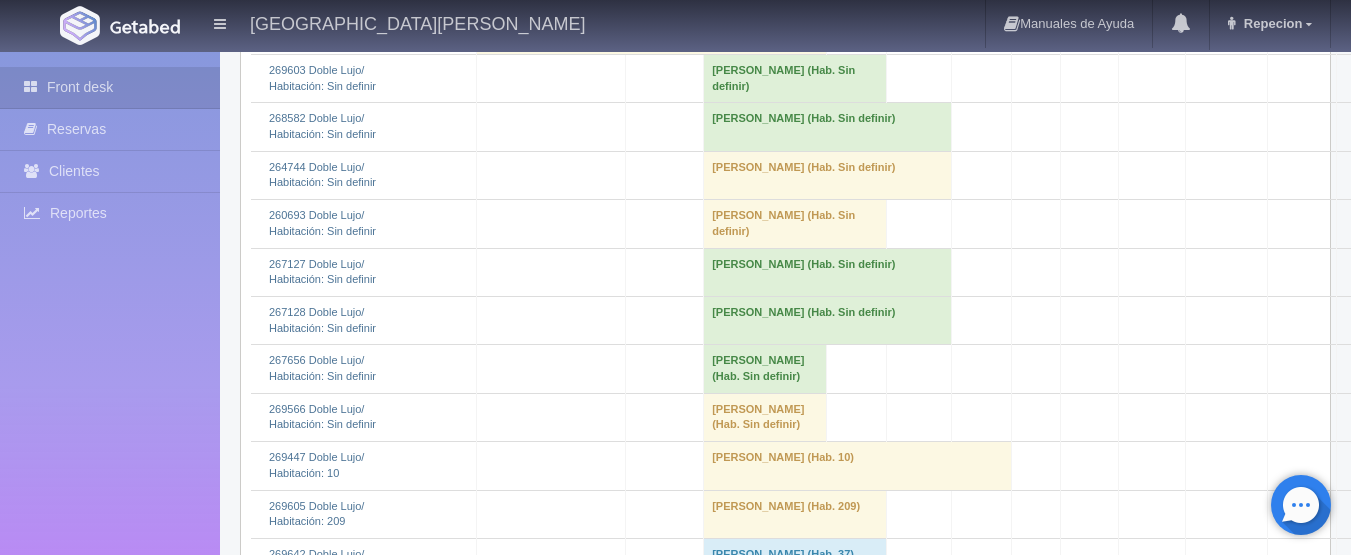 click on "[PERSON_NAME] 												(Hab. Sin definir)" at bounding box center [828, 272] 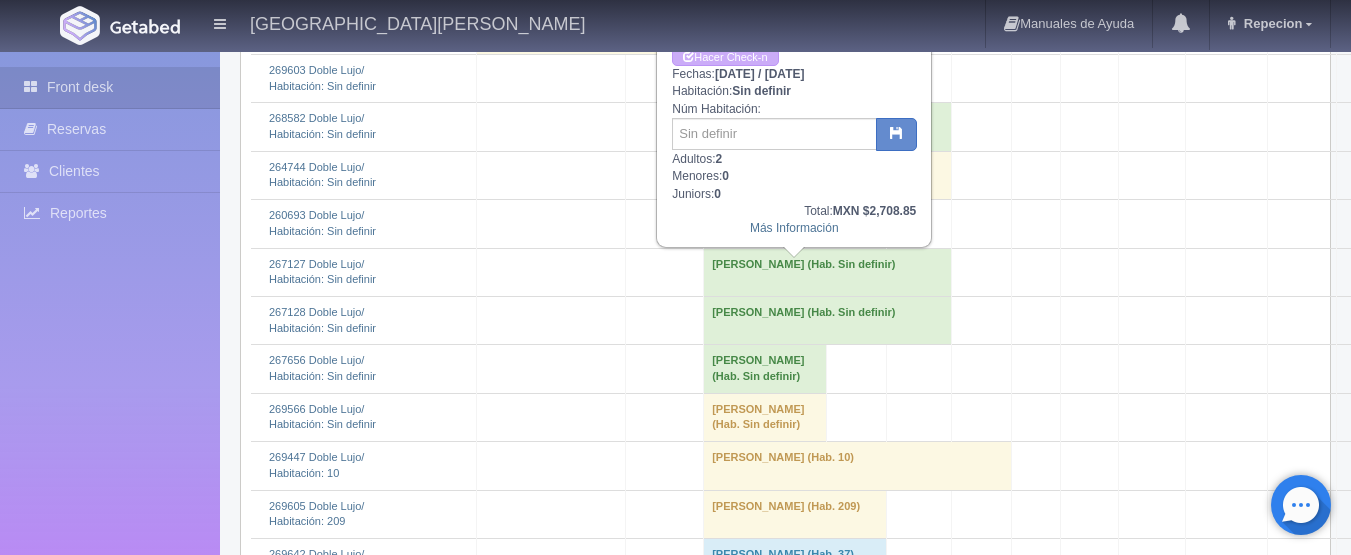 click on "[PERSON_NAME] 												(Hab. Sin definir)" at bounding box center [828, 272] 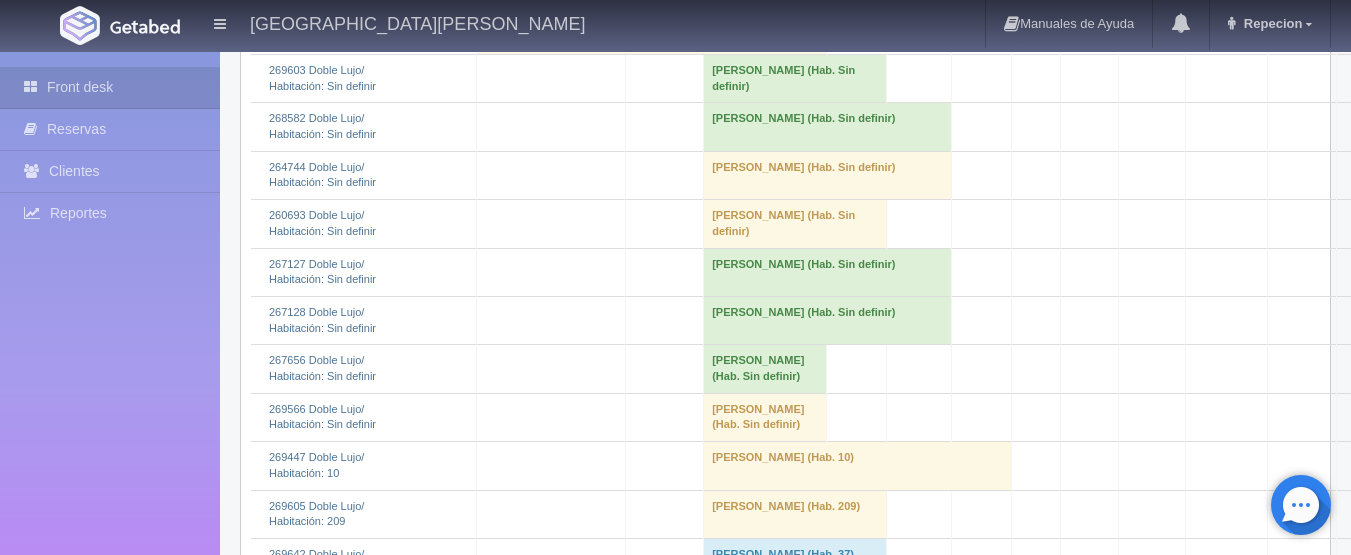 click on "[PERSON_NAME] 												(Hab. Sin definir)" at bounding box center (828, 320) 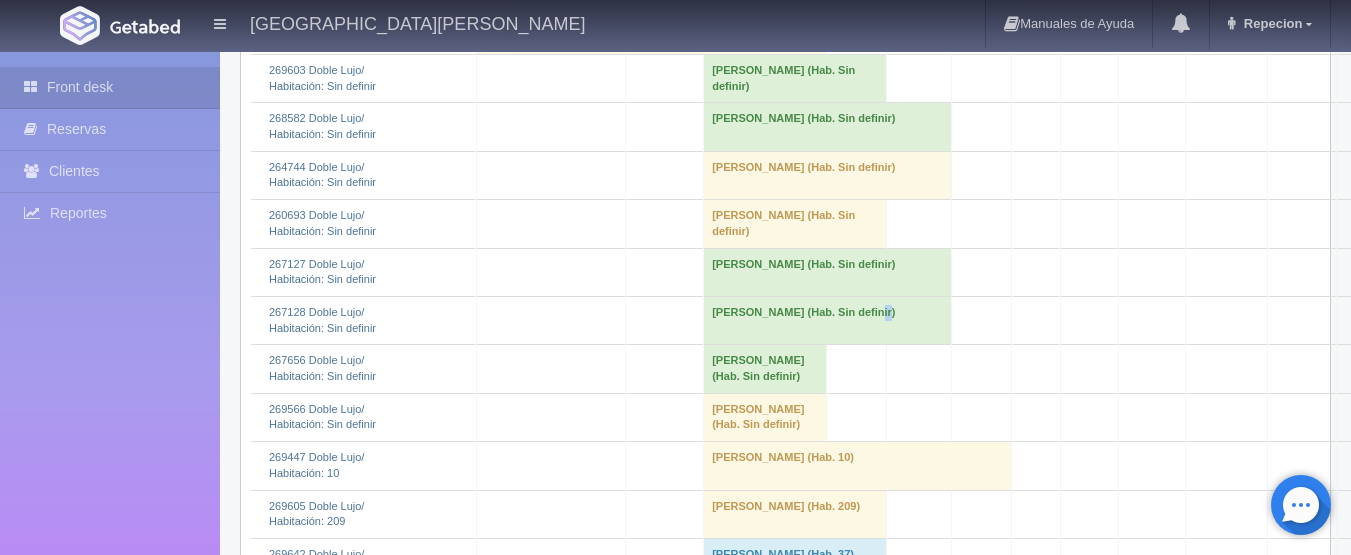 click on "[PERSON_NAME] 												(Hab. Sin definir)" at bounding box center (828, 320) 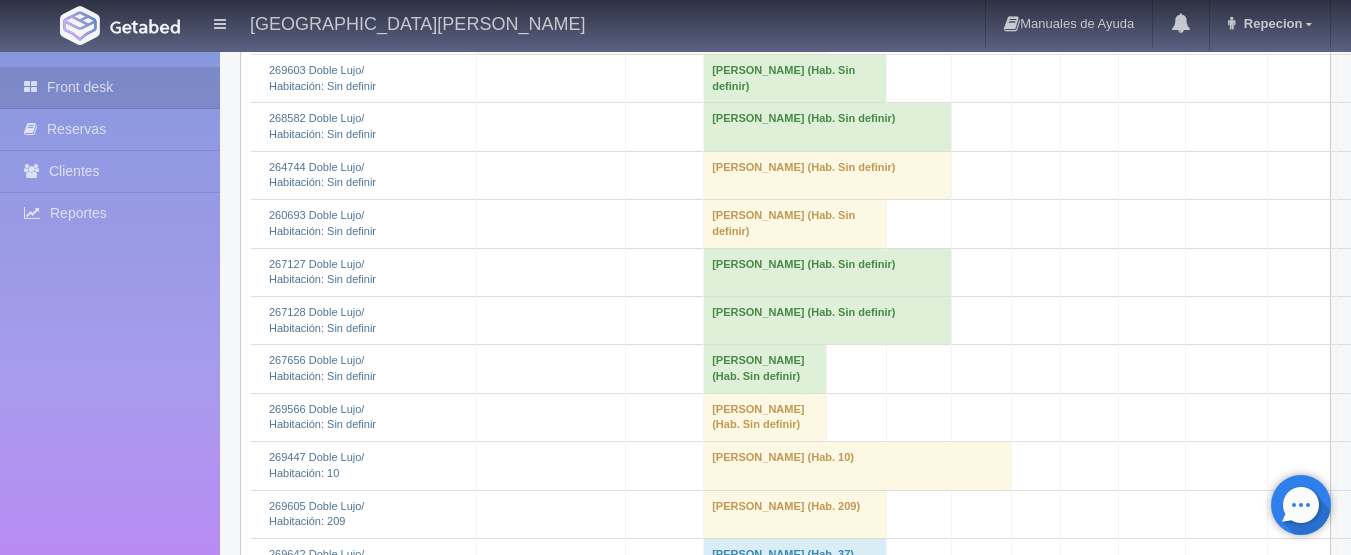 click on "[PERSON_NAME] 												(Hab. Sin definir)" at bounding box center (828, 320) 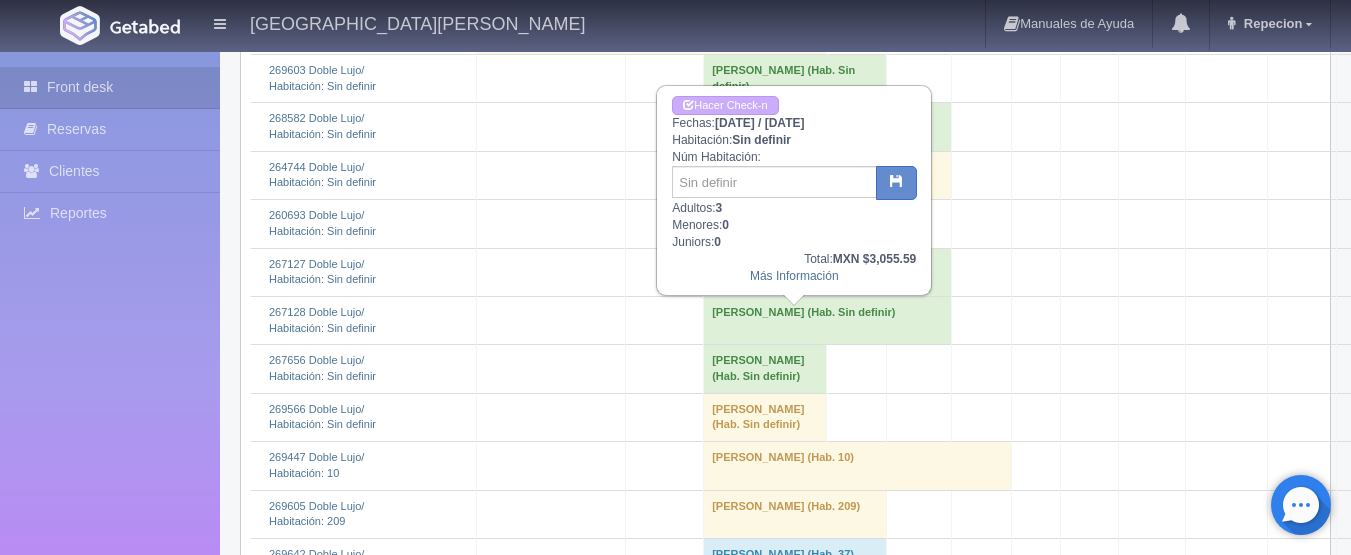 click on "[PERSON_NAME] 												(Hab. Sin definir)" at bounding box center (828, 320) 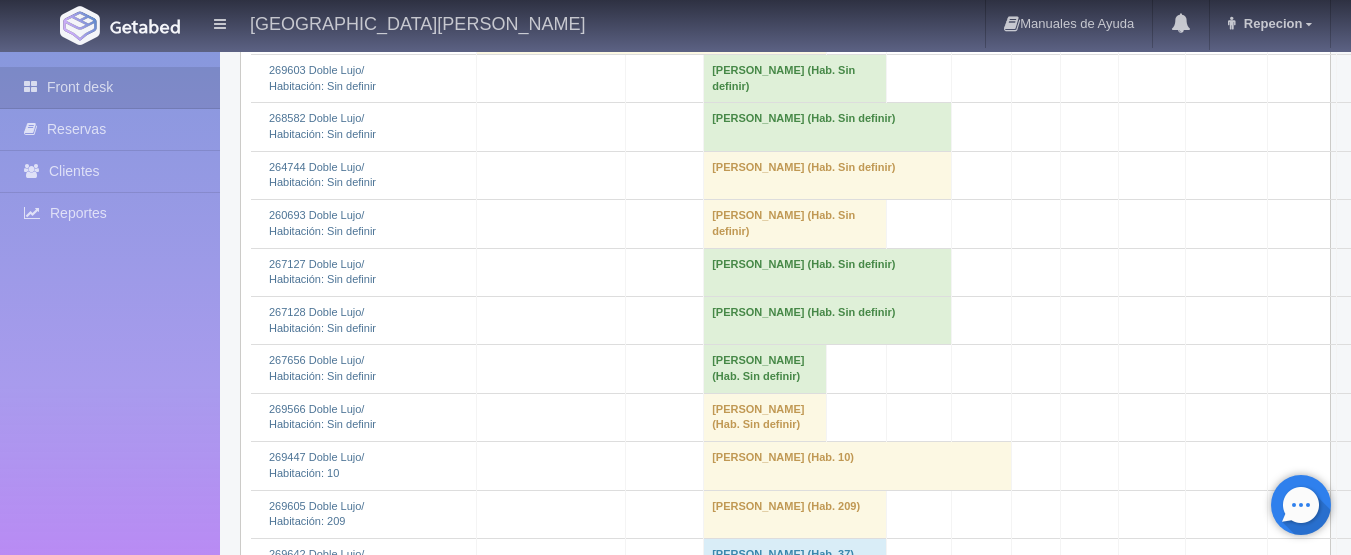 click on "[PERSON_NAME] 												(Hab. Sin definir)" at bounding box center (828, 320) 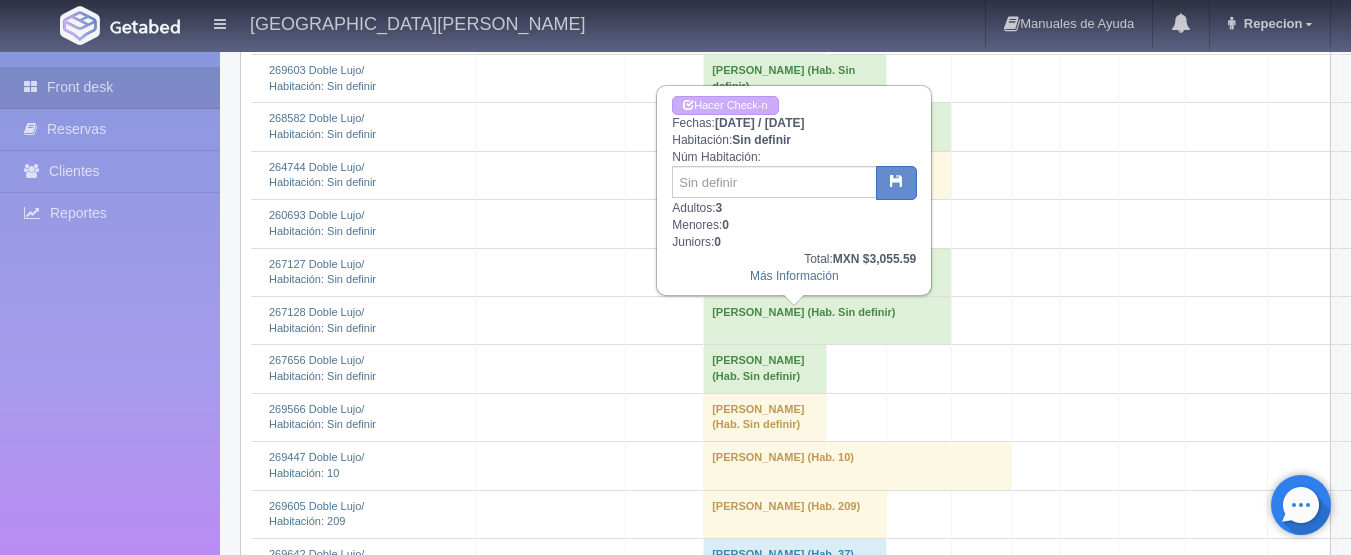click on "[PERSON_NAME] 												(Hab. Sin definir)" at bounding box center (828, 320) 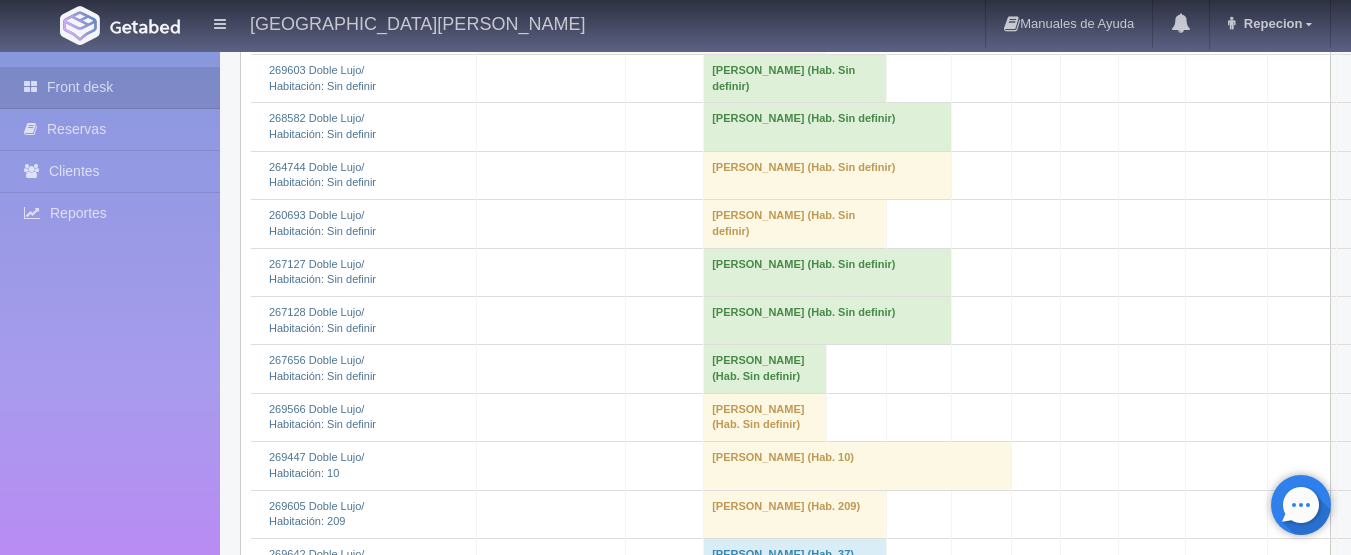 click on "[PERSON_NAME] 												(Hab. Sin definir)" at bounding box center (765, 369) 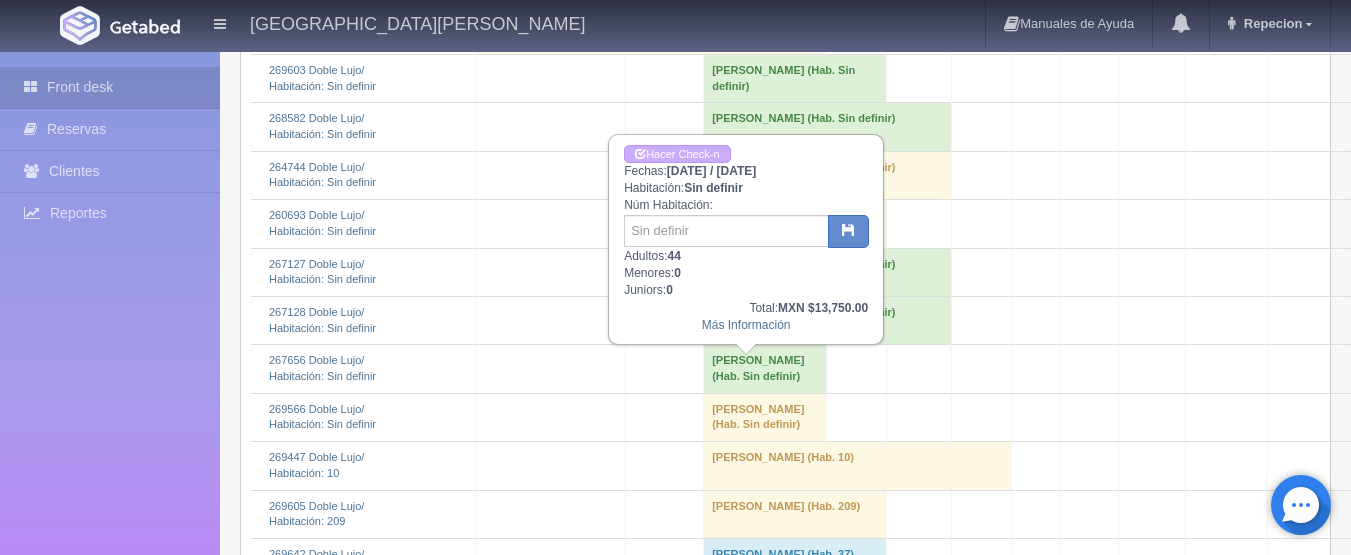 click on "[PERSON_NAME] 												(Hab. Sin definir)" at bounding box center (765, 369) 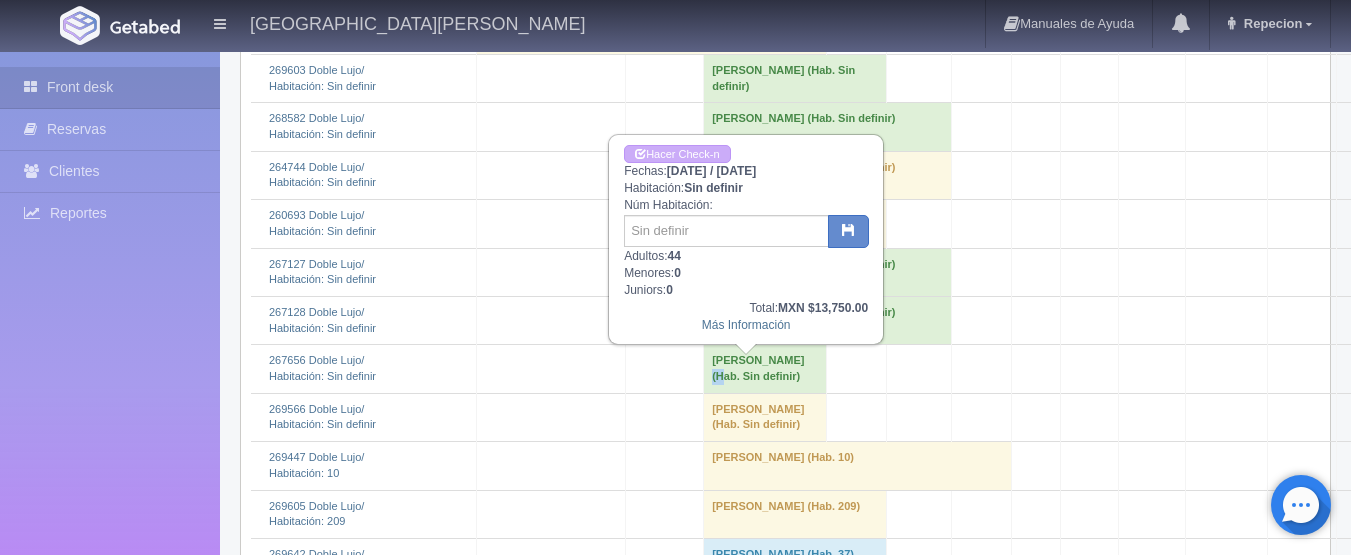 click on "[PERSON_NAME] 												(Hab. Sin definir)" at bounding box center (765, 369) 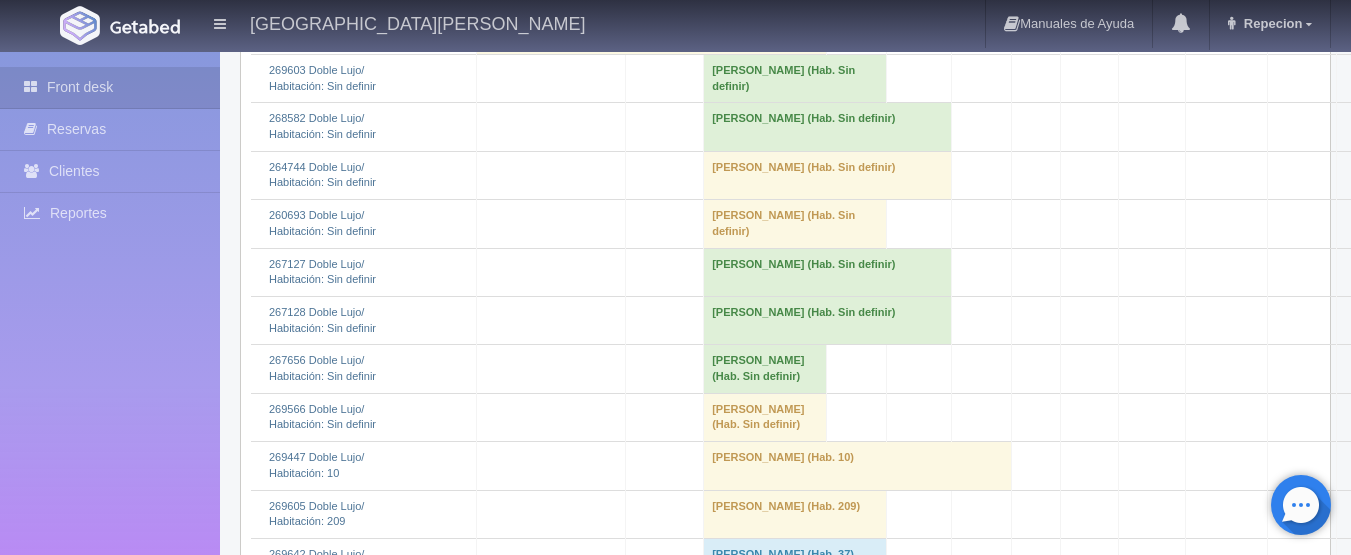 click on "[PERSON_NAME] 												(Hab. Sin definir)" at bounding box center (765, 417) 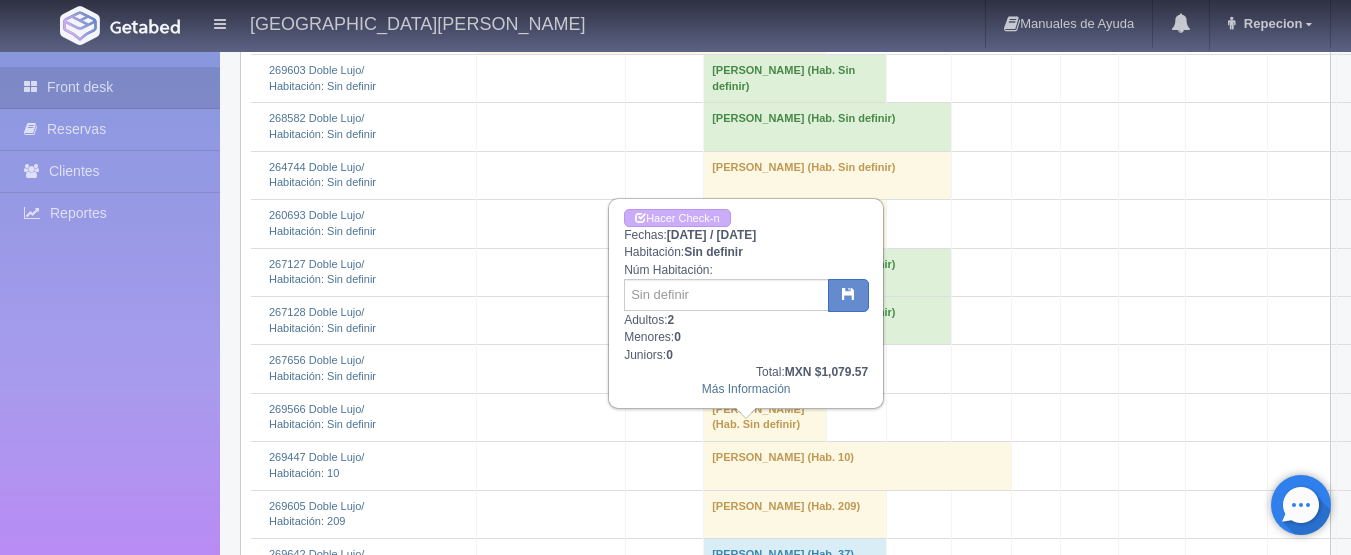 click on "[PERSON_NAME] 												(Hab. Sin definir)" at bounding box center [765, 417] 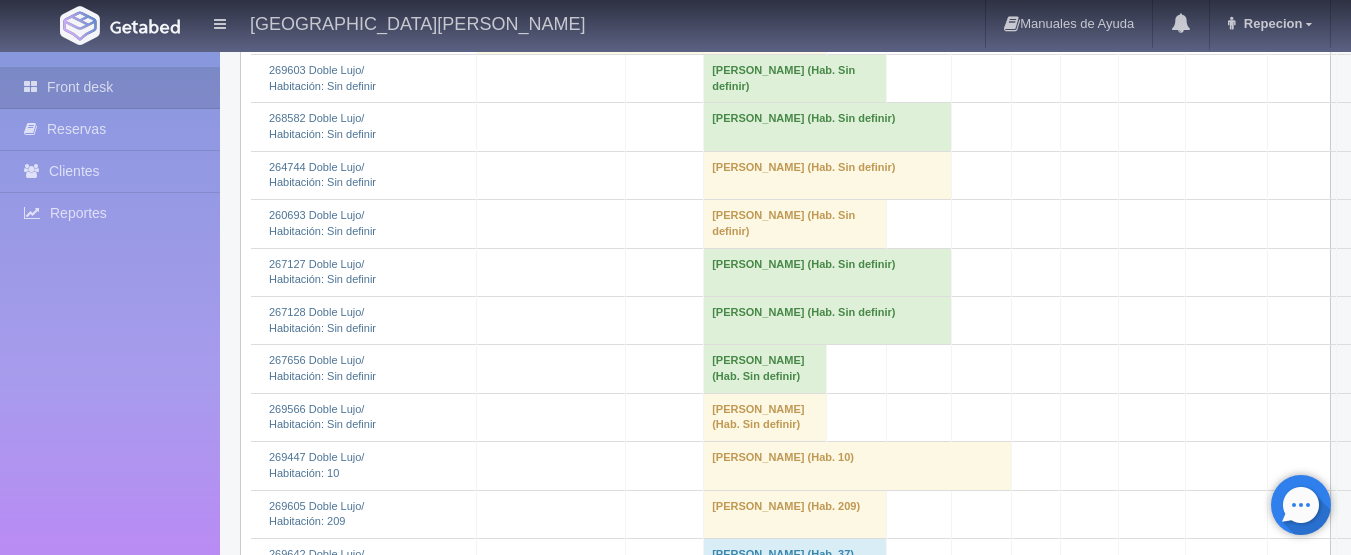scroll, scrollTop: 1000, scrollLeft: 0, axis: vertical 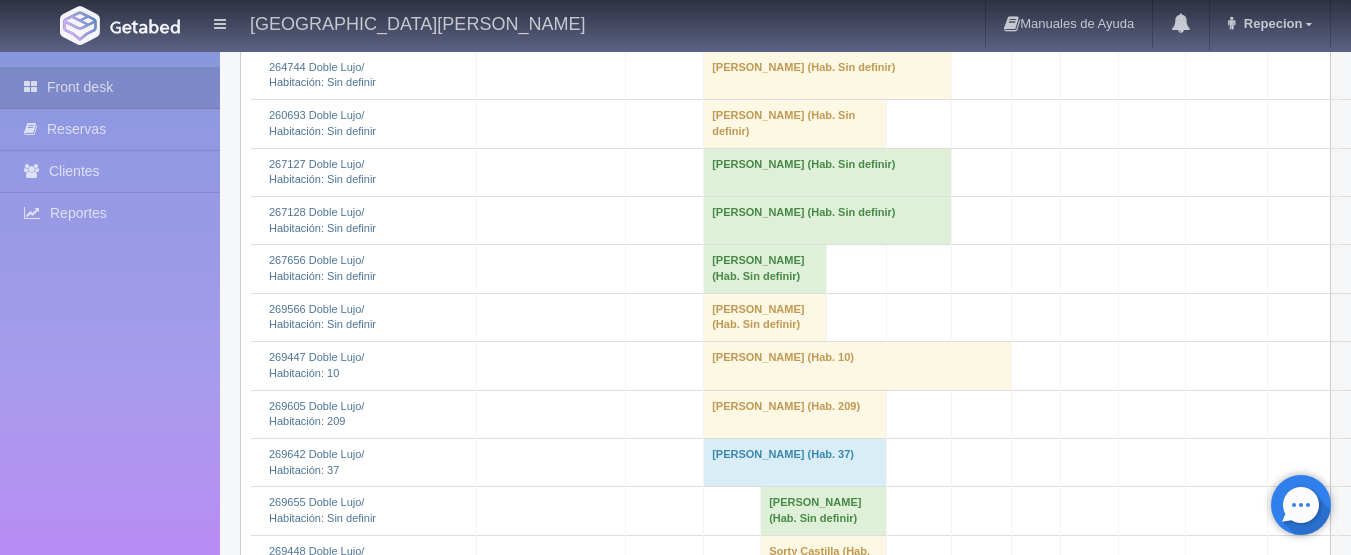click on "[PERSON_NAME] 												(Hab. Sin definir)" at bounding box center [765, 317] 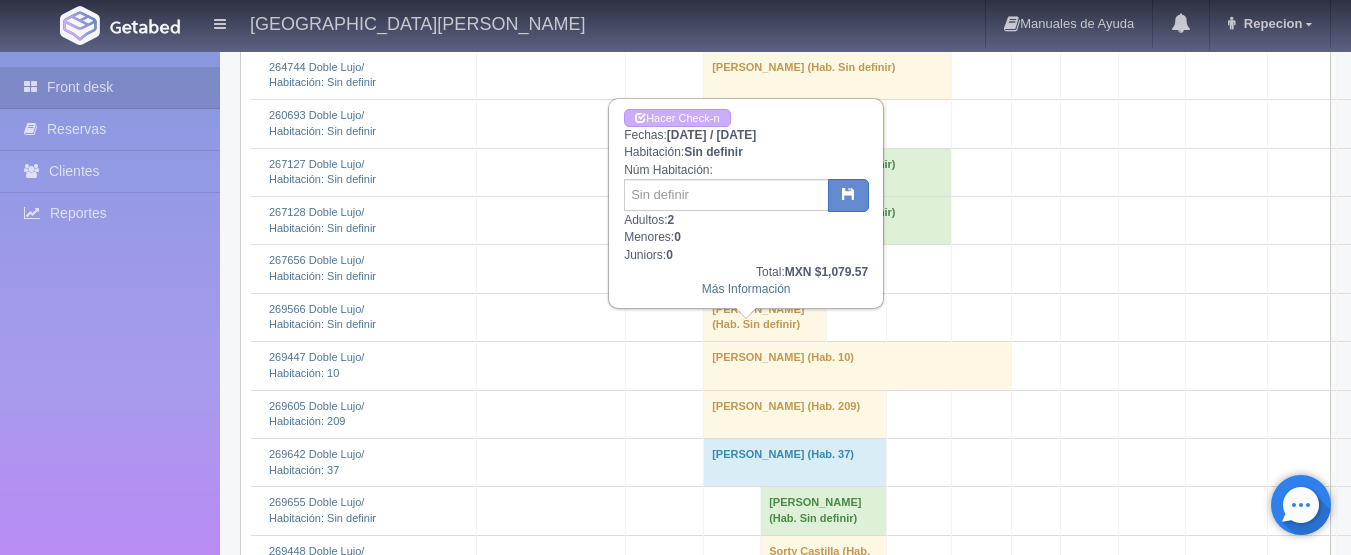 click on "[PERSON_NAME] 												(Hab. Sin definir)" at bounding box center [765, 317] 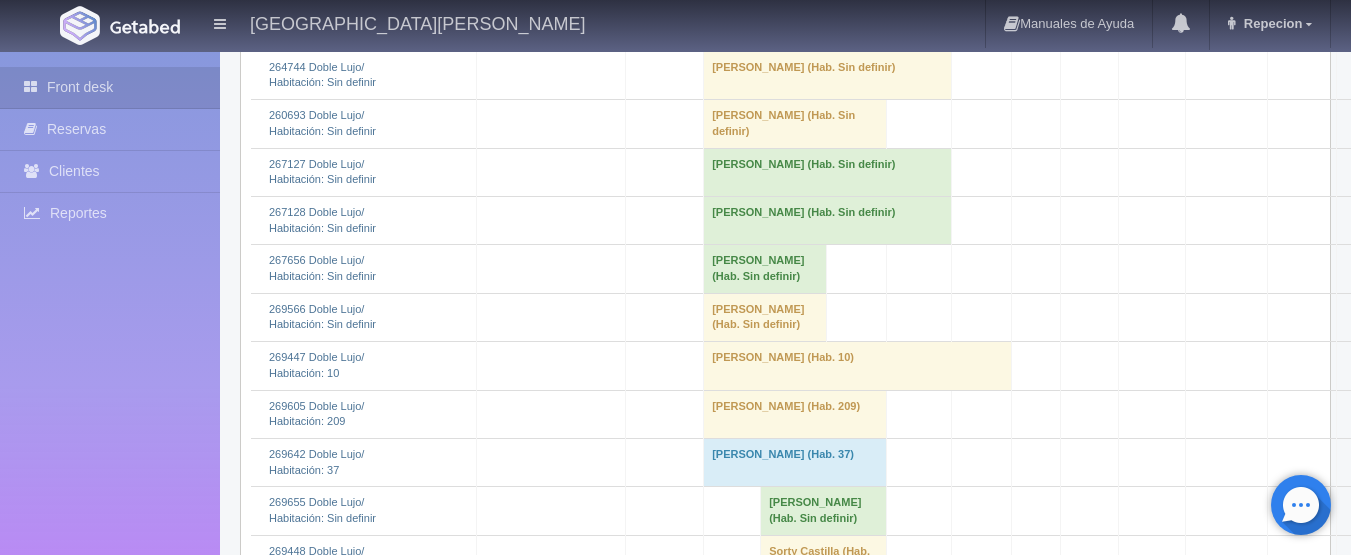 click at bounding box center (1090, 317) 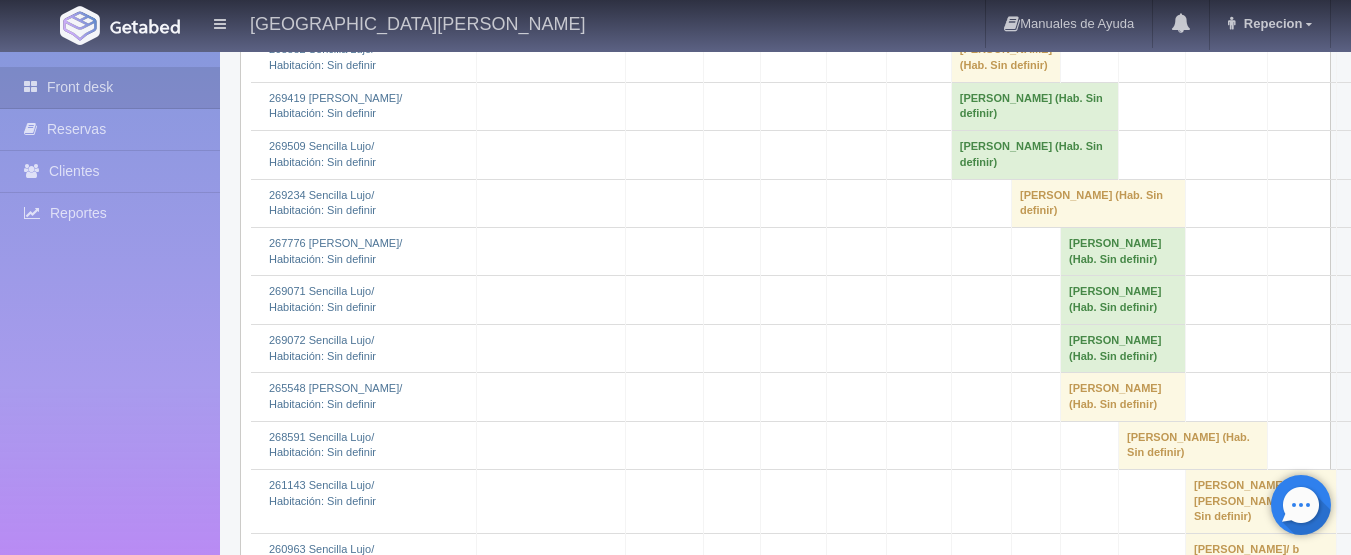 scroll, scrollTop: 4000, scrollLeft: 0, axis: vertical 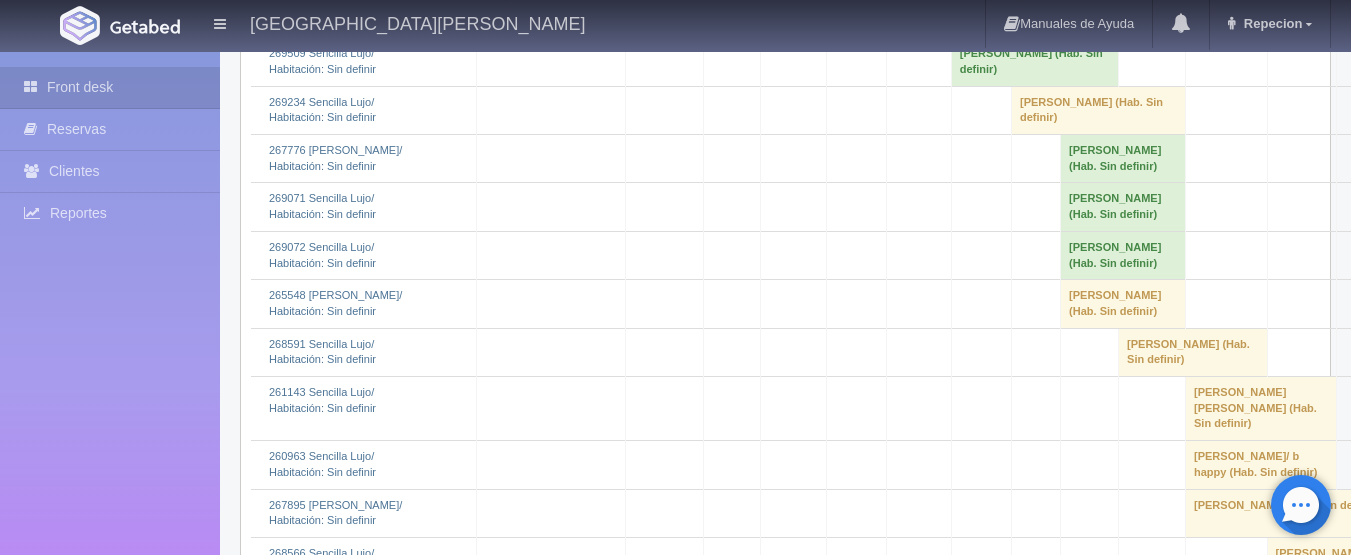 click on "[PERSON_NAME] 												(Hab. Sin definir)" at bounding box center (693, -326) 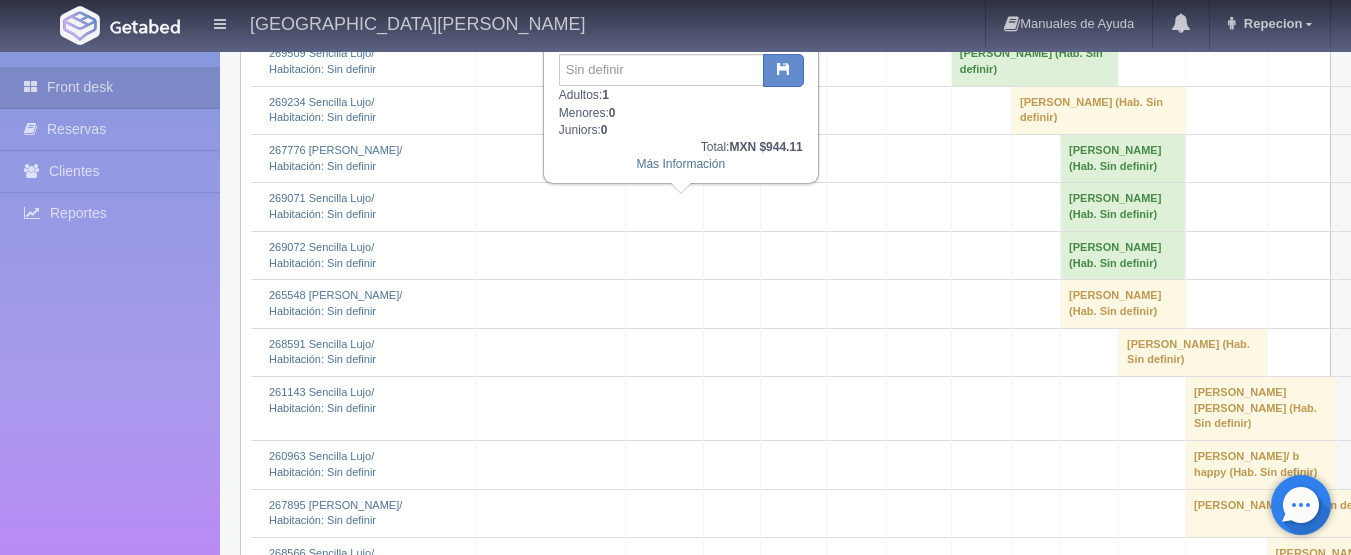 click on "[PERSON_NAME] 												(Hab. Sin definir)" at bounding box center (693, -326) 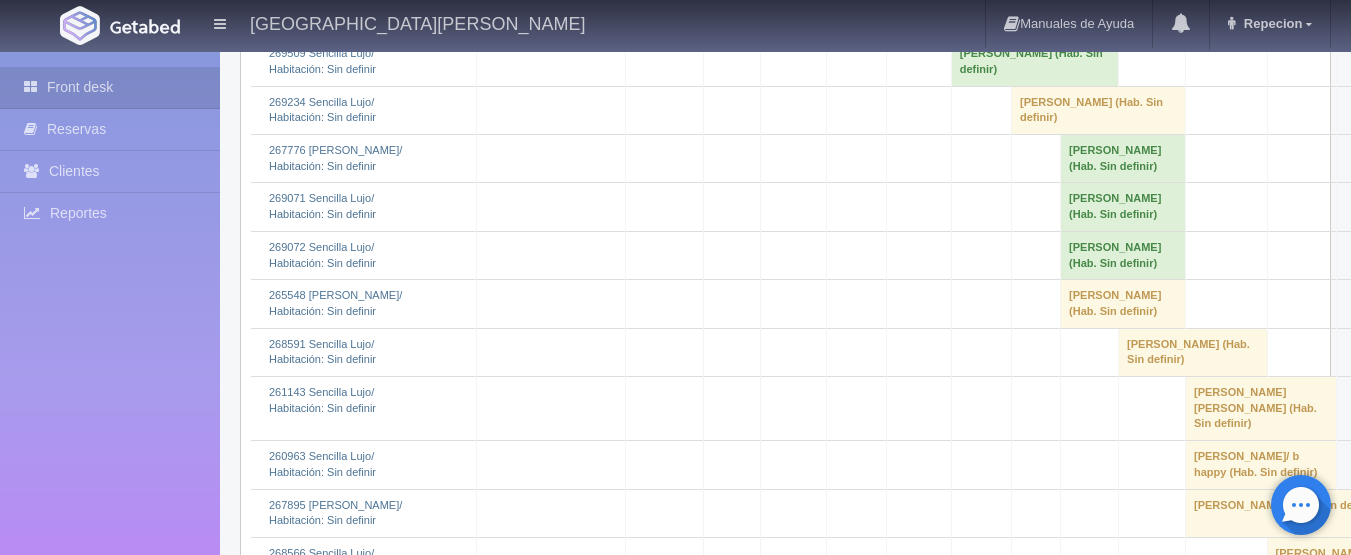 click on "[PERSON_NAME] 												(Hab. Sin definir)" at bounding box center (693, -326) 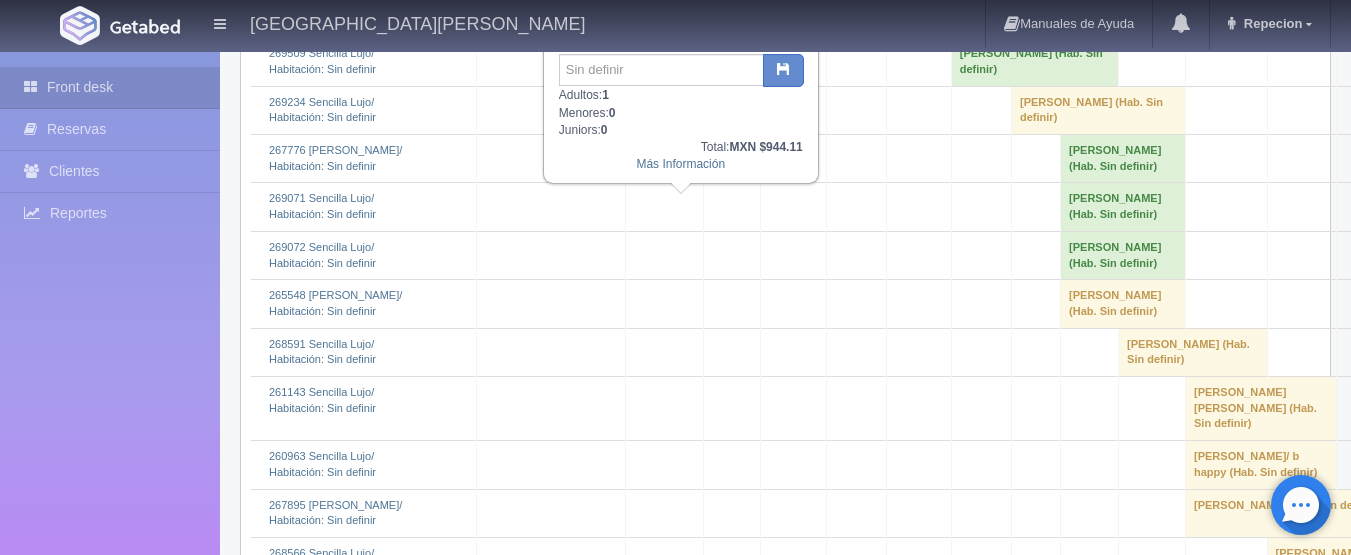 click on "[PERSON_NAME] 												(Hab. Sin definir)" at bounding box center [693, -326] 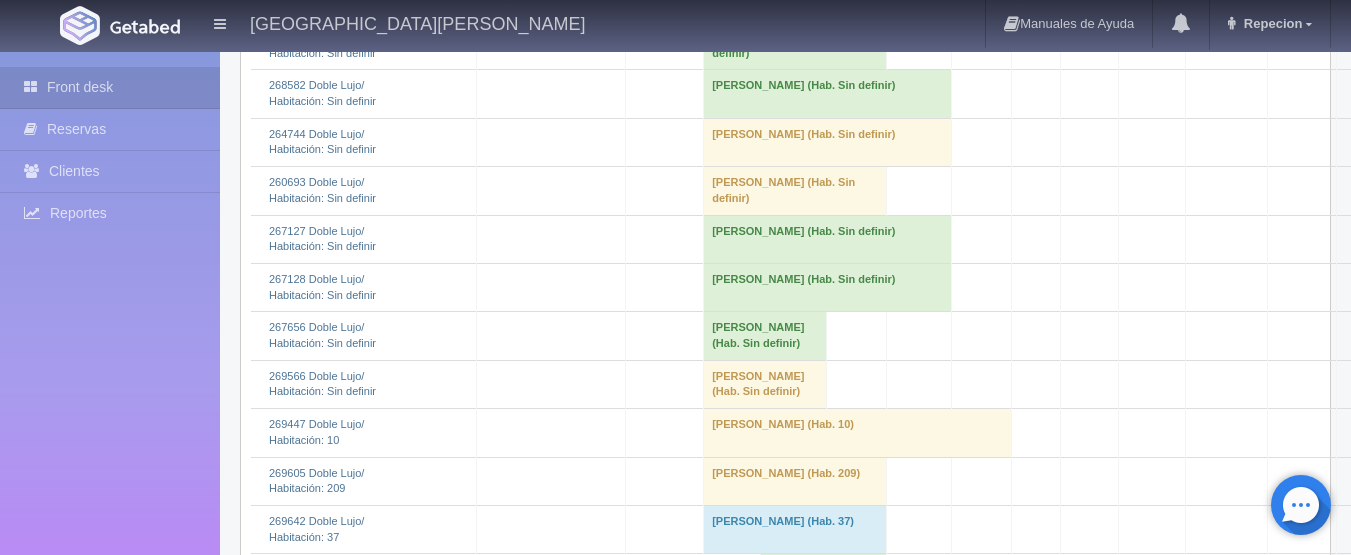 scroll, scrollTop: 1000, scrollLeft: 0, axis: vertical 